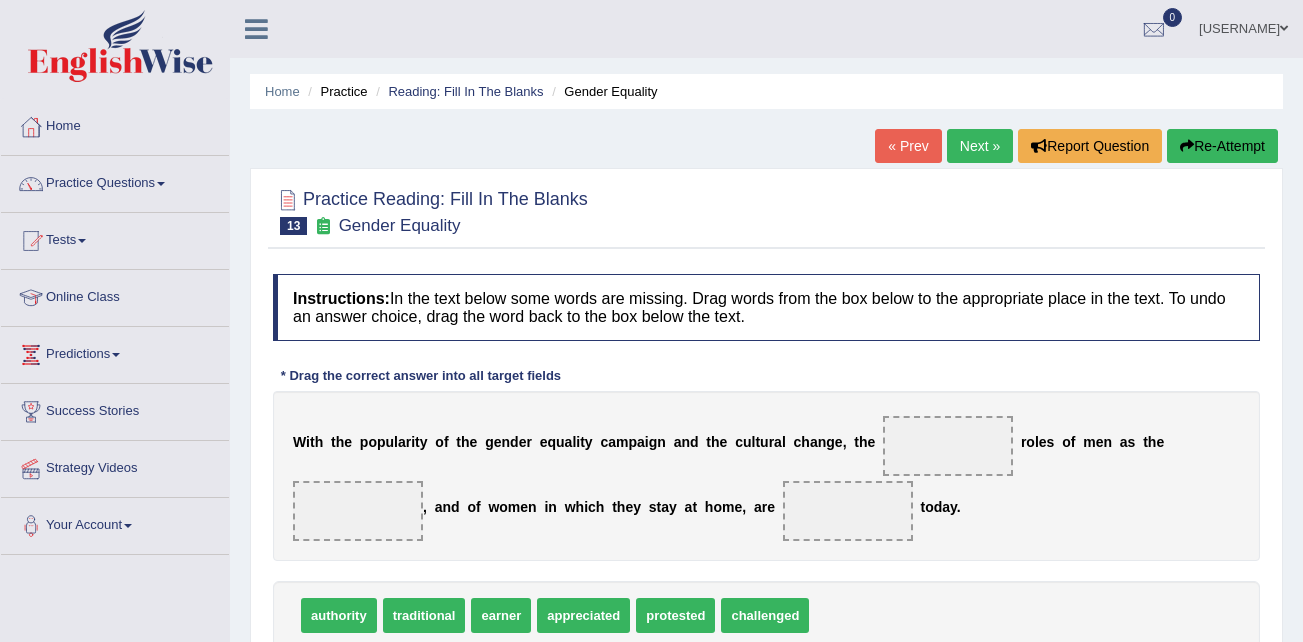 scroll, scrollTop: 0, scrollLeft: 0, axis: both 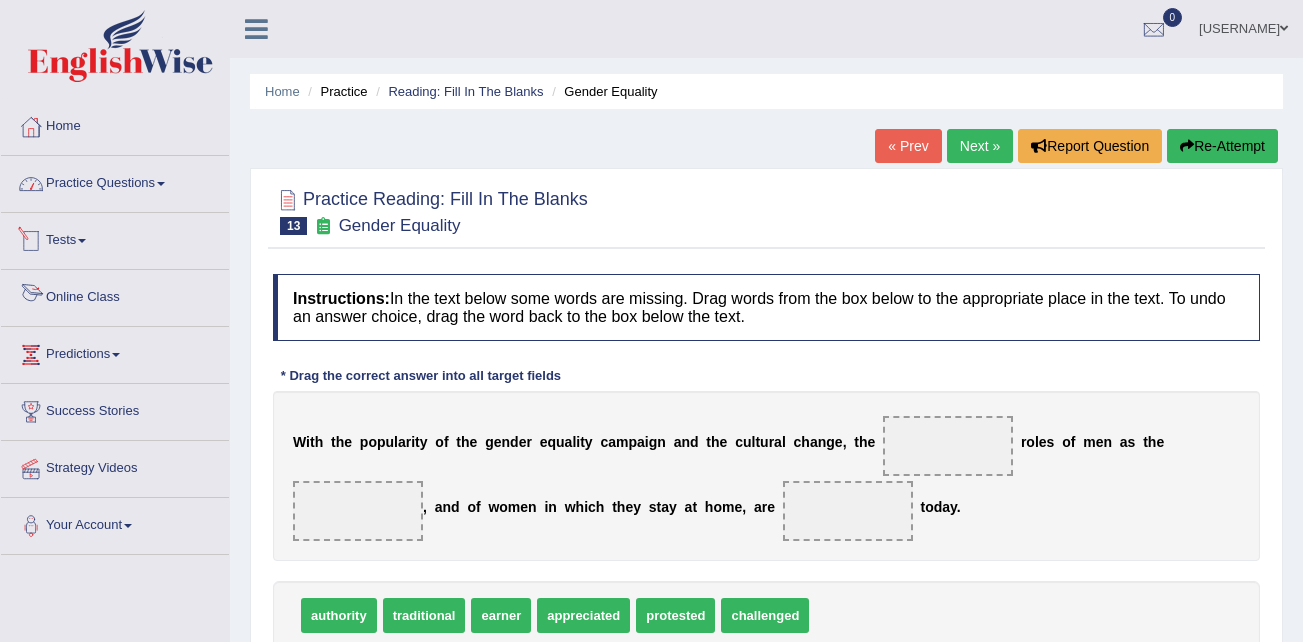 click on "Practice Questions" at bounding box center [115, 181] 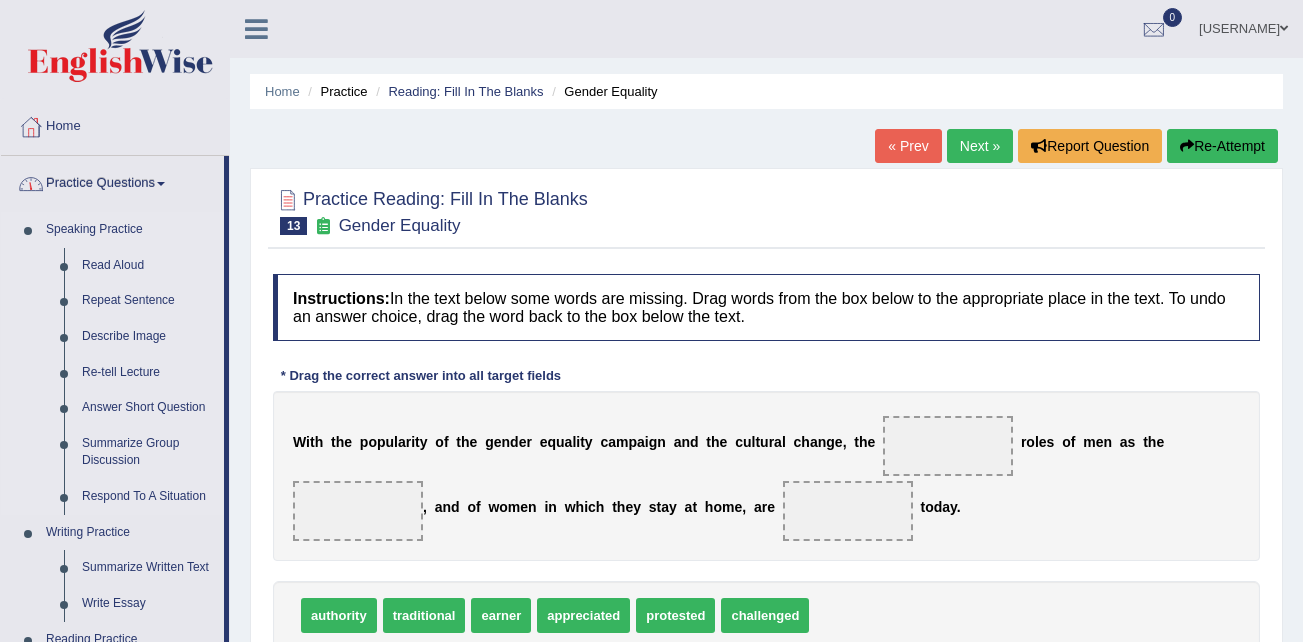 click on "Speaking Practice" at bounding box center [130, 230] 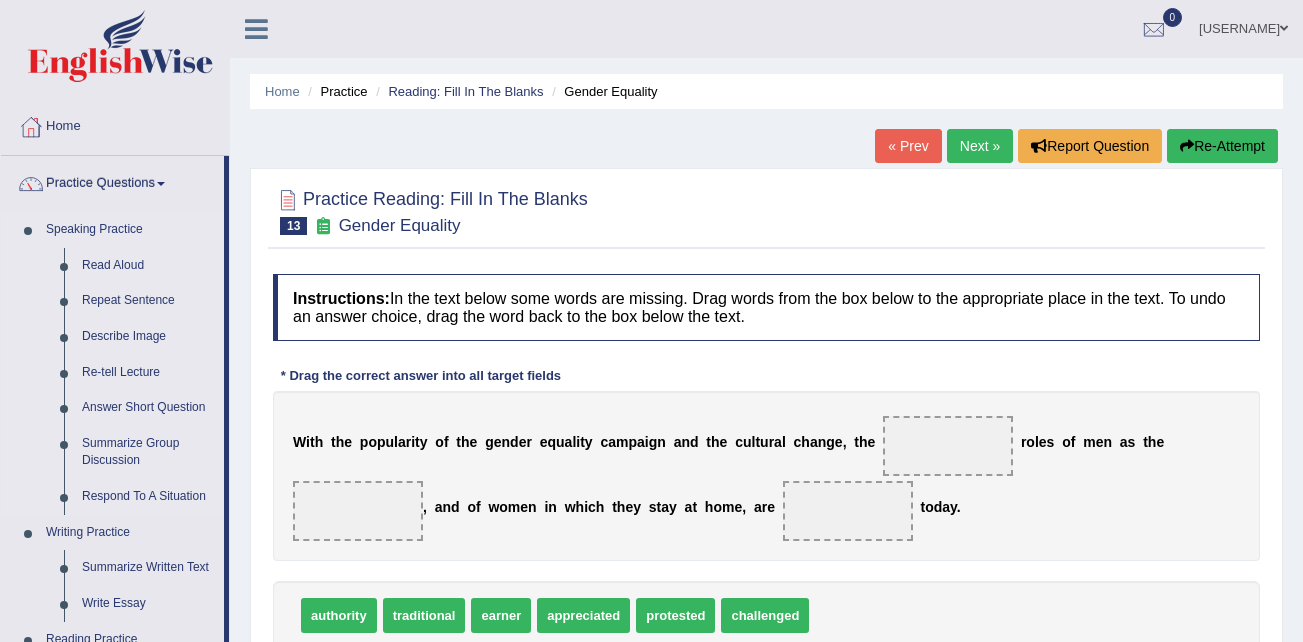 click on "Speaking Practice" at bounding box center (130, 230) 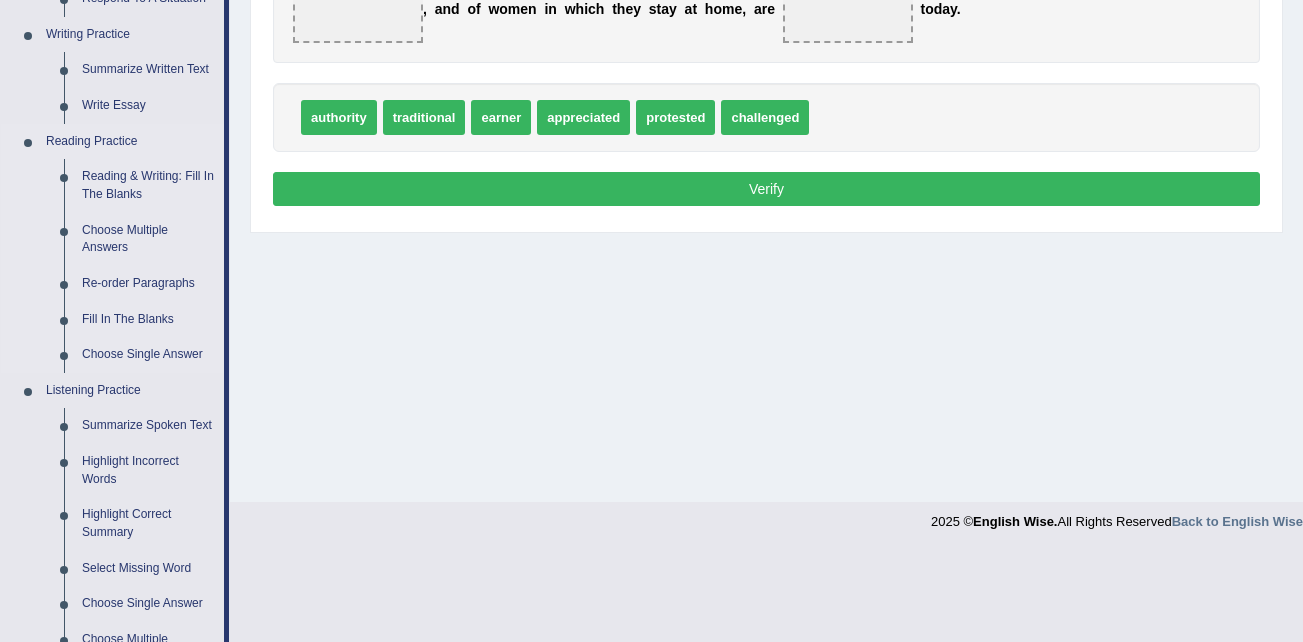 scroll, scrollTop: 500, scrollLeft: 0, axis: vertical 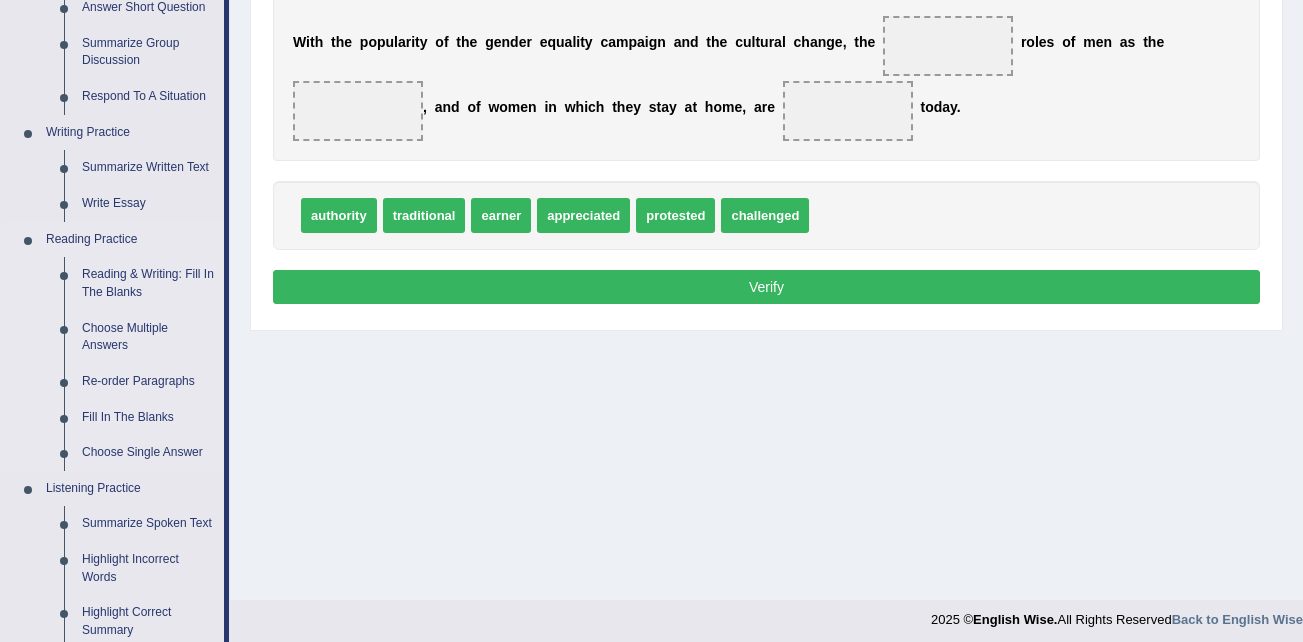 click on "Reading Practice" at bounding box center (130, 240) 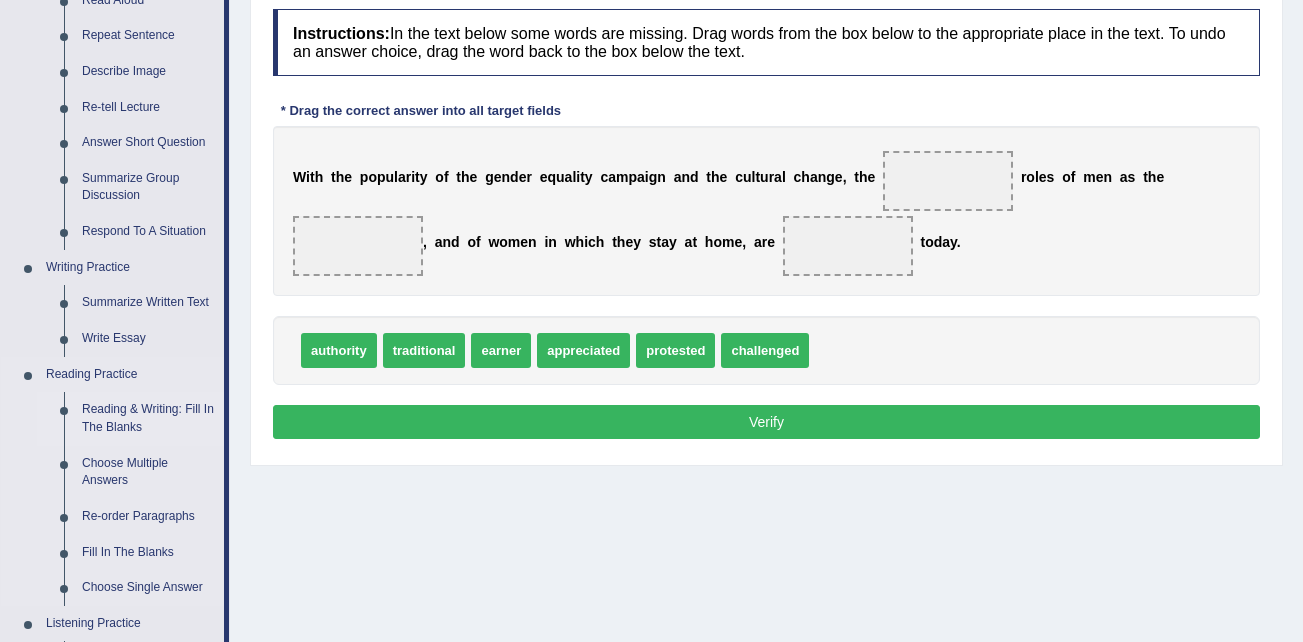 scroll, scrollTop: 300, scrollLeft: 0, axis: vertical 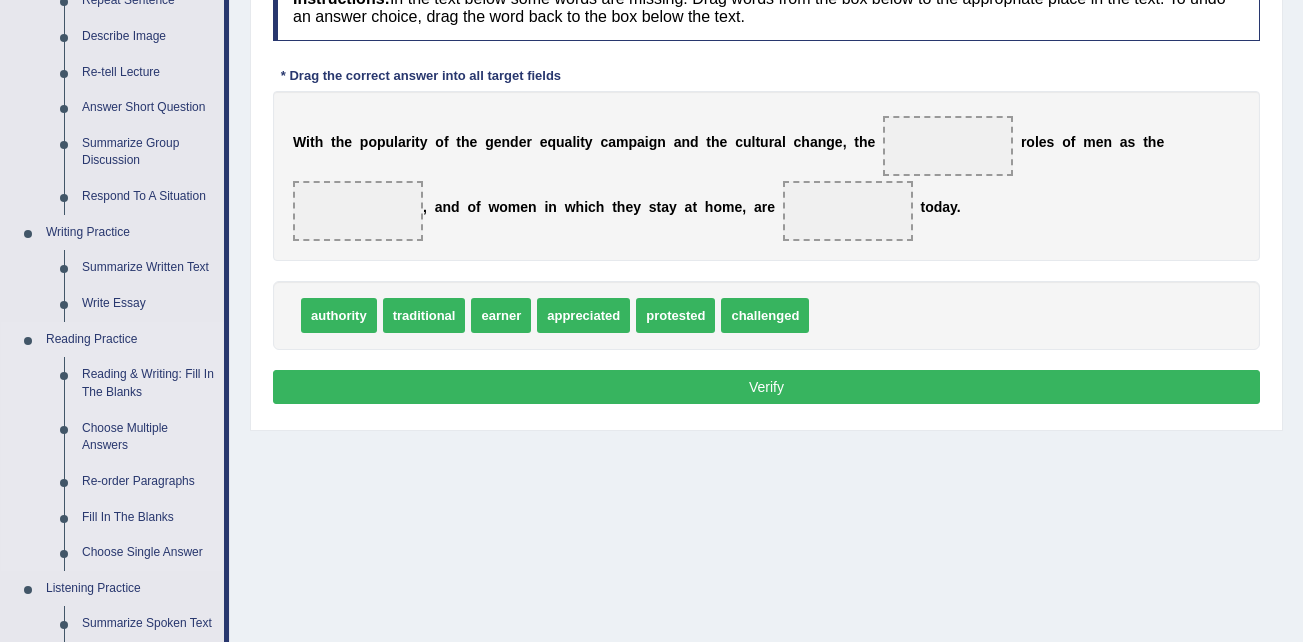 click on "Reading Practice" at bounding box center (130, 340) 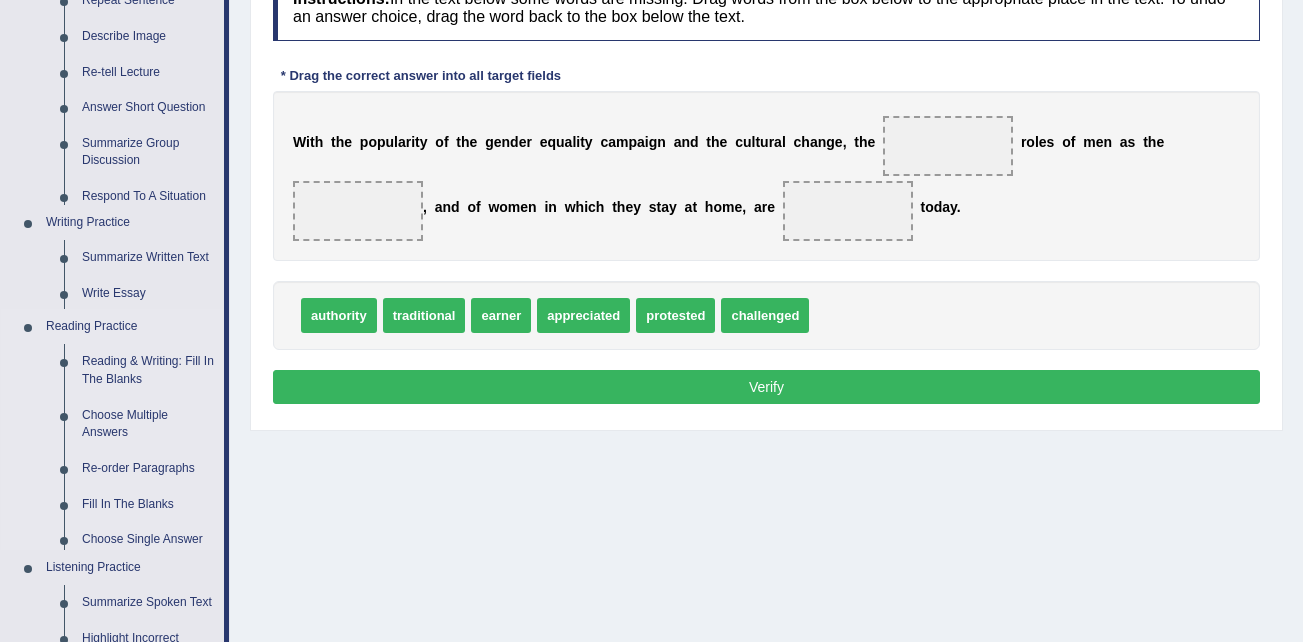 scroll, scrollTop: 0, scrollLeft: 0, axis: both 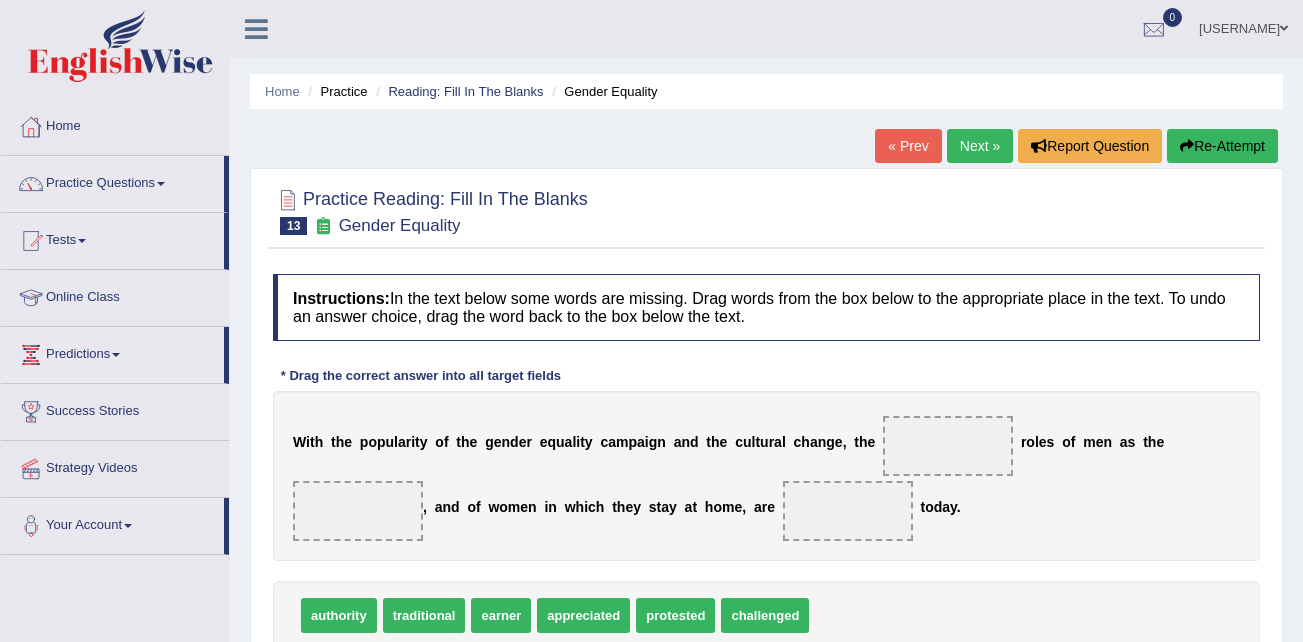 click on "Practice Questions" at bounding box center [112, 181] 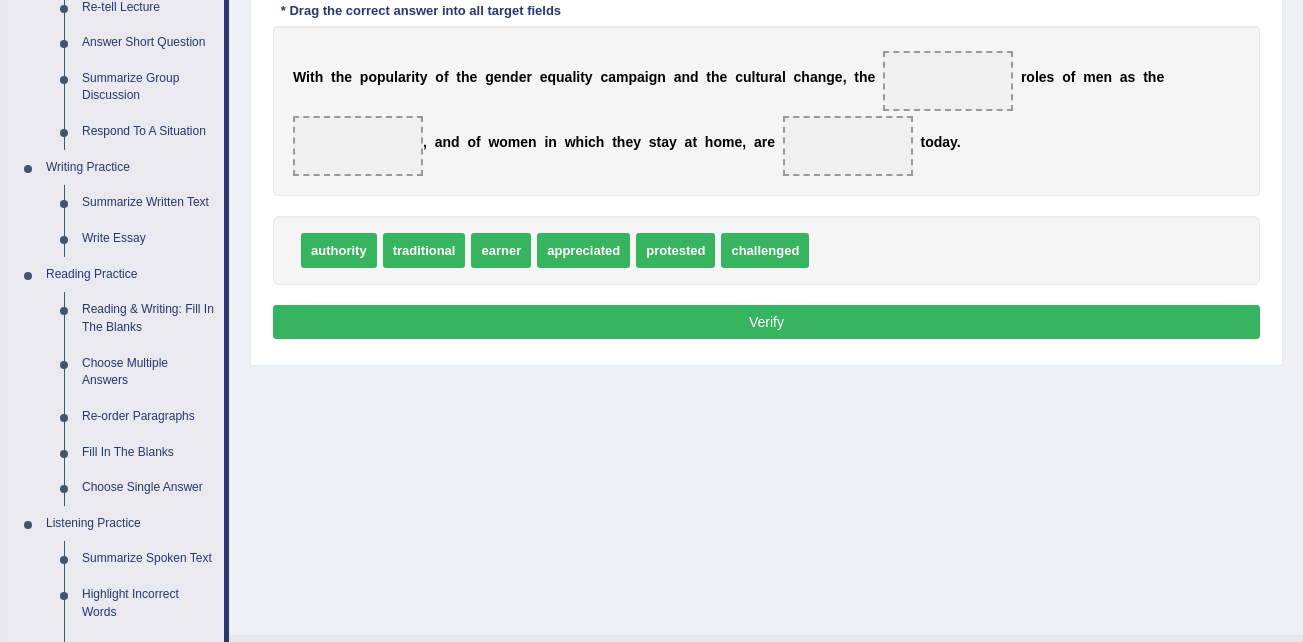 scroll, scrollTop: 400, scrollLeft: 0, axis: vertical 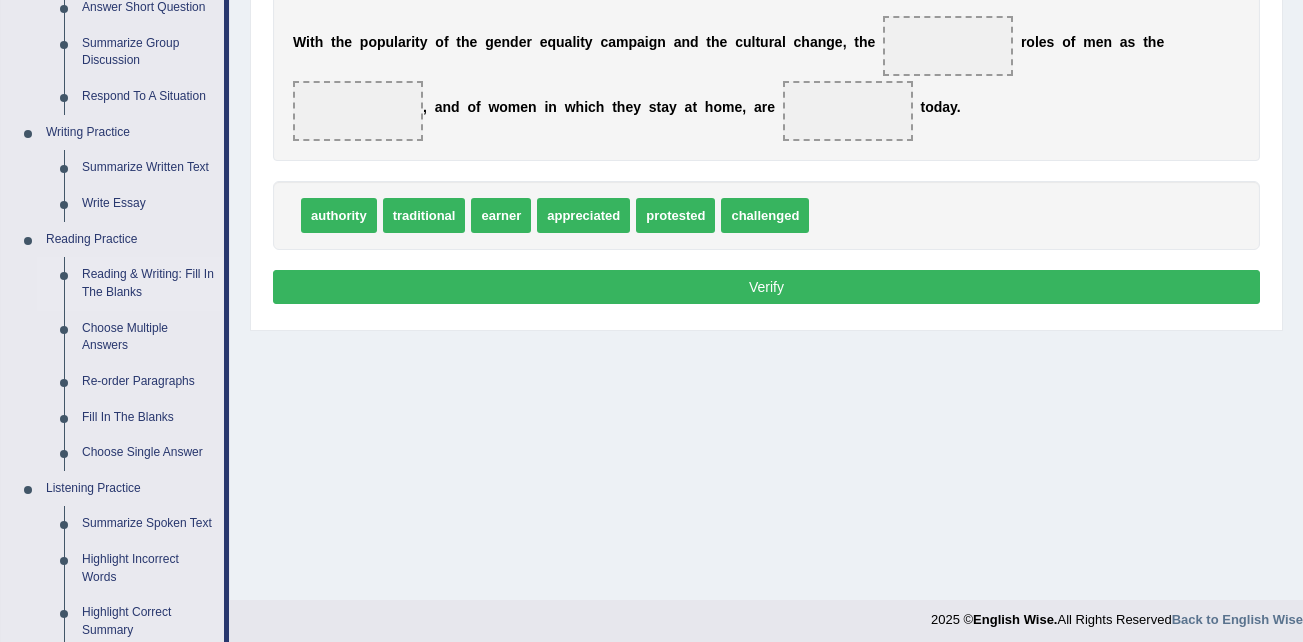 click on "Reading & Writing: Fill In The Blanks" at bounding box center (148, 283) 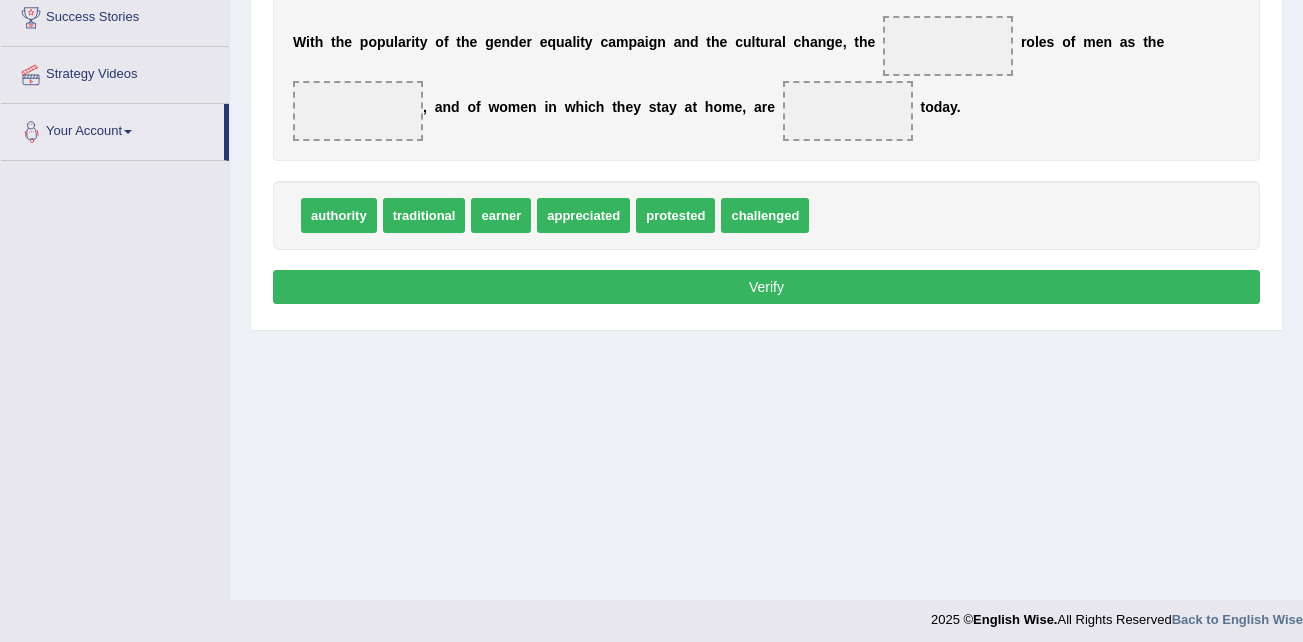 scroll, scrollTop: 408, scrollLeft: 0, axis: vertical 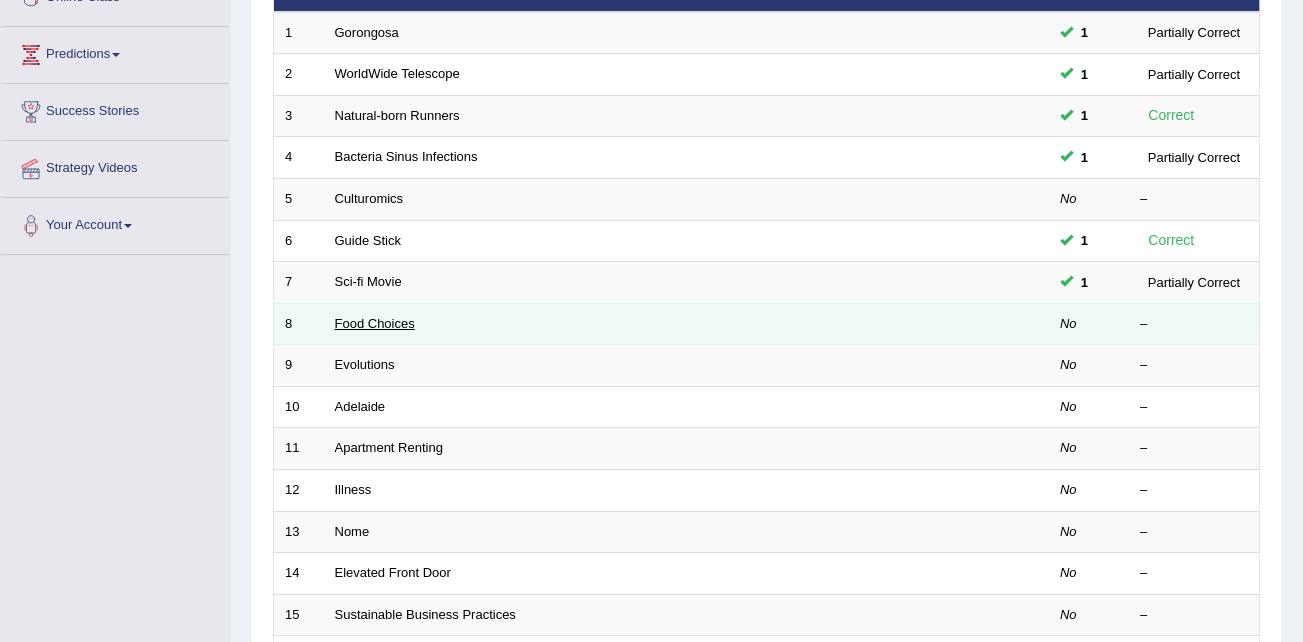 click on "Food Choices" at bounding box center (375, 323) 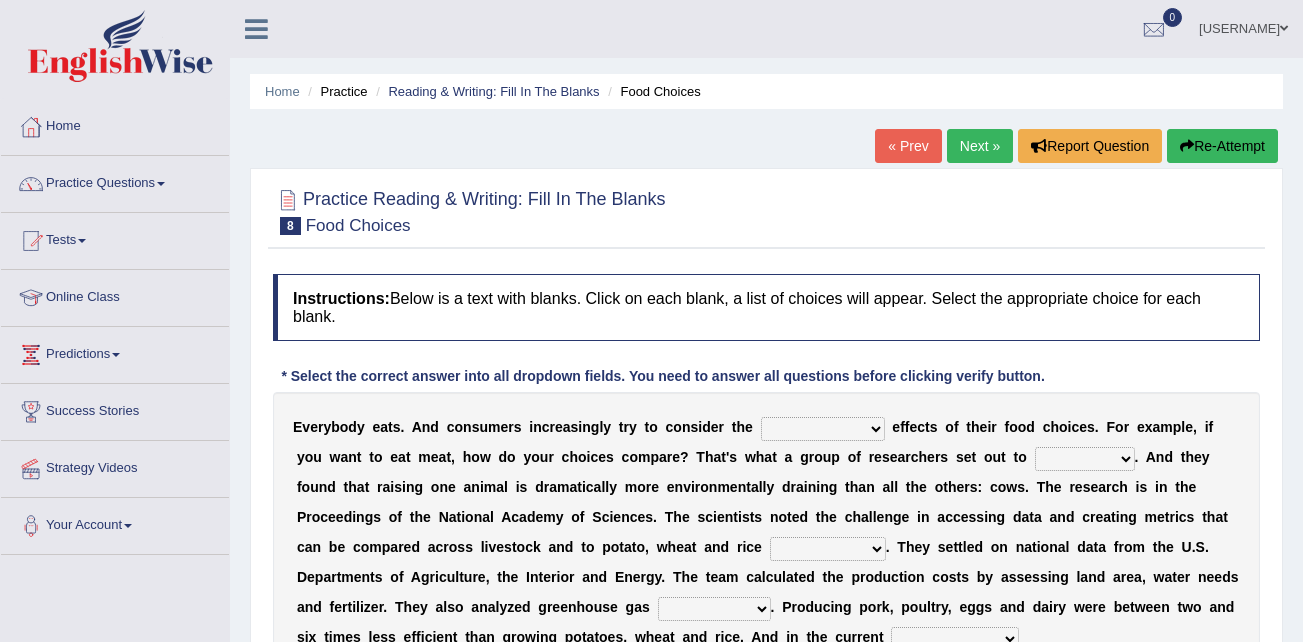 scroll, scrollTop: 0, scrollLeft: 0, axis: both 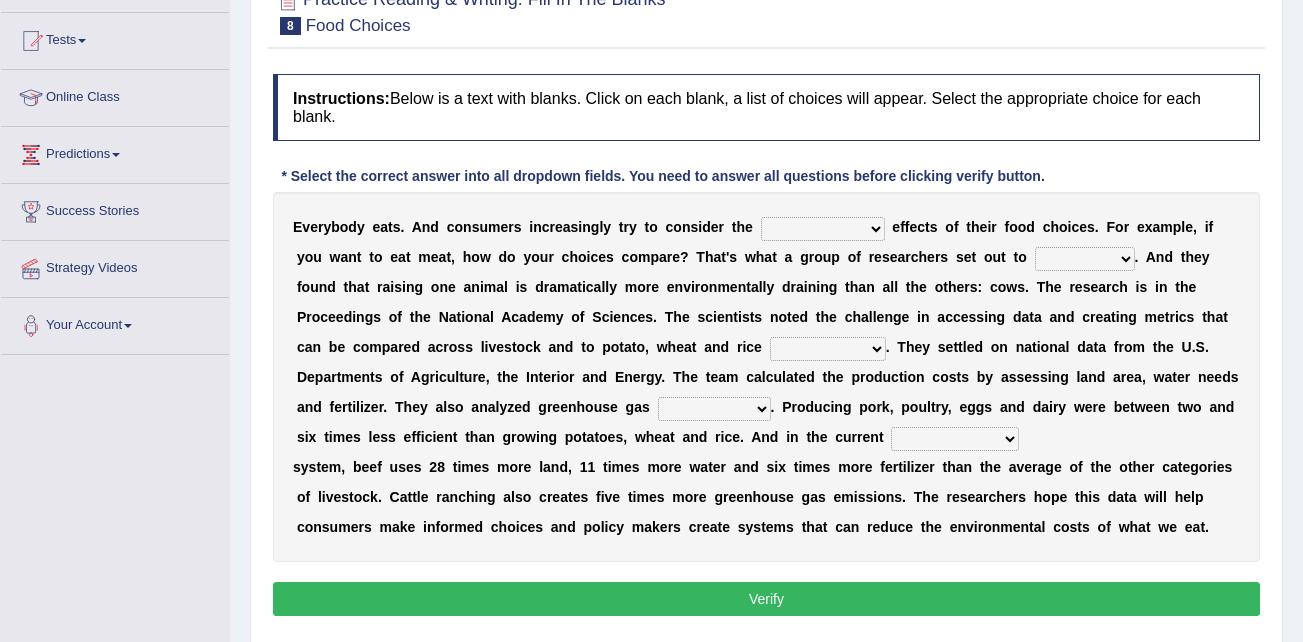 click on "spiritual economic environmental material" at bounding box center (823, 229) 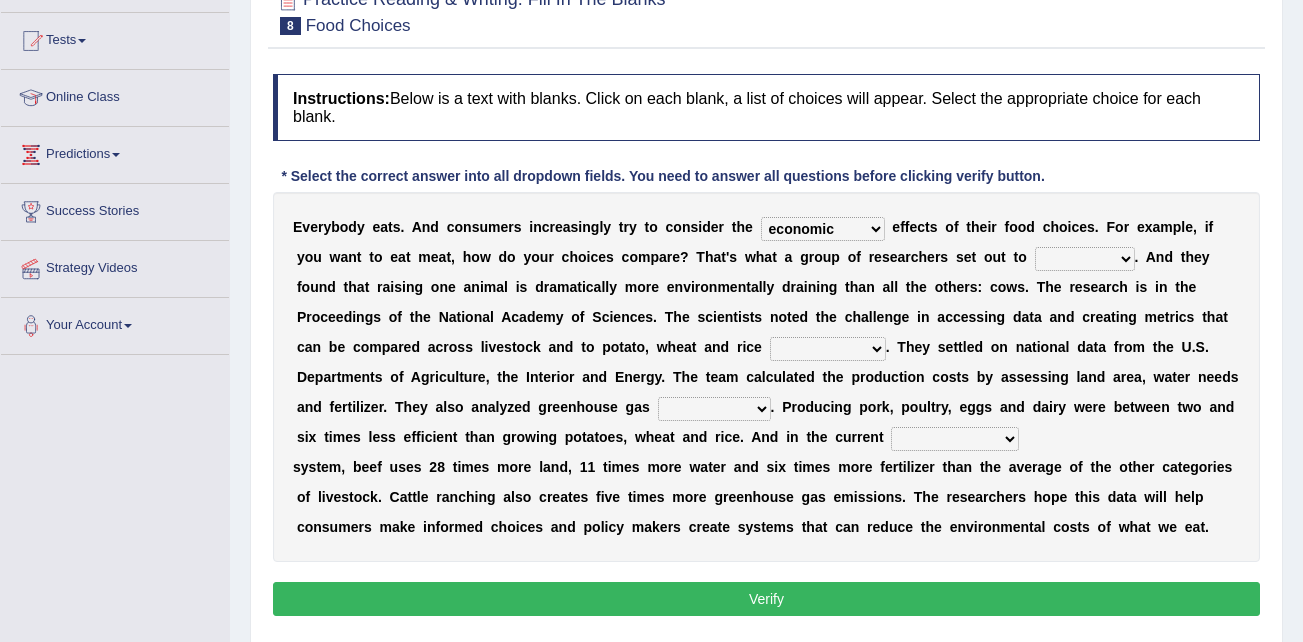 click on "spiritual economic environmental material" at bounding box center (823, 229) 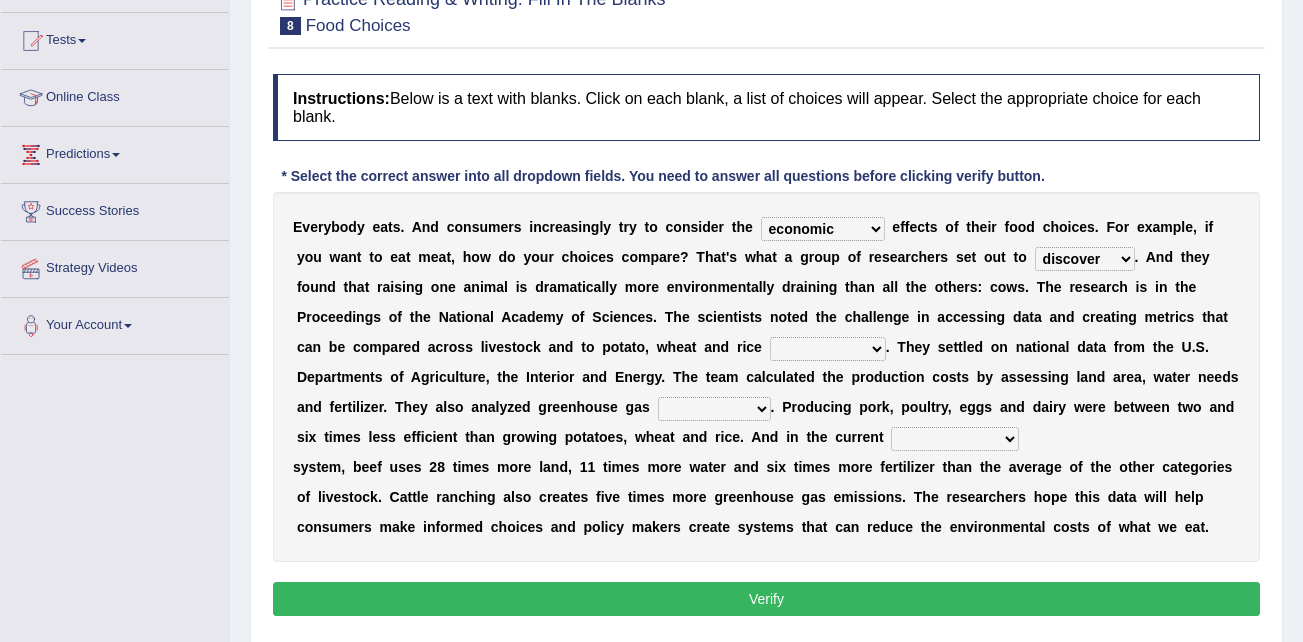 click on "exemplify squander discover purchase" at bounding box center [1085, 259] 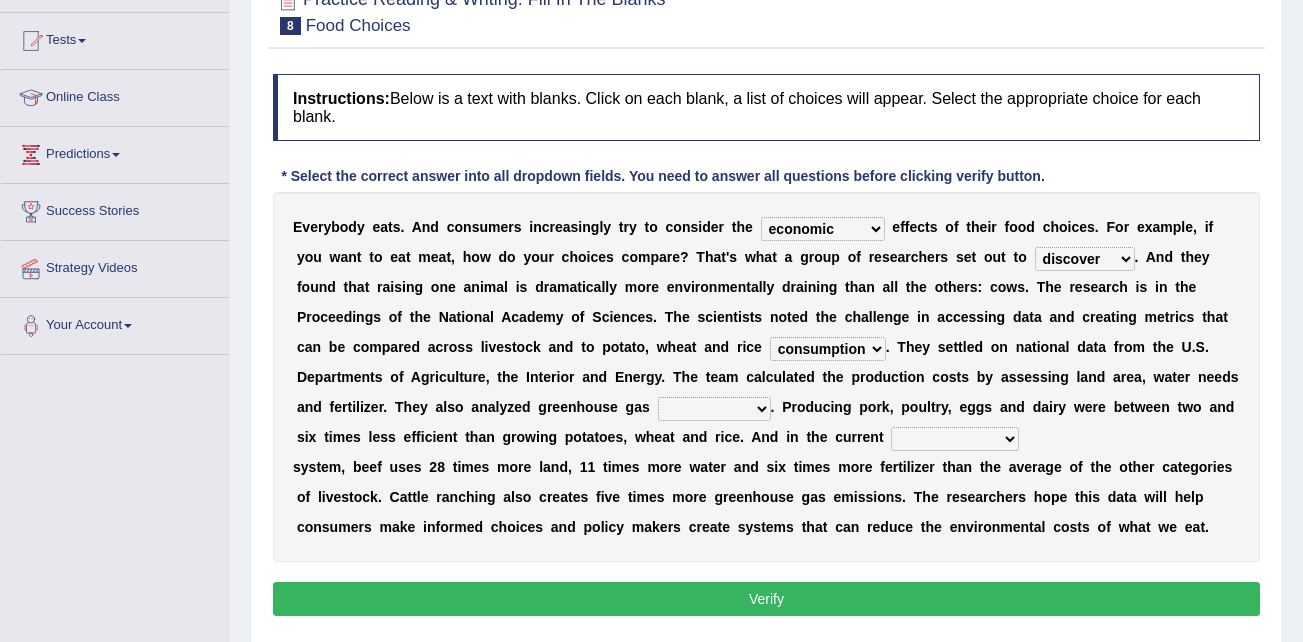 click on "production corruption consumption inventory" at bounding box center (828, 349) 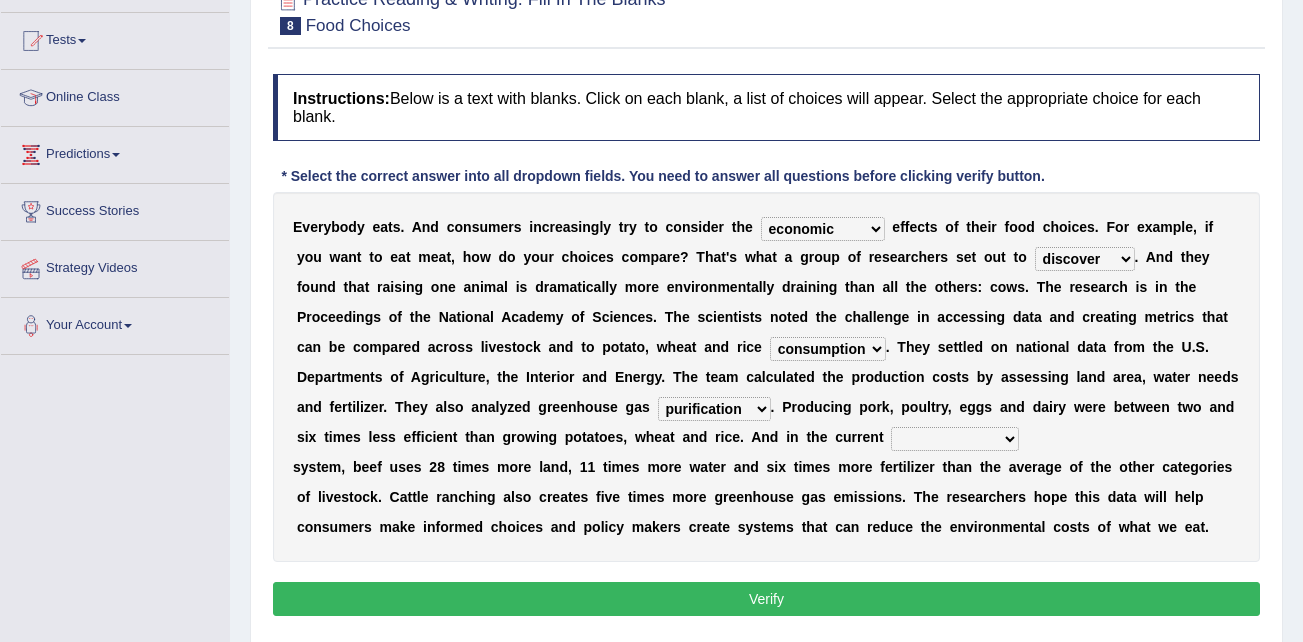 click on "conjectures manufacture emissions purification" at bounding box center (714, 409) 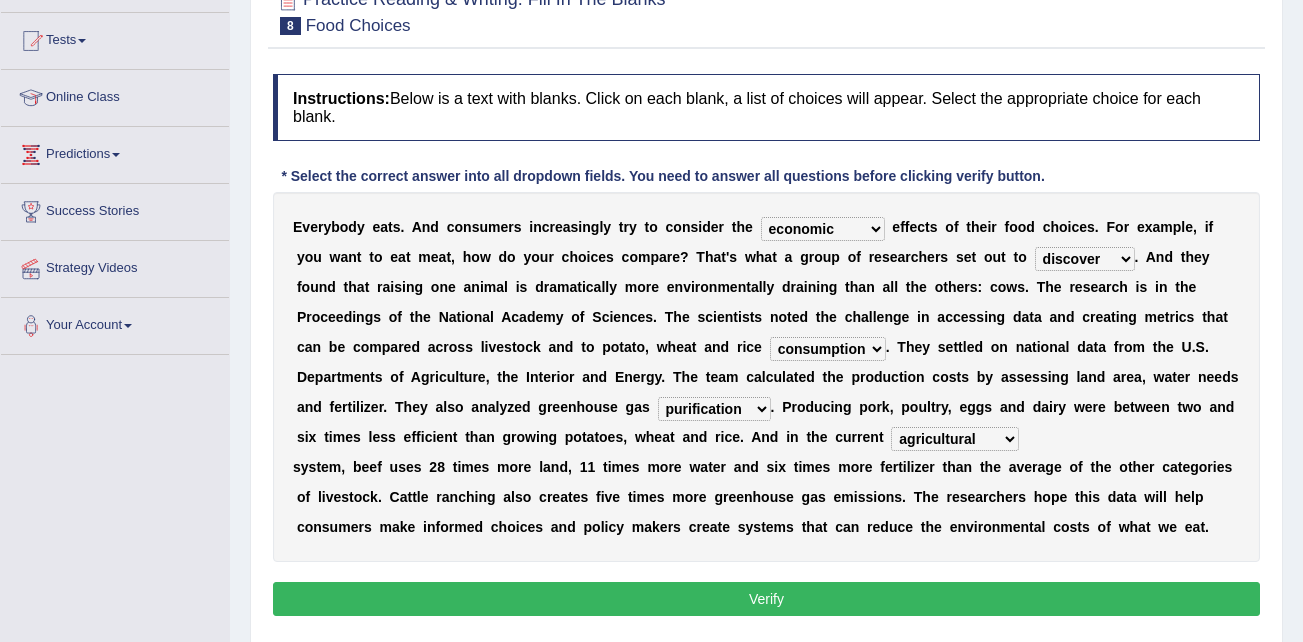 click on "Verify" at bounding box center (766, 599) 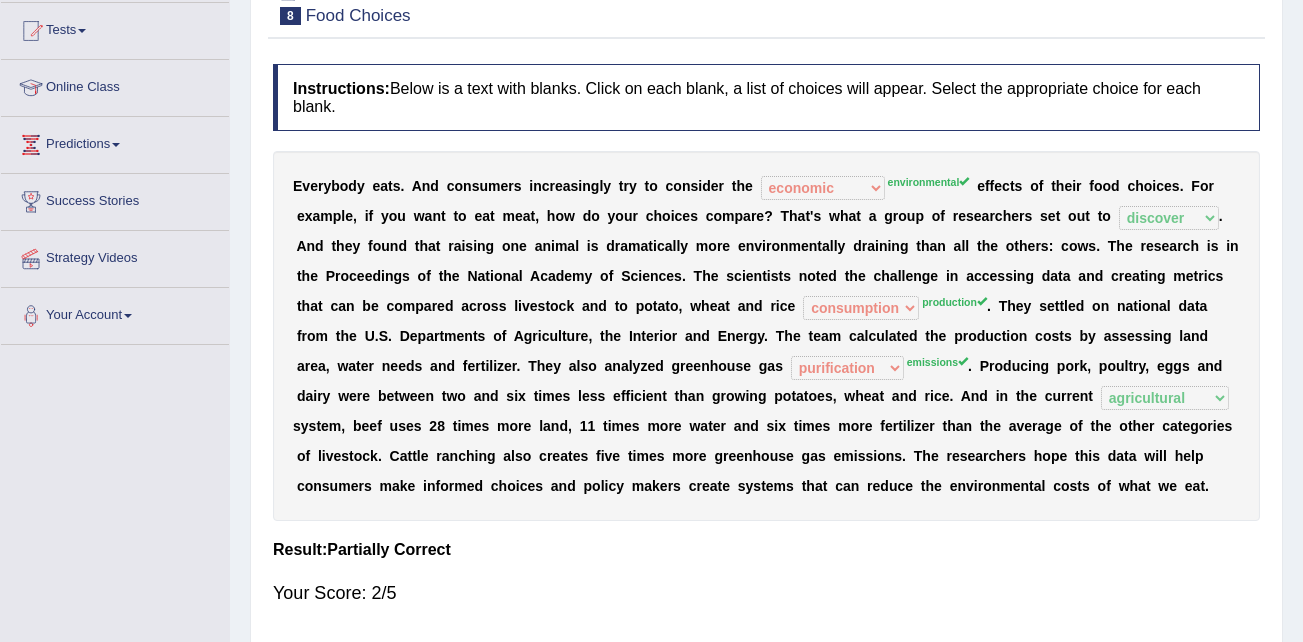 scroll, scrollTop: 0, scrollLeft: 0, axis: both 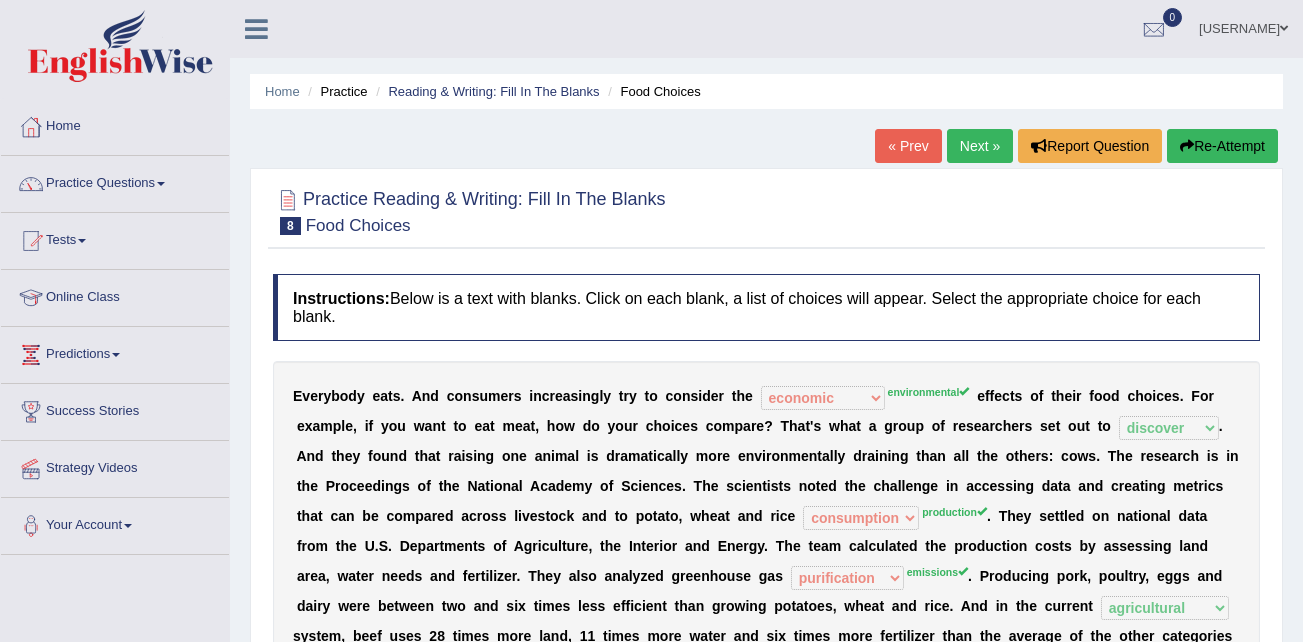 click on "Next »" at bounding box center [980, 146] 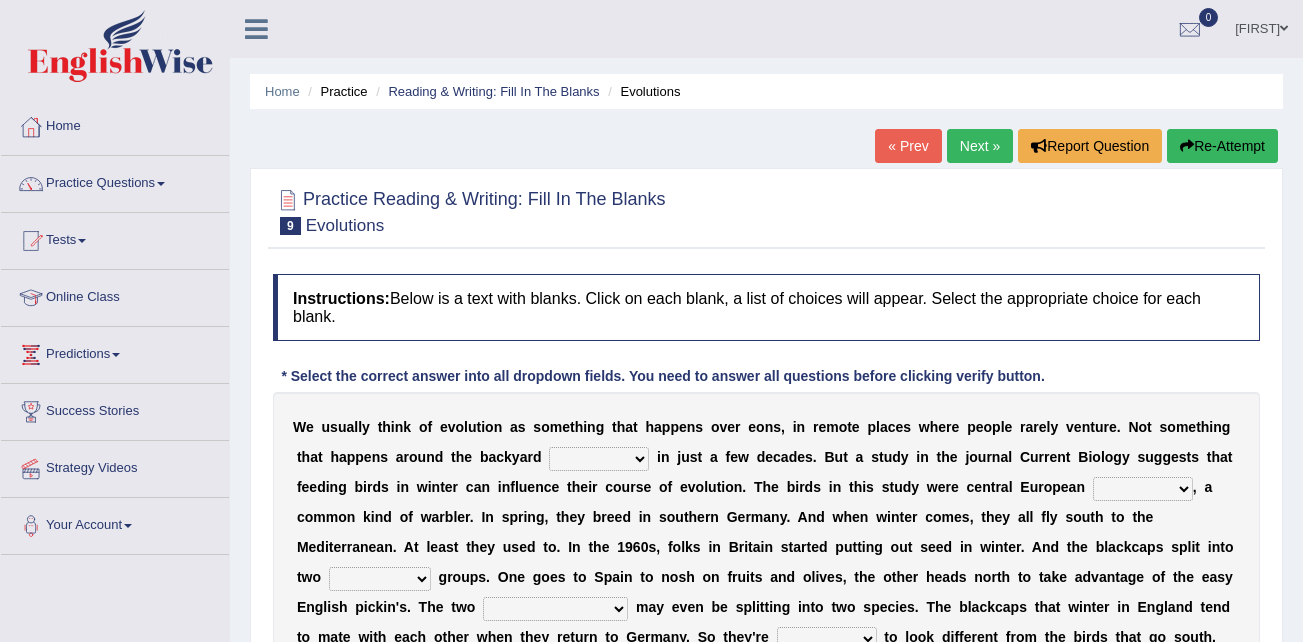 scroll, scrollTop: 0, scrollLeft: 0, axis: both 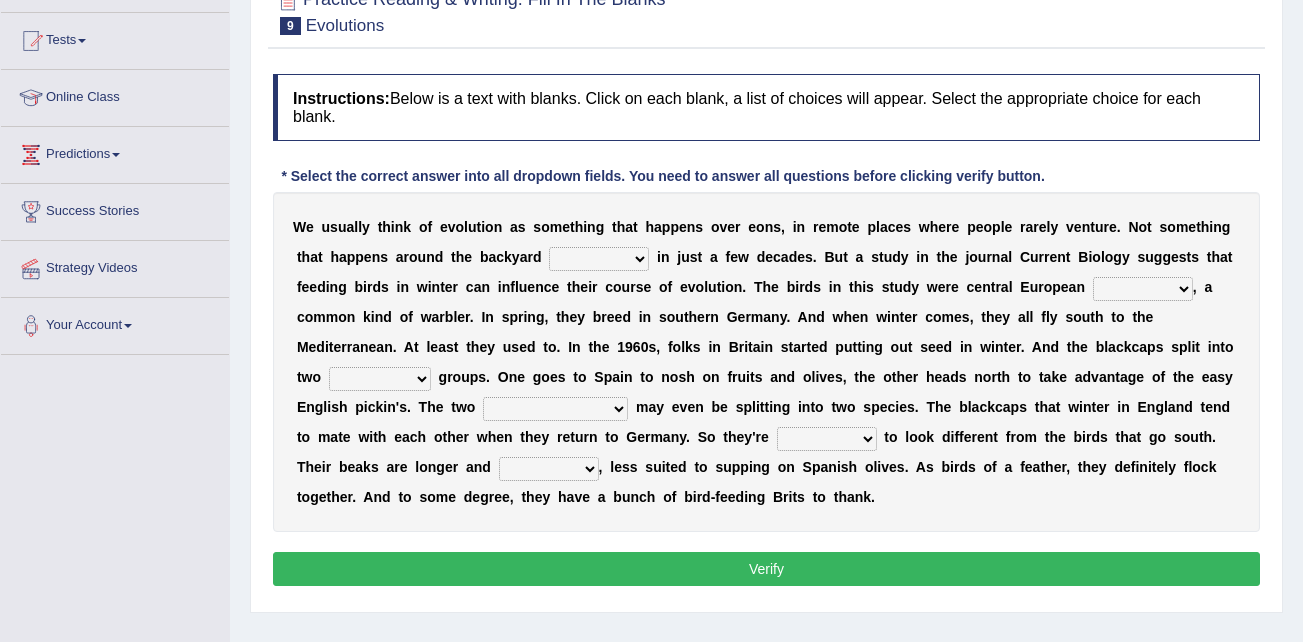 click on "beaver believer birdfeeder phonier" at bounding box center (599, 259) 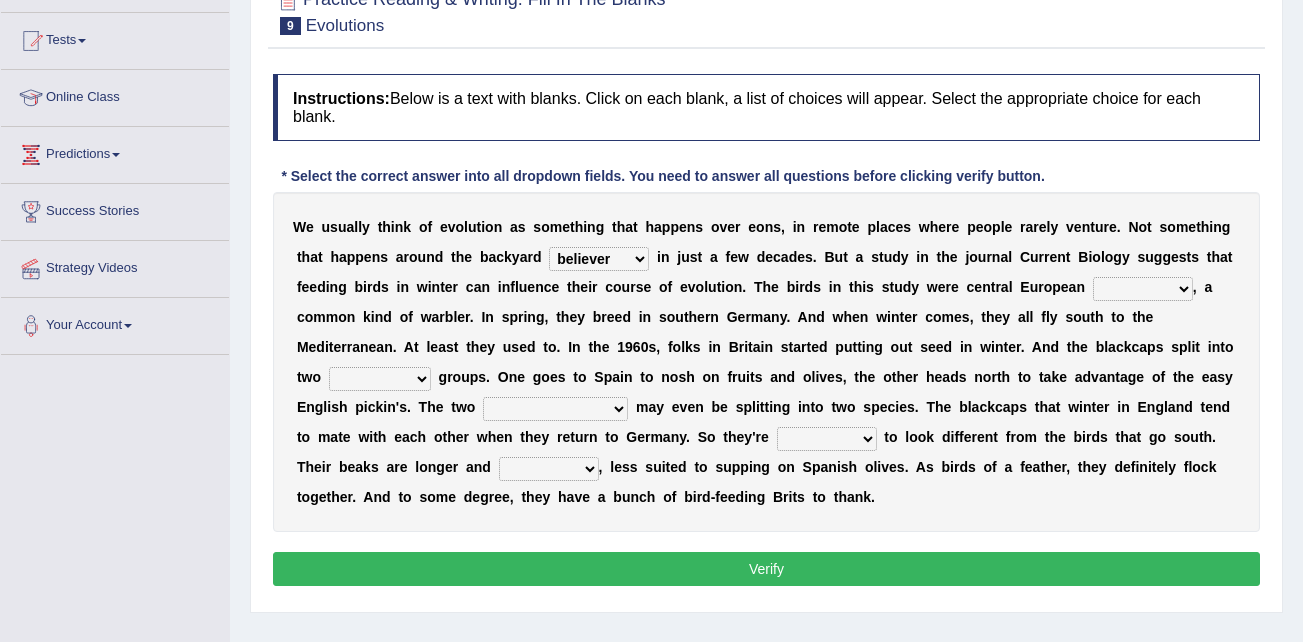 click on "beaver believer birdfeeder phonier" at bounding box center (599, 259) 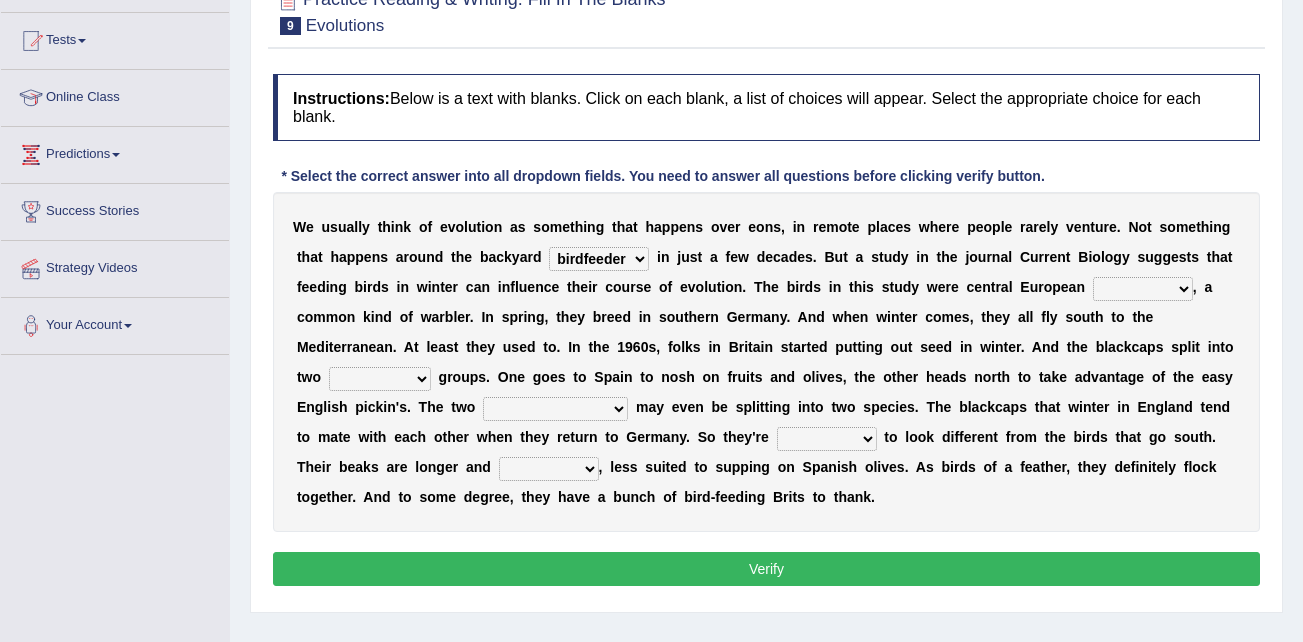 click on "beaver believer birdfeeder phonier" at bounding box center (599, 259) 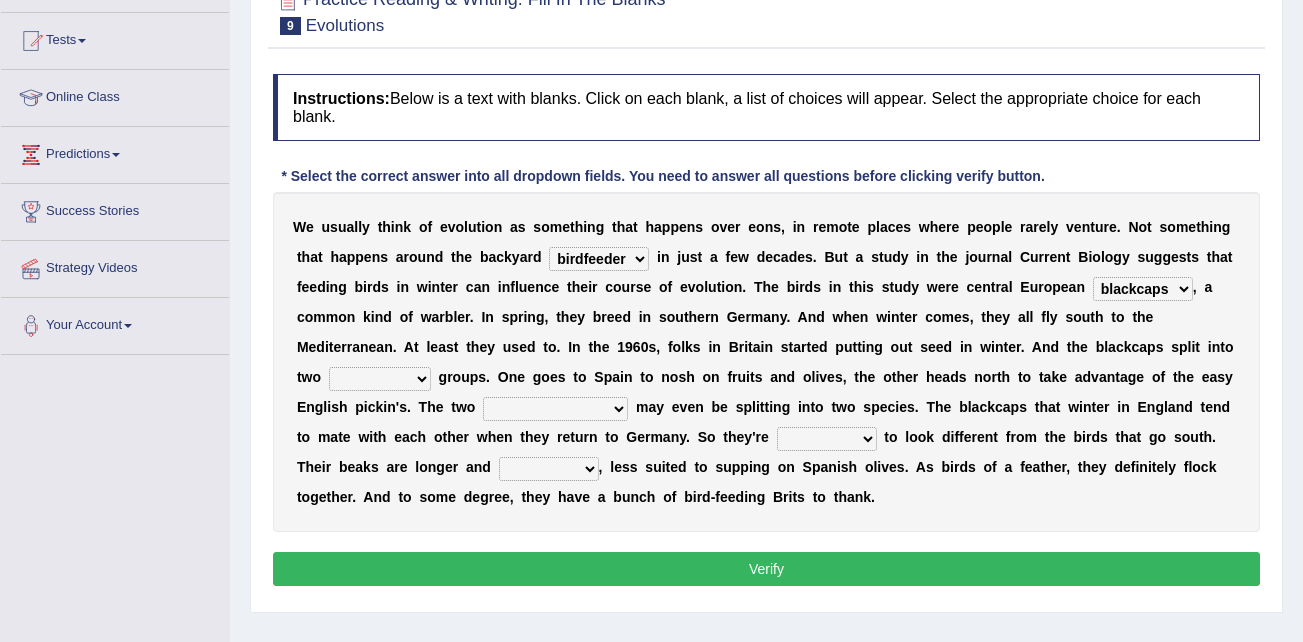 click on "blackcaps pox flaps chats" at bounding box center [1143, 289] 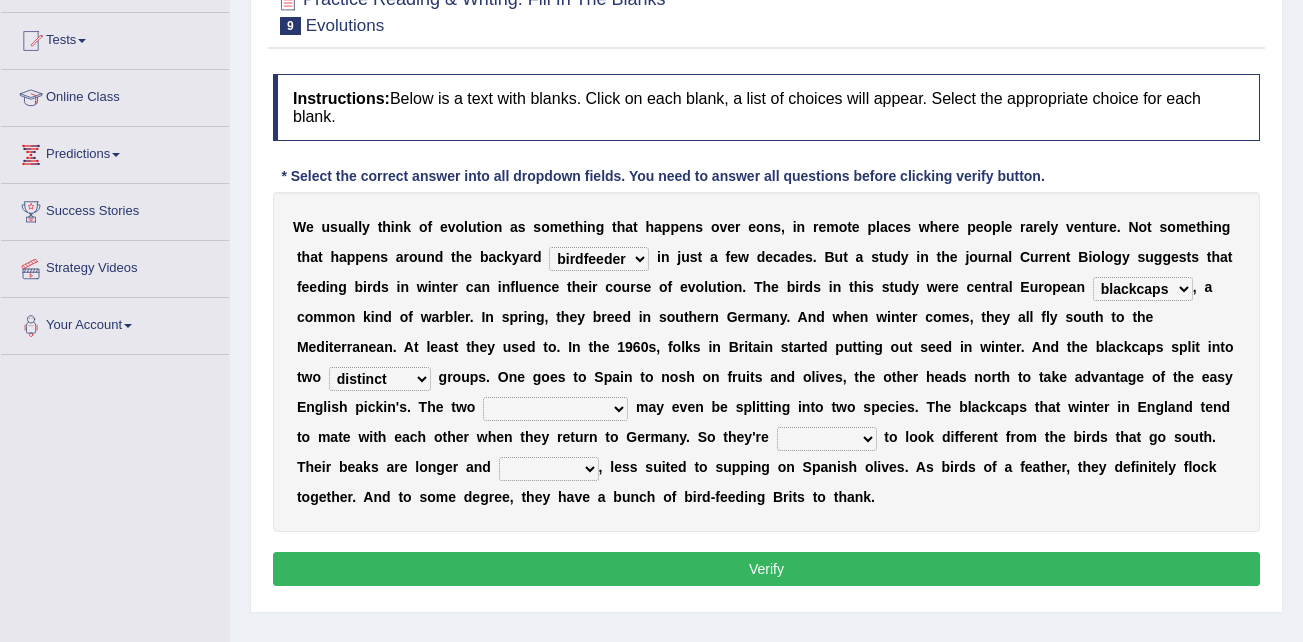 click on "elevators populations breakers contraindications" at bounding box center [555, 409] 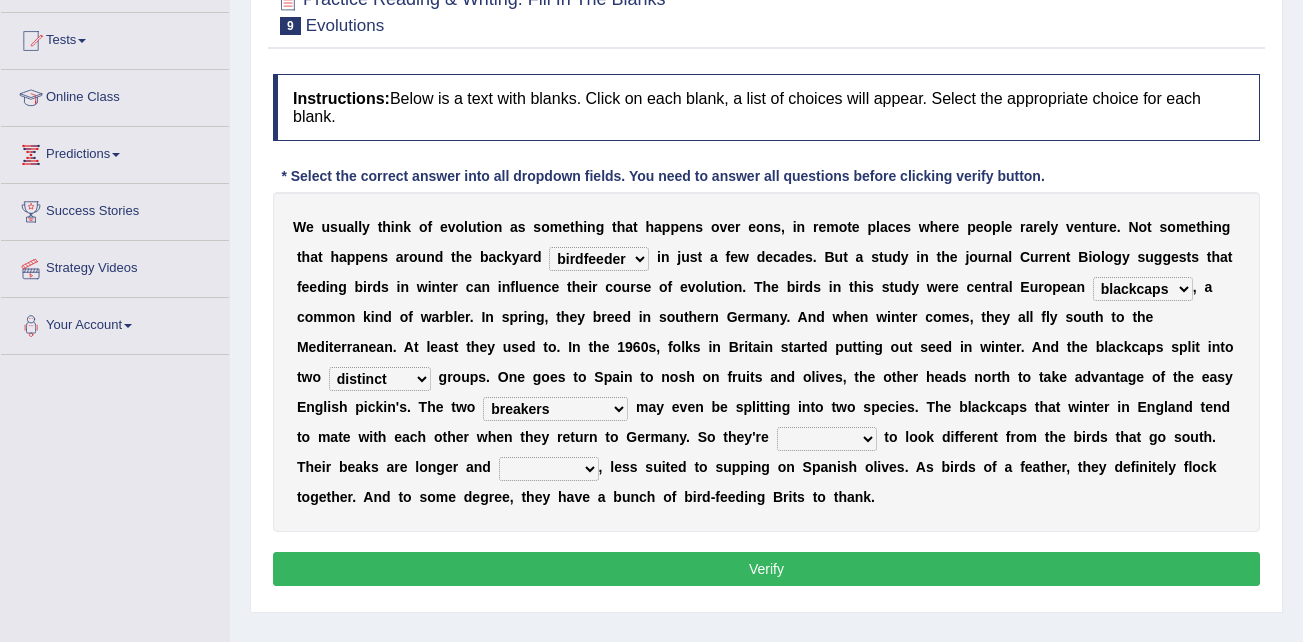 click on "starting blotting wanting padding" at bounding box center [827, 439] 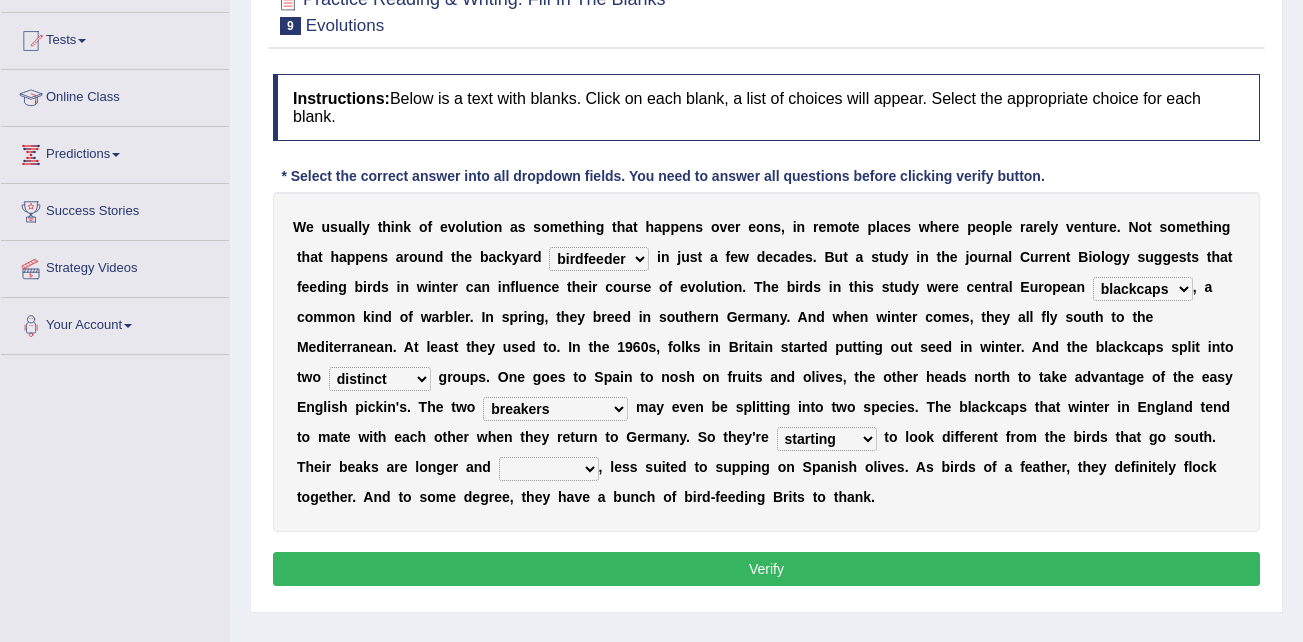 click on "starting blotting wanting padding" at bounding box center [827, 439] 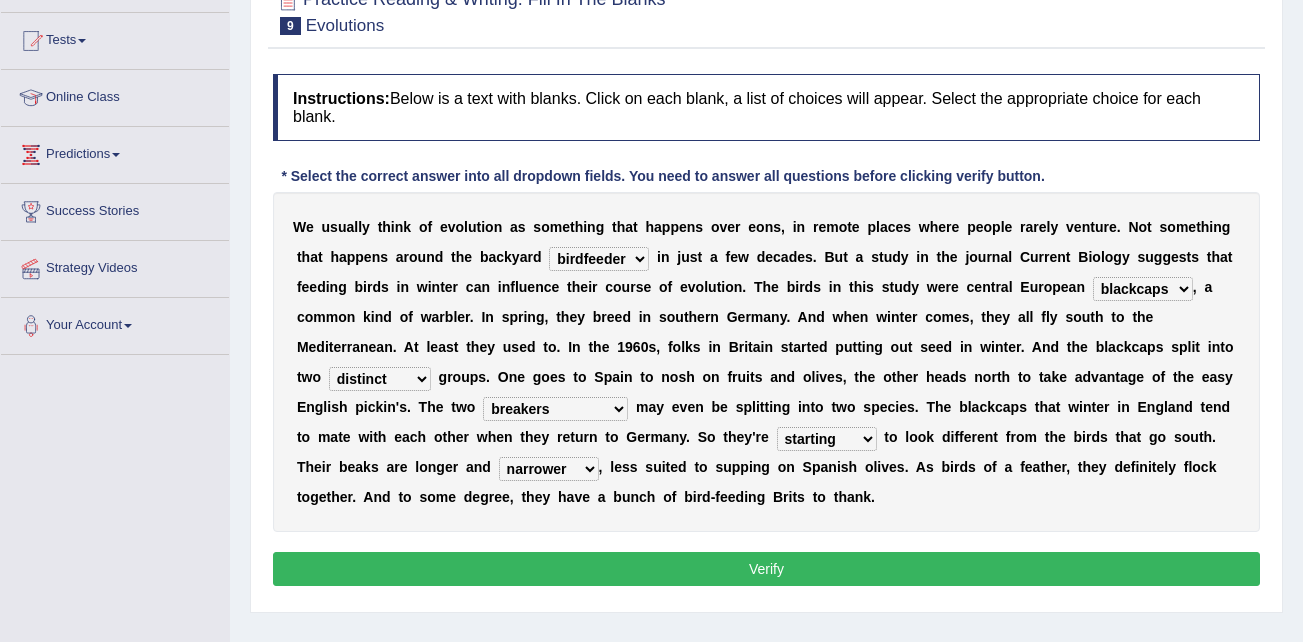 click on "freshwater spillover scheduler narrower" at bounding box center [549, 469] 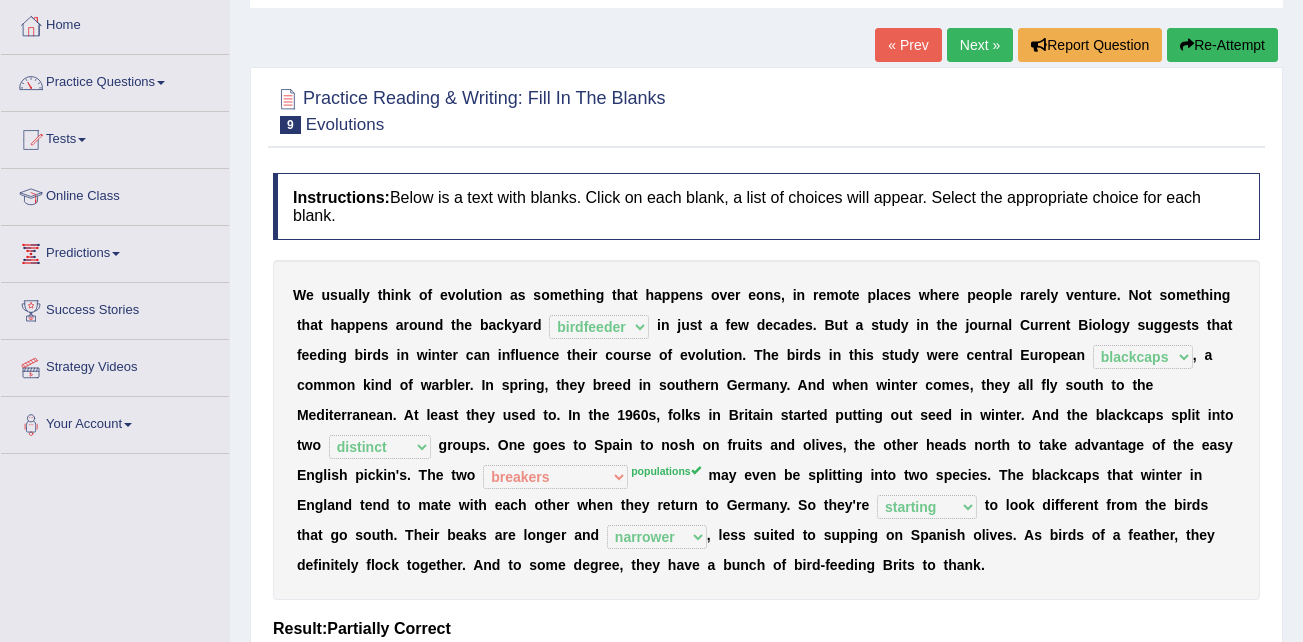scroll, scrollTop: 100, scrollLeft: 0, axis: vertical 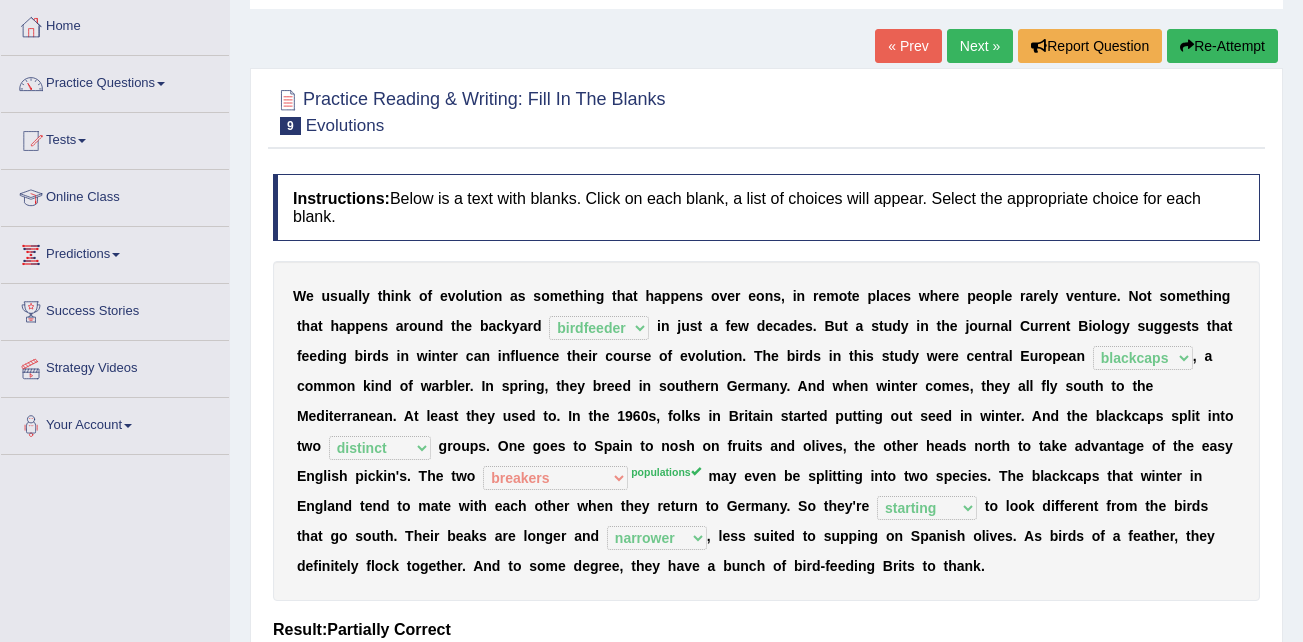 click on "Next »" at bounding box center [980, 46] 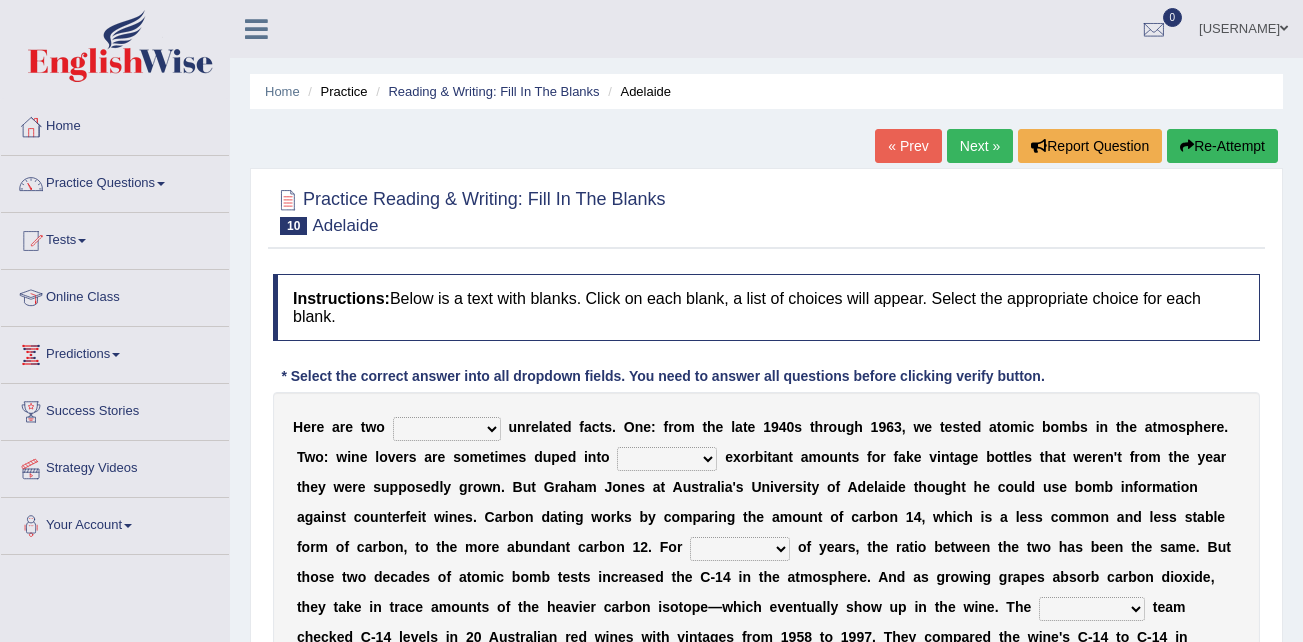 scroll, scrollTop: 0, scrollLeft: 0, axis: both 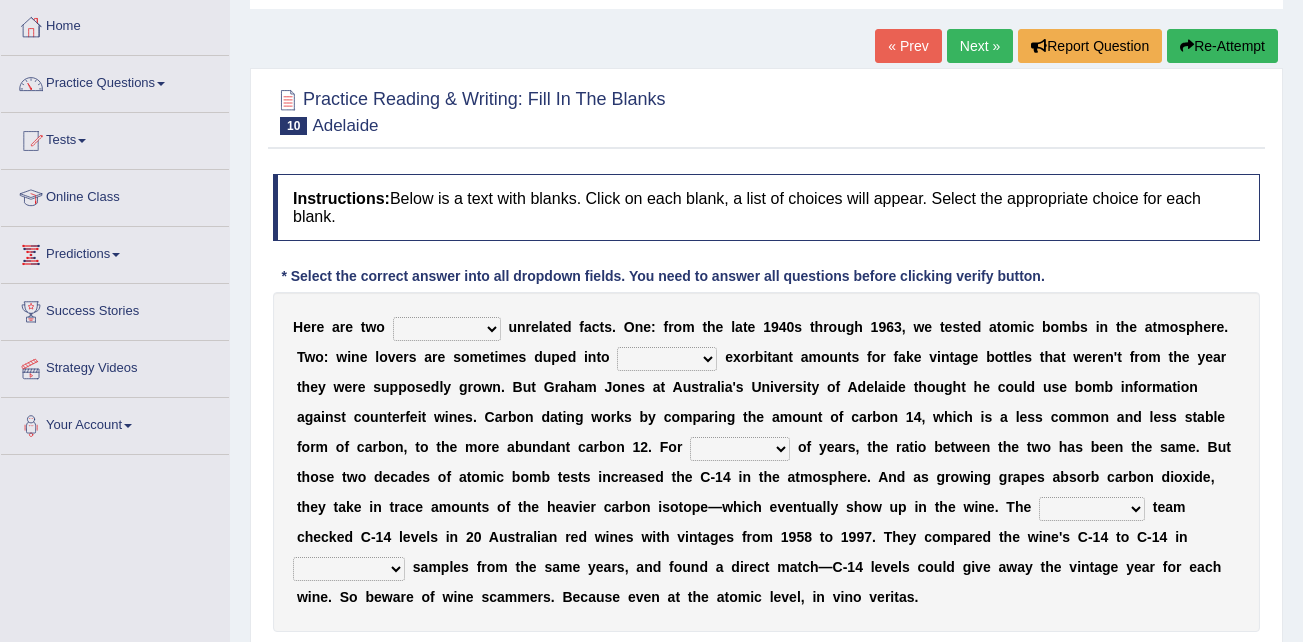 click on "seemingly feelingly endearingly entreatingly" at bounding box center [447, 329] 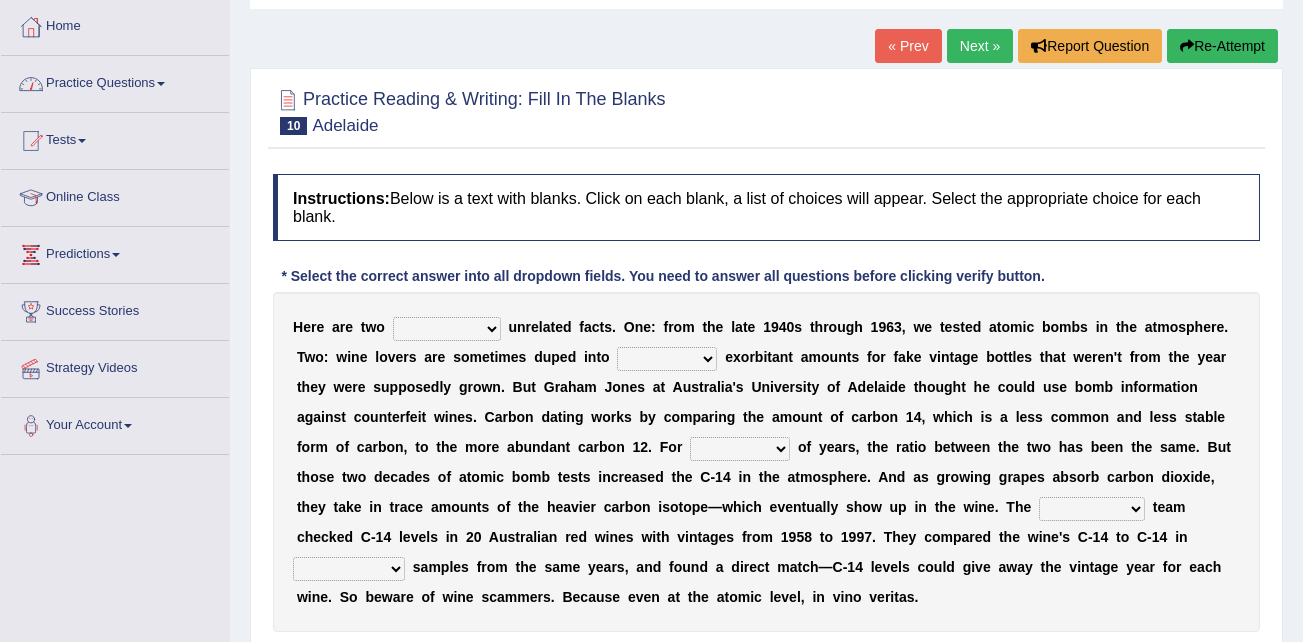 click on "seemingly feelingly endearingly entreatingly" at bounding box center [447, 329] 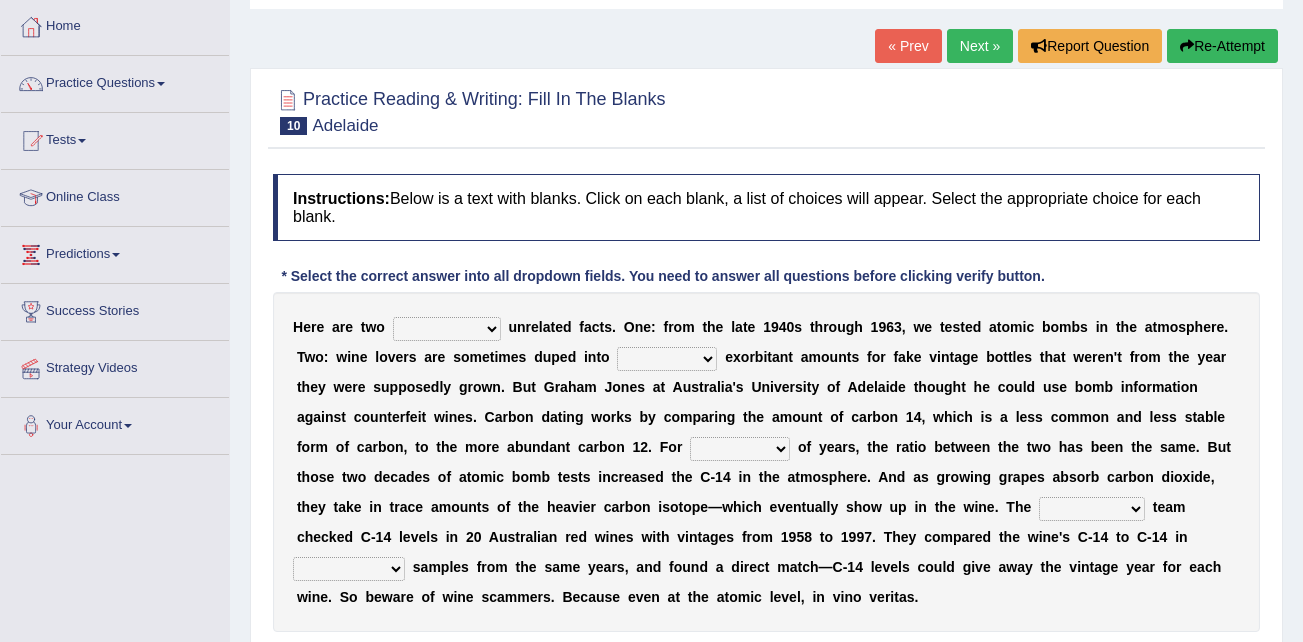 select on "seemingly" 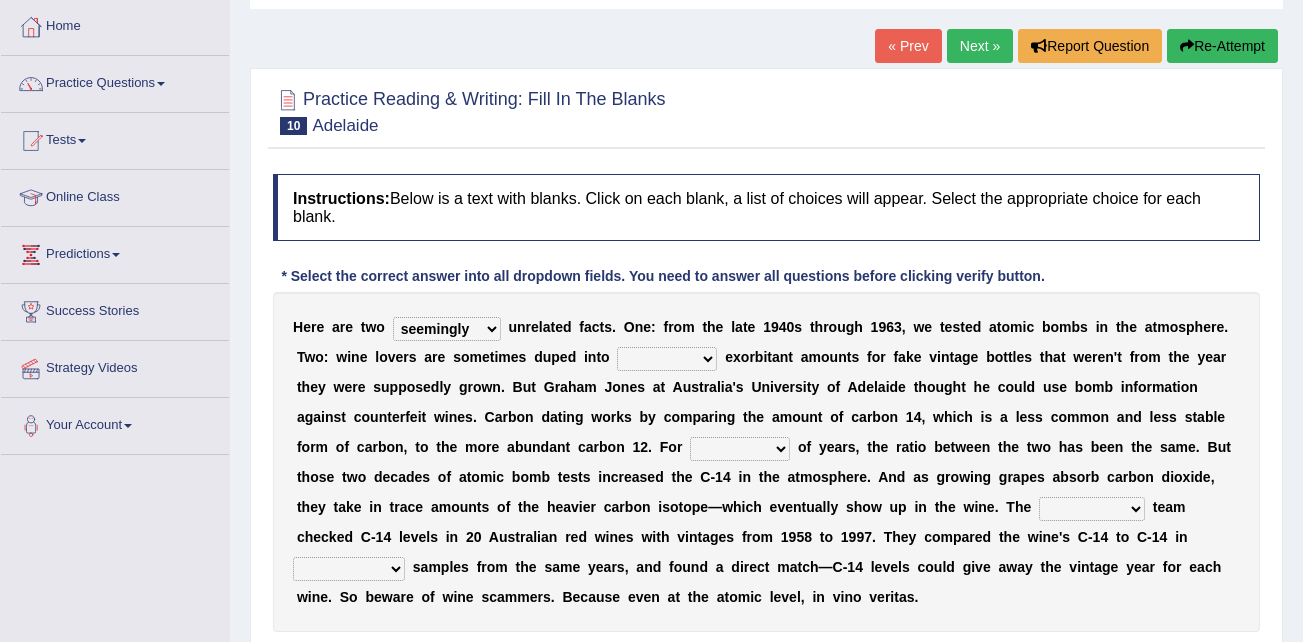 click on "seemingly feelingly endearingly entreatingly" at bounding box center (447, 329) 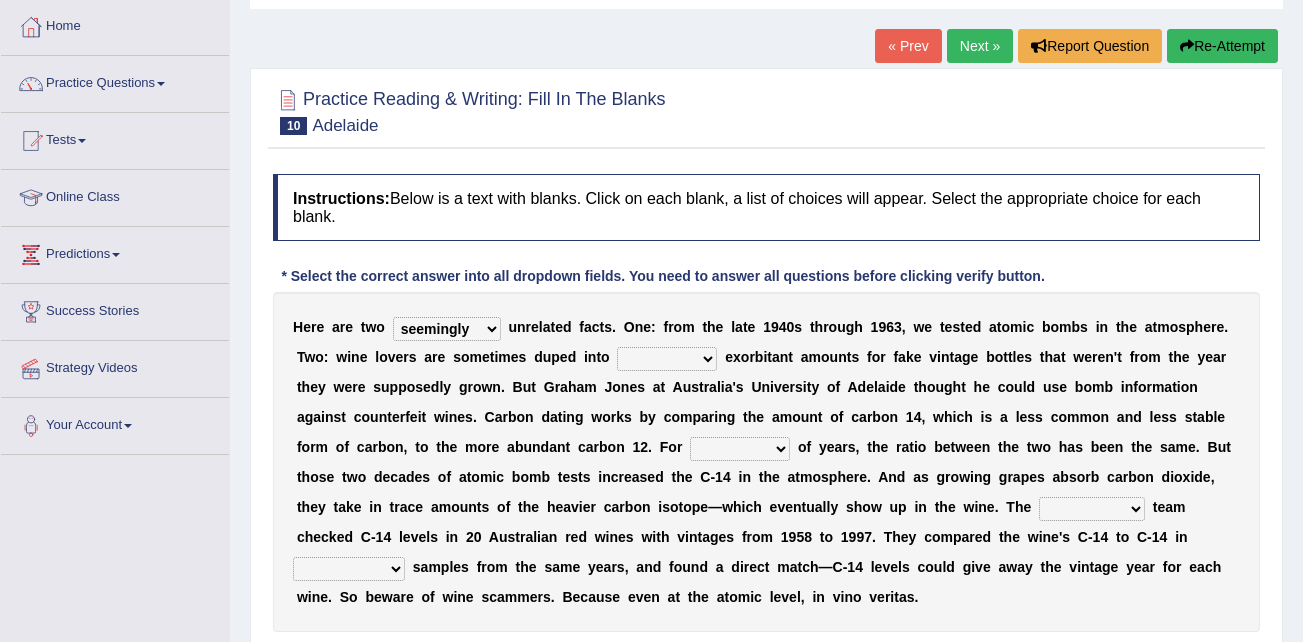 click on "dipping trekking spending swinging" at bounding box center [667, 359] 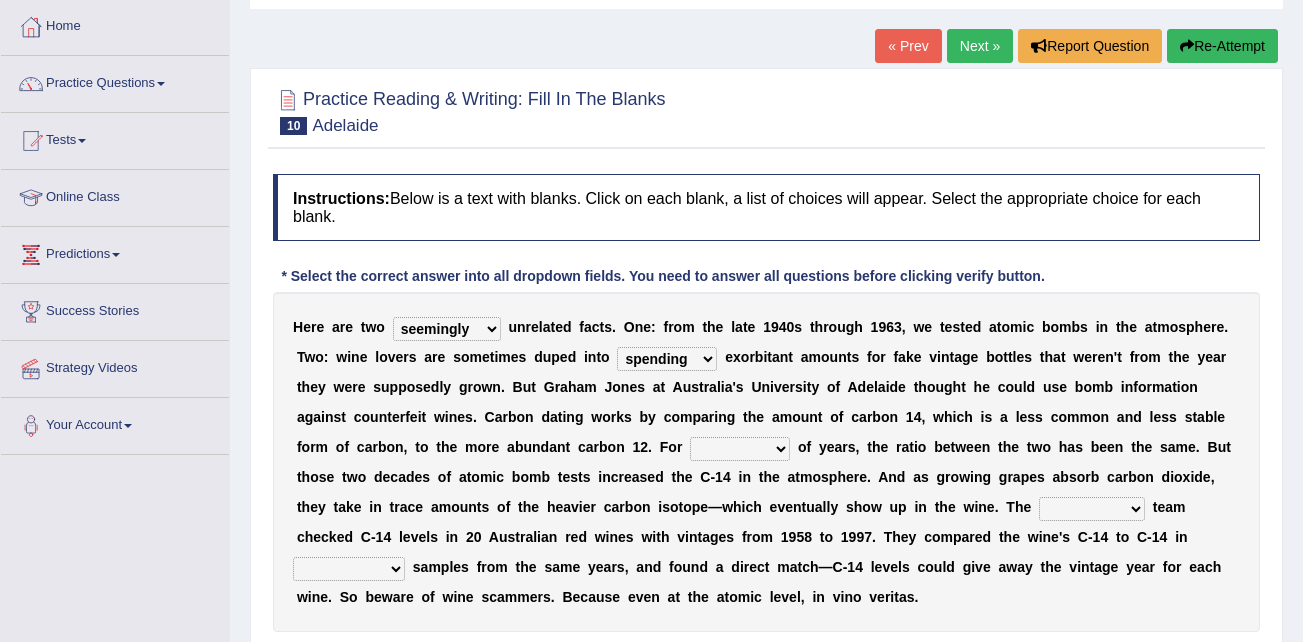 click on "dipping trekking spending swinging" at bounding box center (667, 359) 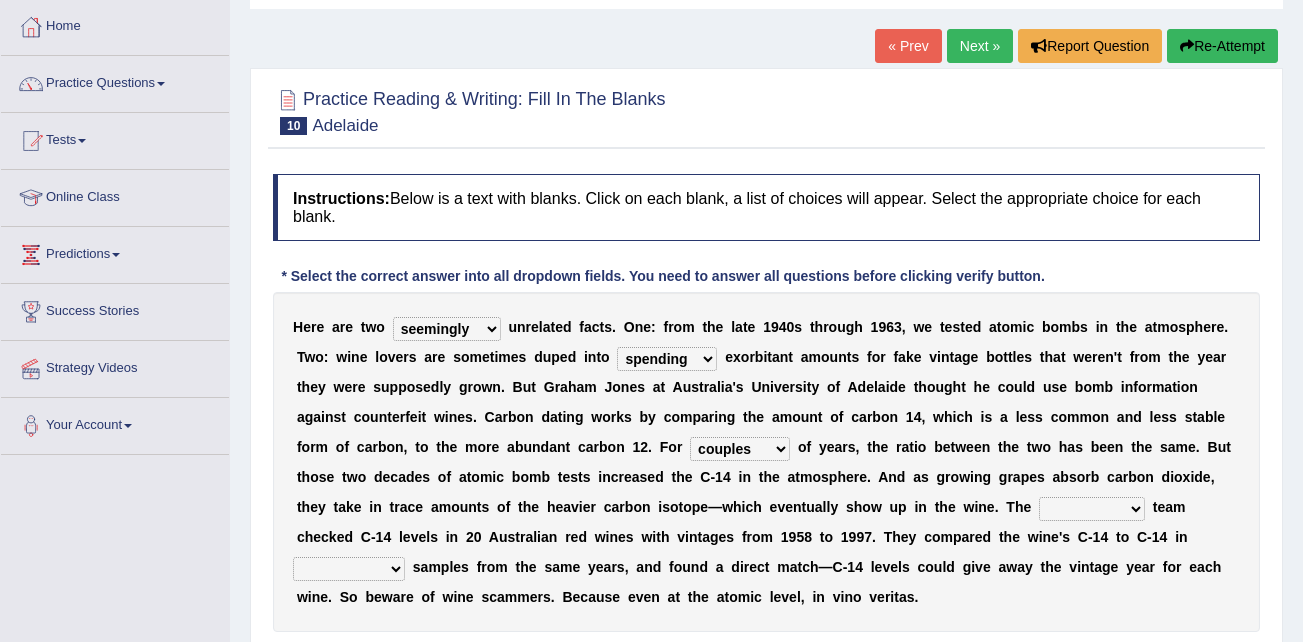 click on "couples much thousands numerous" at bounding box center [740, 449] 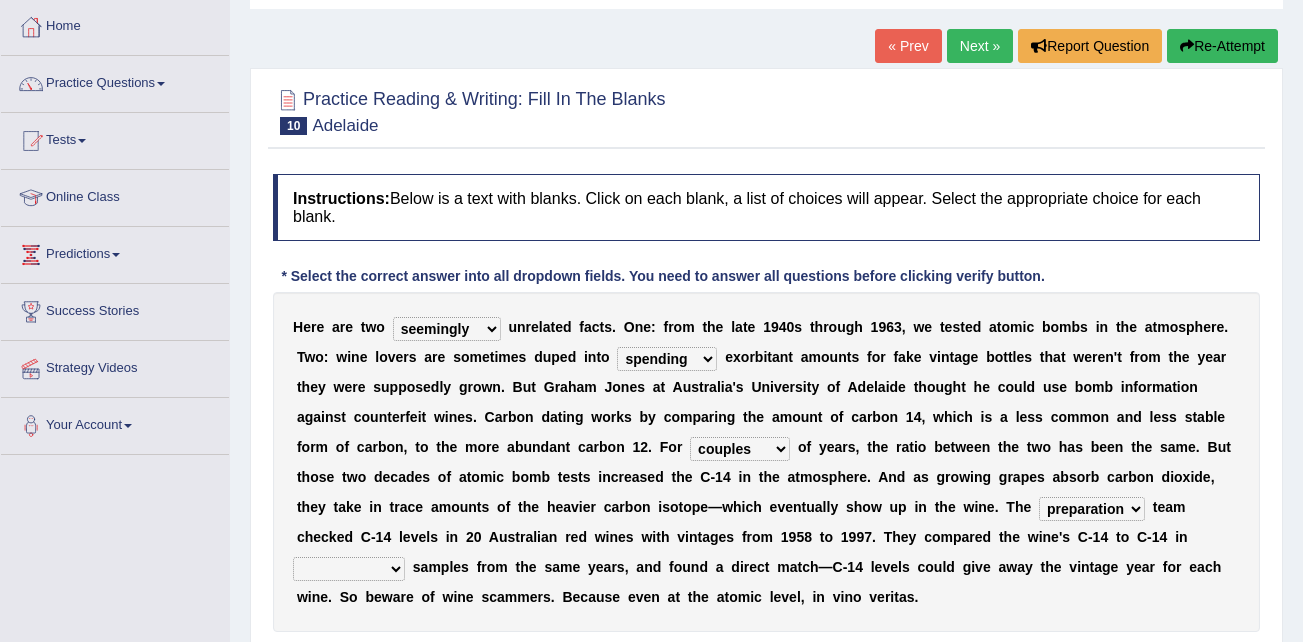 click on "physical atmospheric fluid solid" at bounding box center (349, 569) 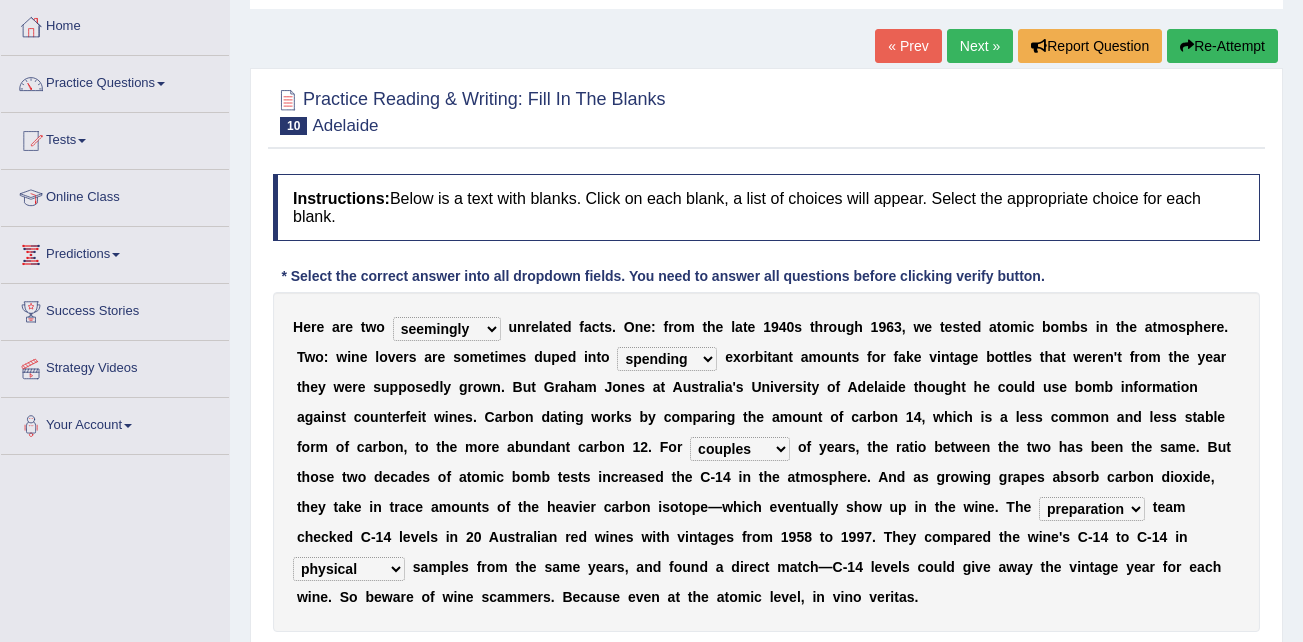 click on "physical atmospheric fluid solid" at bounding box center [349, 569] 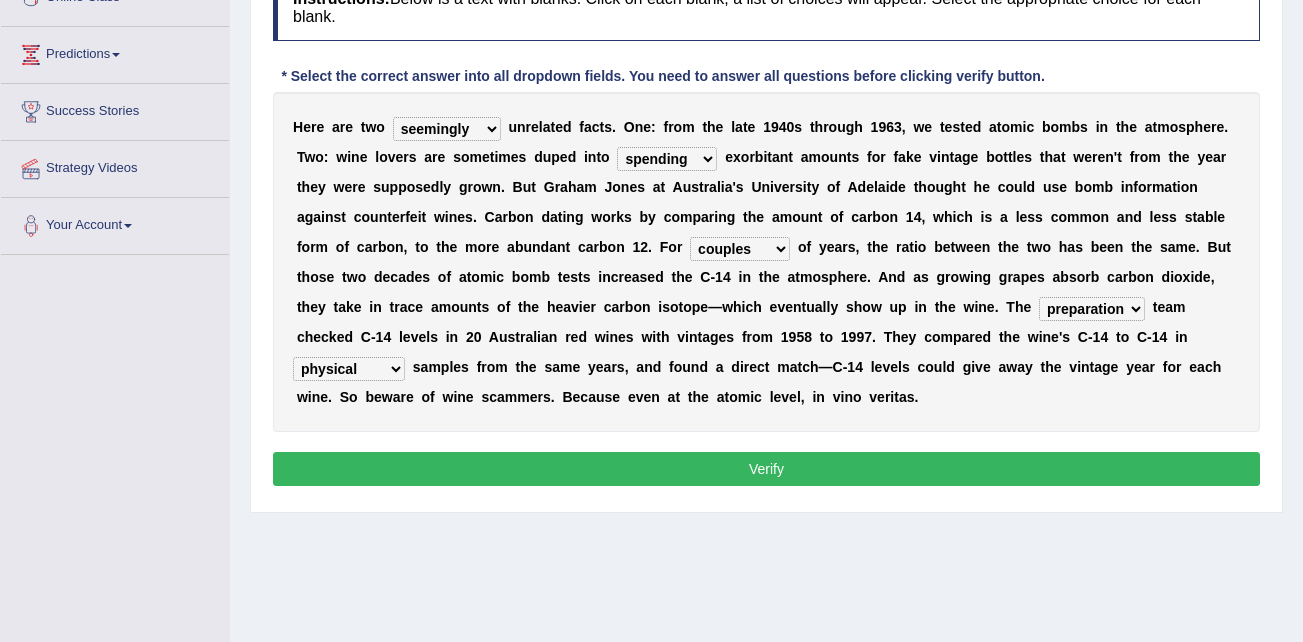 click on "Verify" at bounding box center [766, 469] 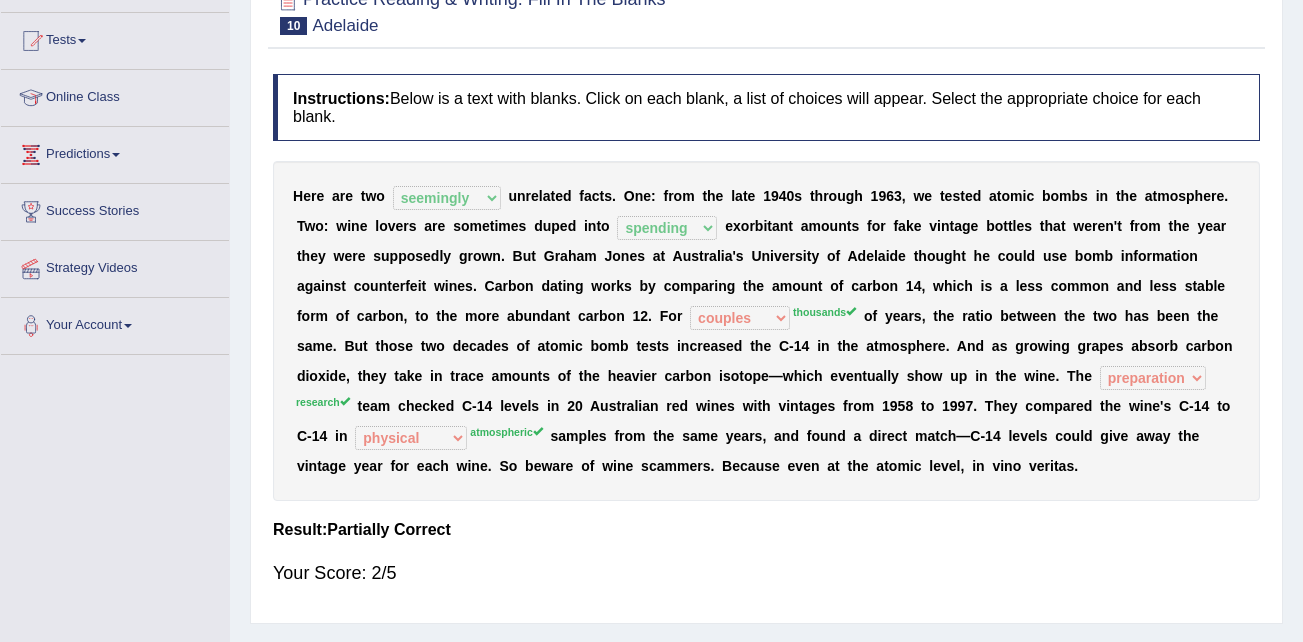 scroll, scrollTop: 0, scrollLeft: 0, axis: both 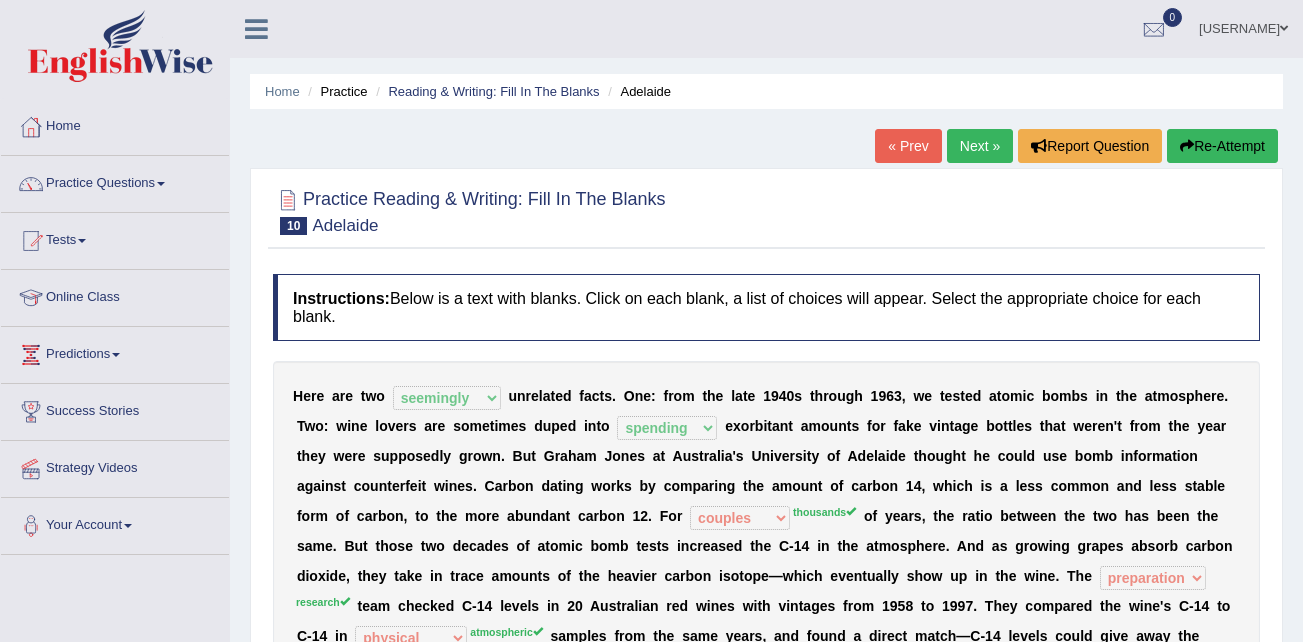 click on "Next »" at bounding box center (980, 146) 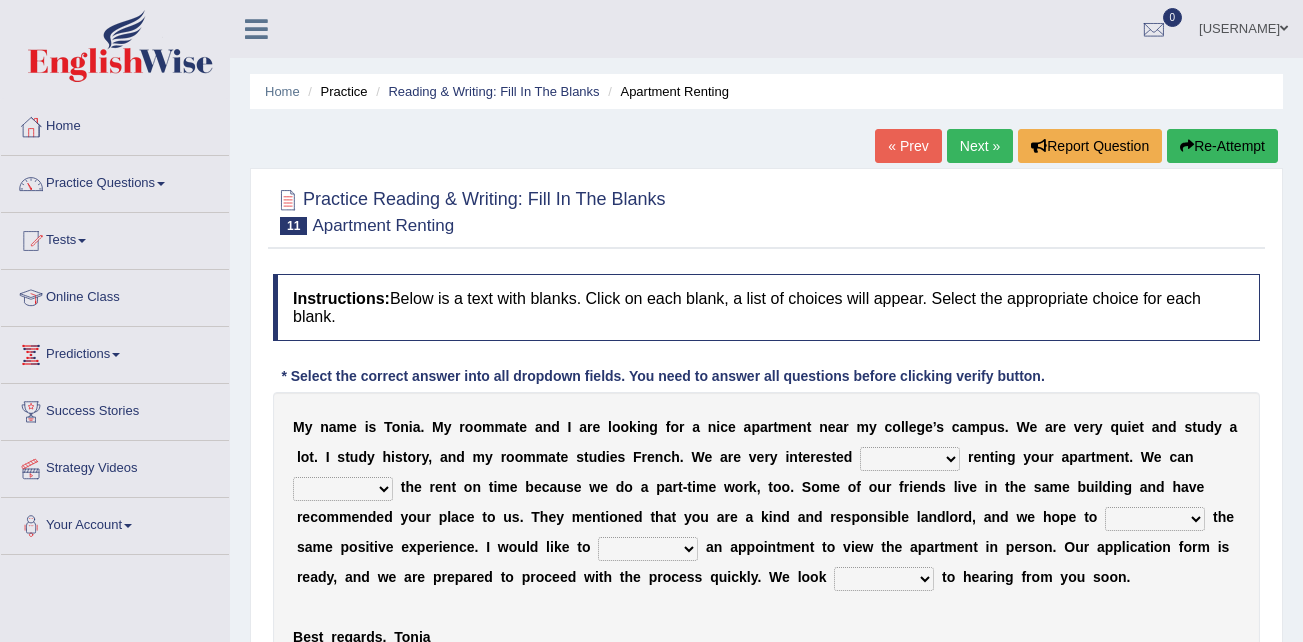 scroll, scrollTop: 0, scrollLeft: 0, axis: both 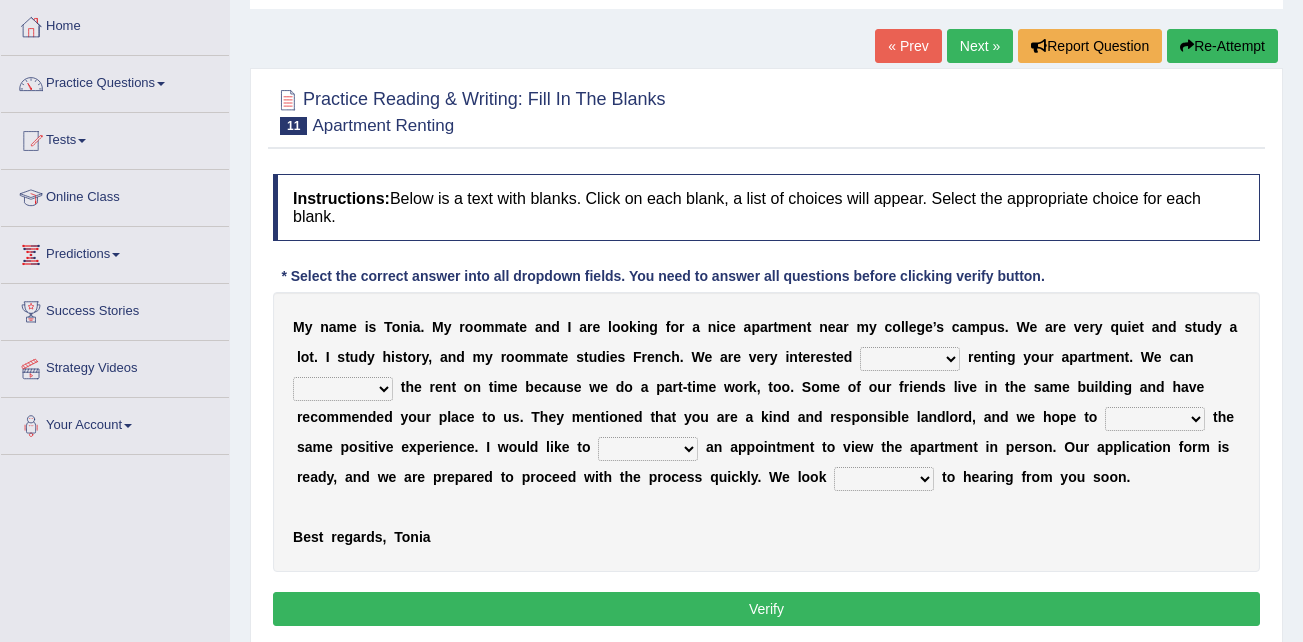 click on "for about at in" at bounding box center [910, 359] 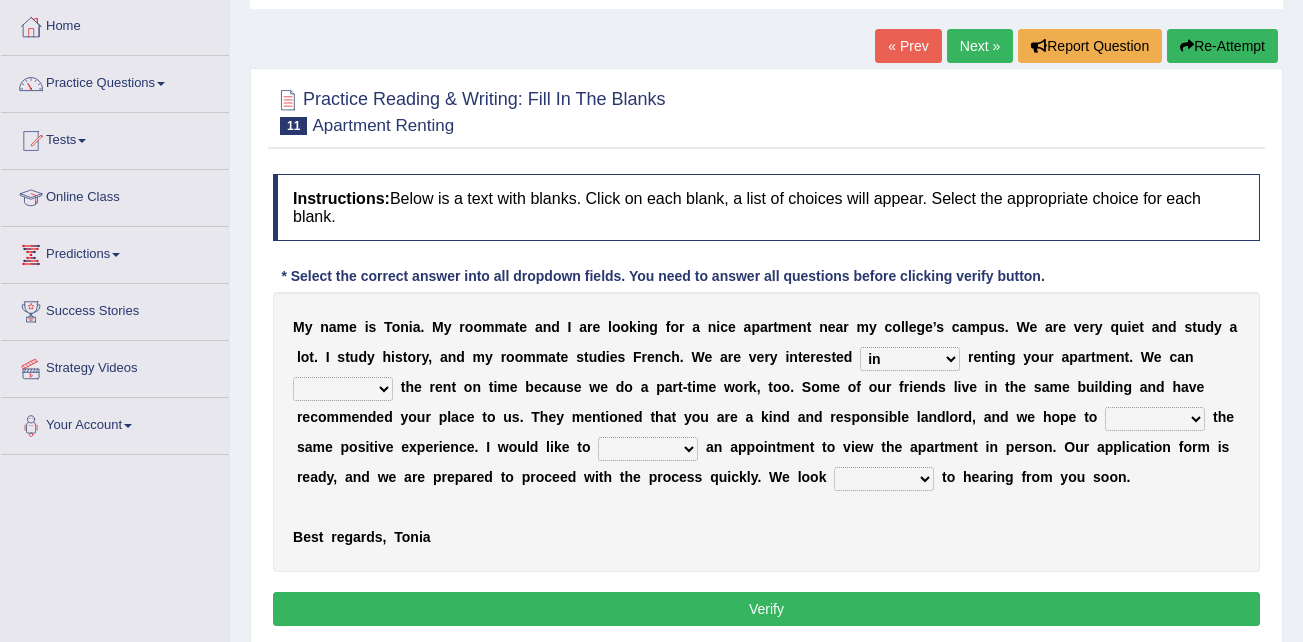 click on "for about at in" at bounding box center (910, 359) 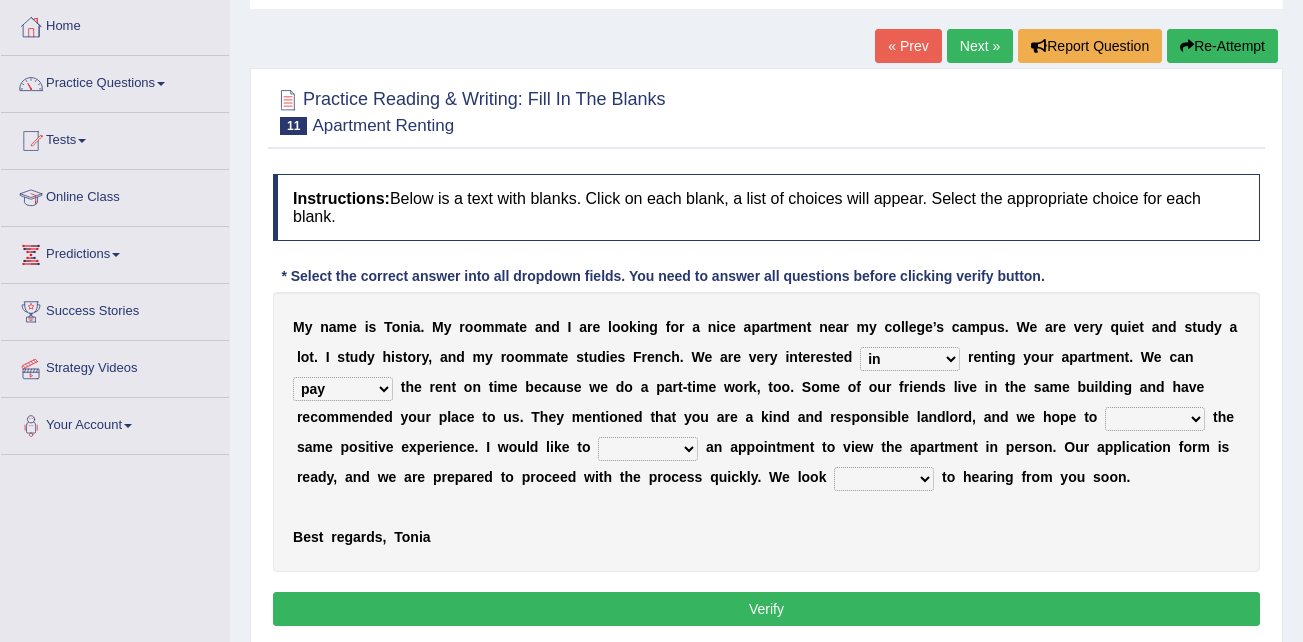 click on "afford get pay bring" at bounding box center [343, 389] 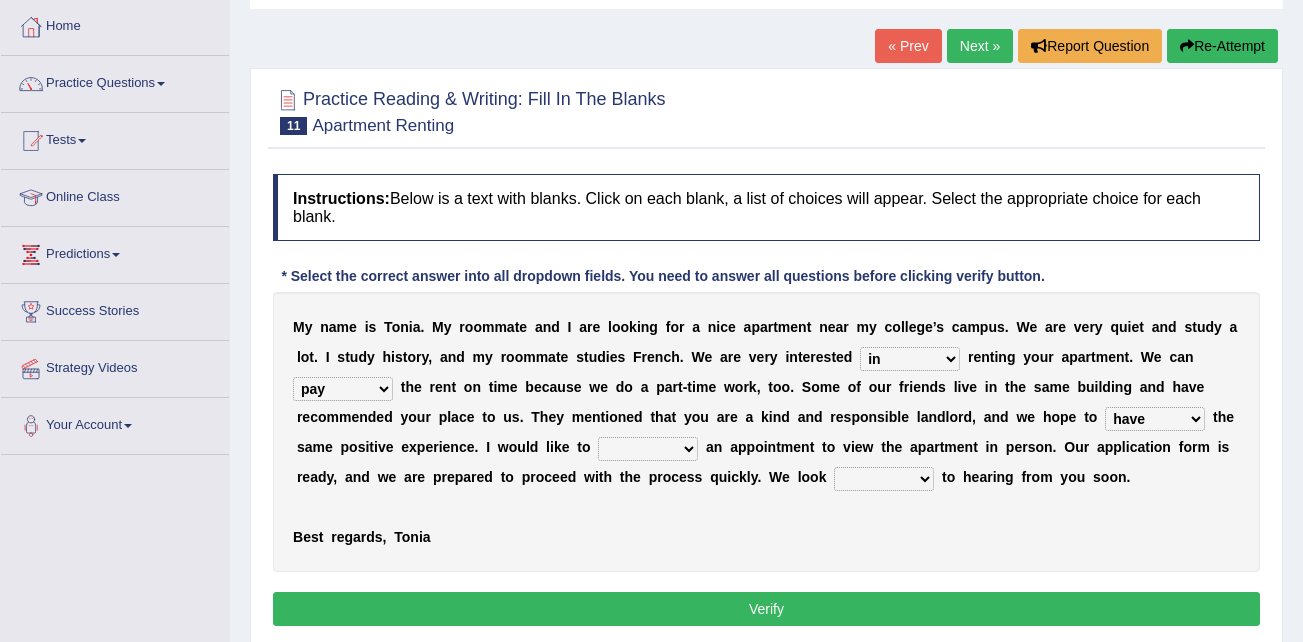 click on "own recall revise make" at bounding box center [648, 449] 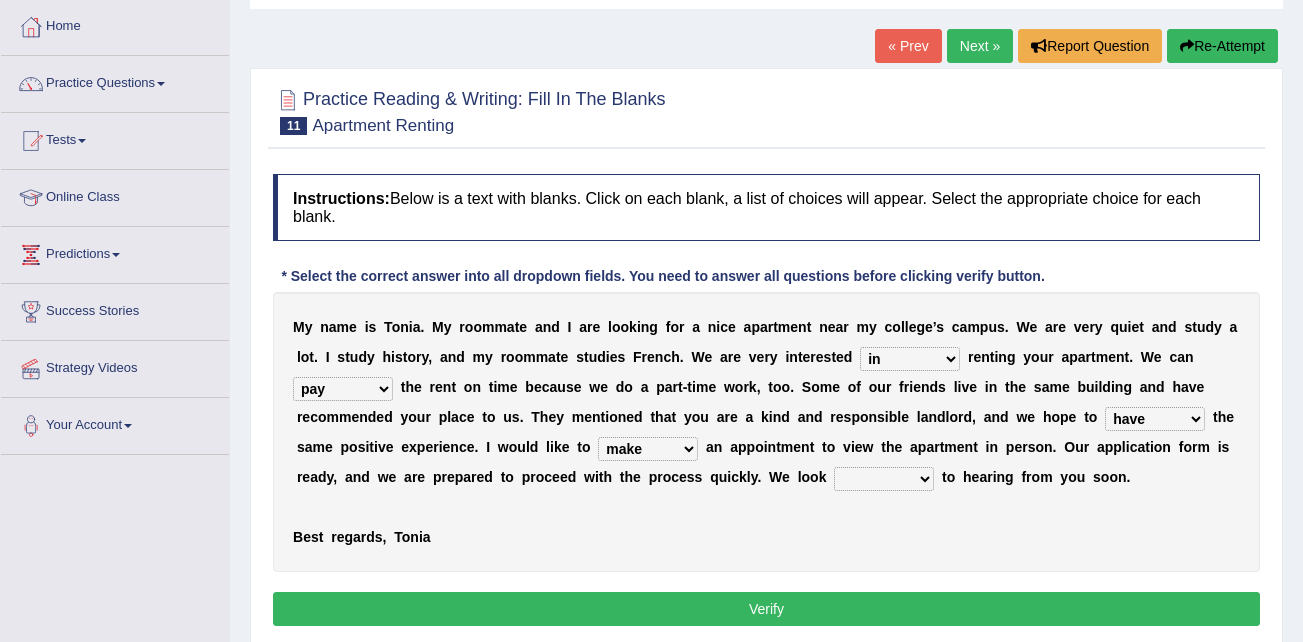 click on "around out in forward" at bounding box center [884, 479] 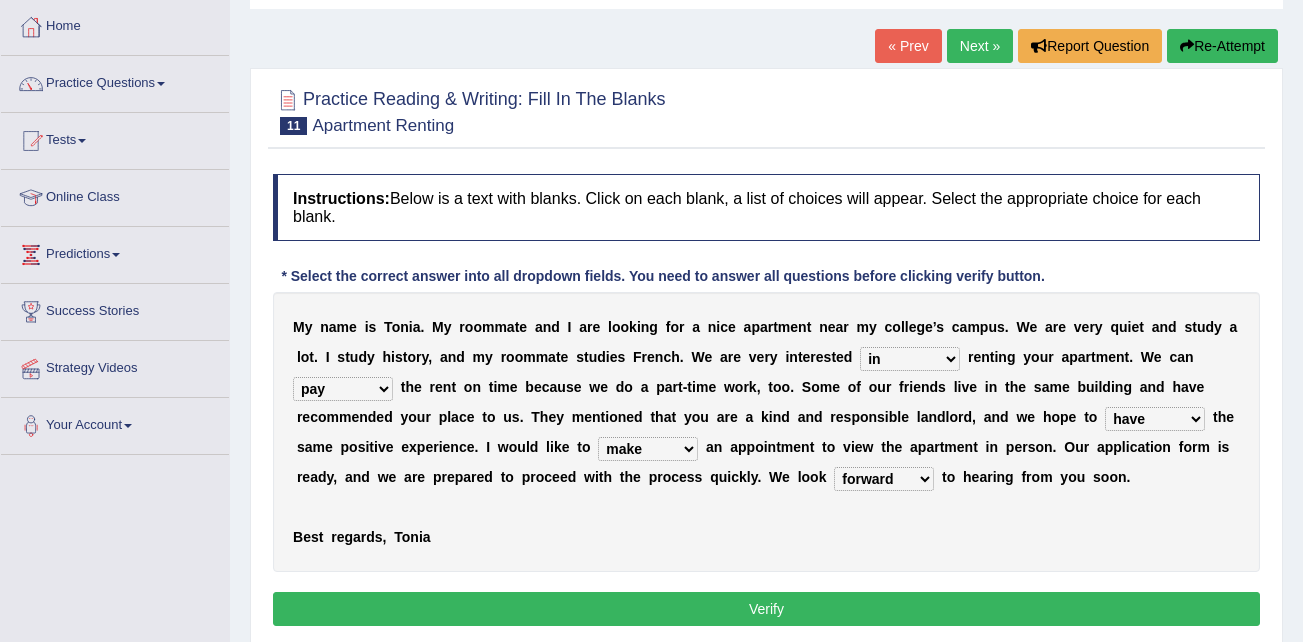 click on "around out in forward" at bounding box center [884, 479] 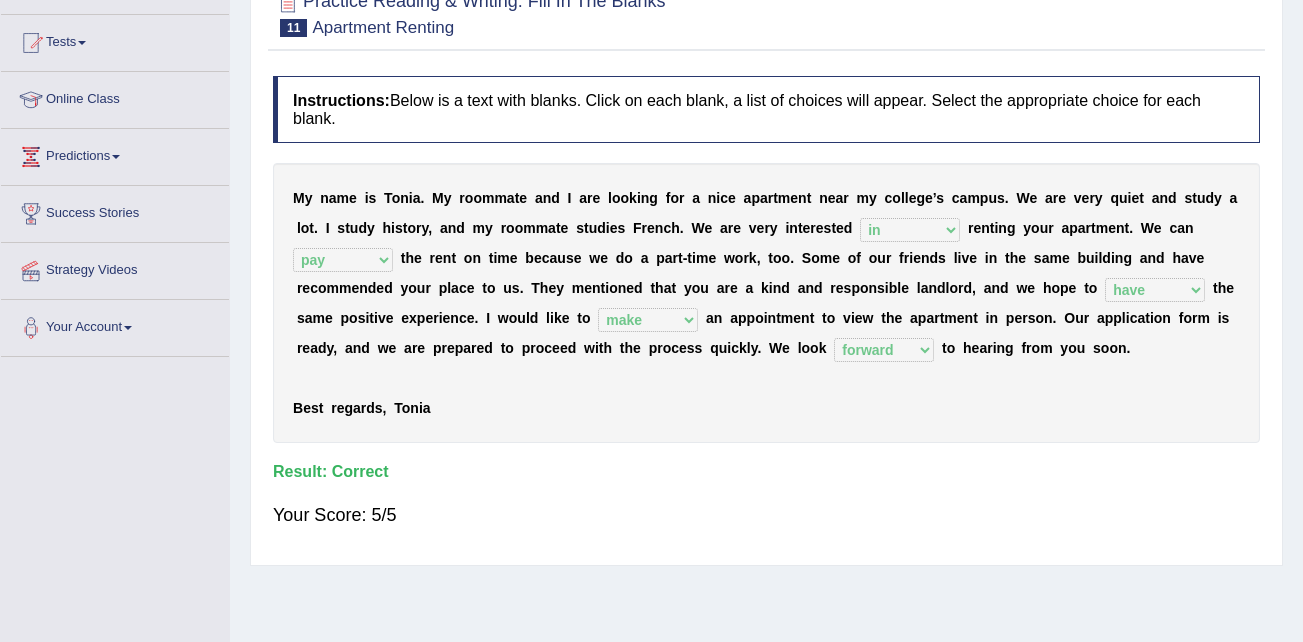 scroll, scrollTop: 100, scrollLeft: 0, axis: vertical 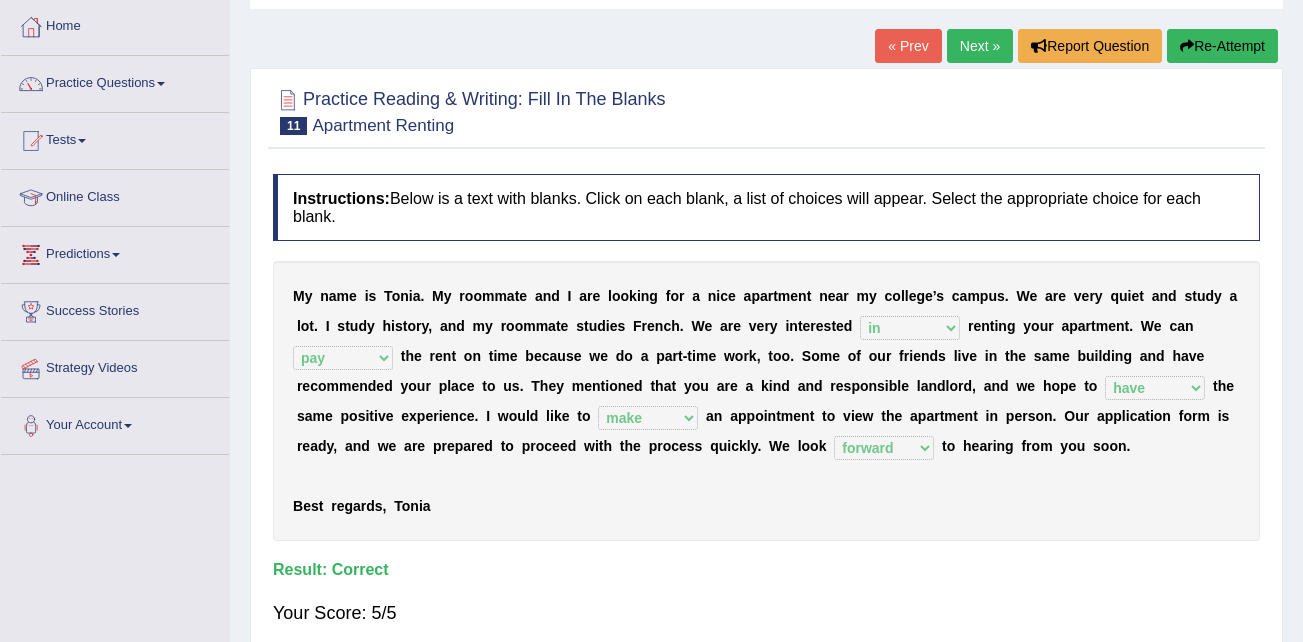click on "Next »" at bounding box center (980, 46) 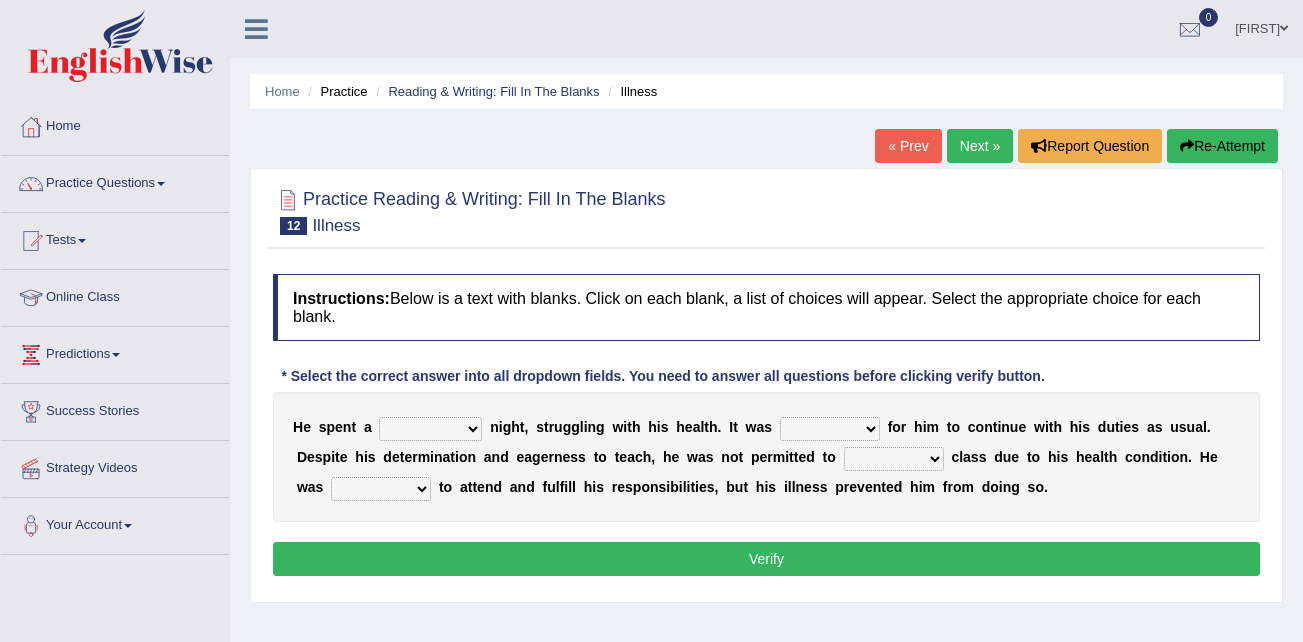 scroll, scrollTop: 0, scrollLeft: 0, axis: both 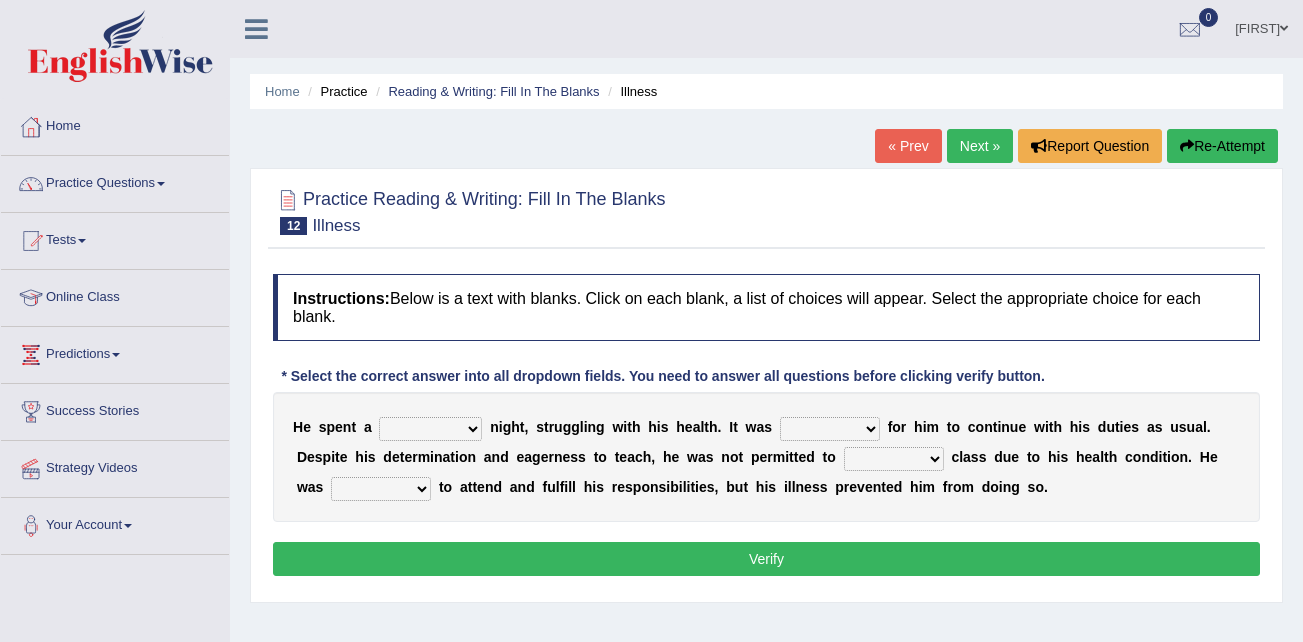 click on "cheerful restful meaningful painful" at bounding box center [430, 429] 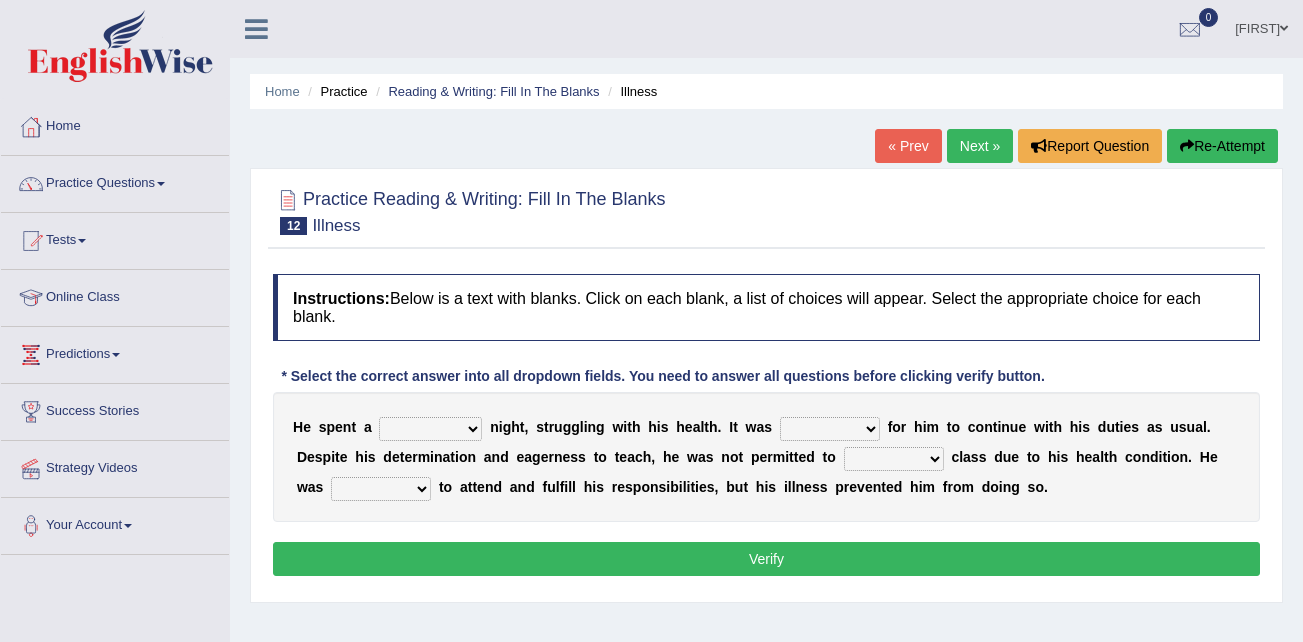 click on "cheerful restful meaningful painful" at bounding box center (430, 429) 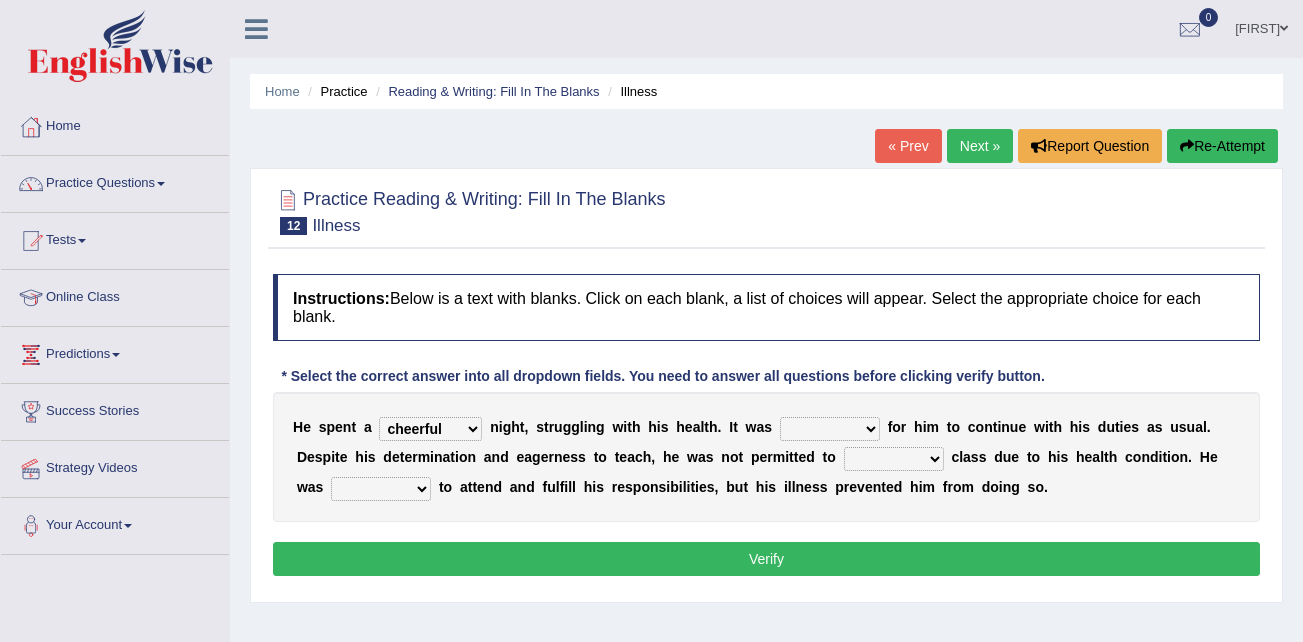 click on "cheerful restful meaningful painful" at bounding box center [430, 429] 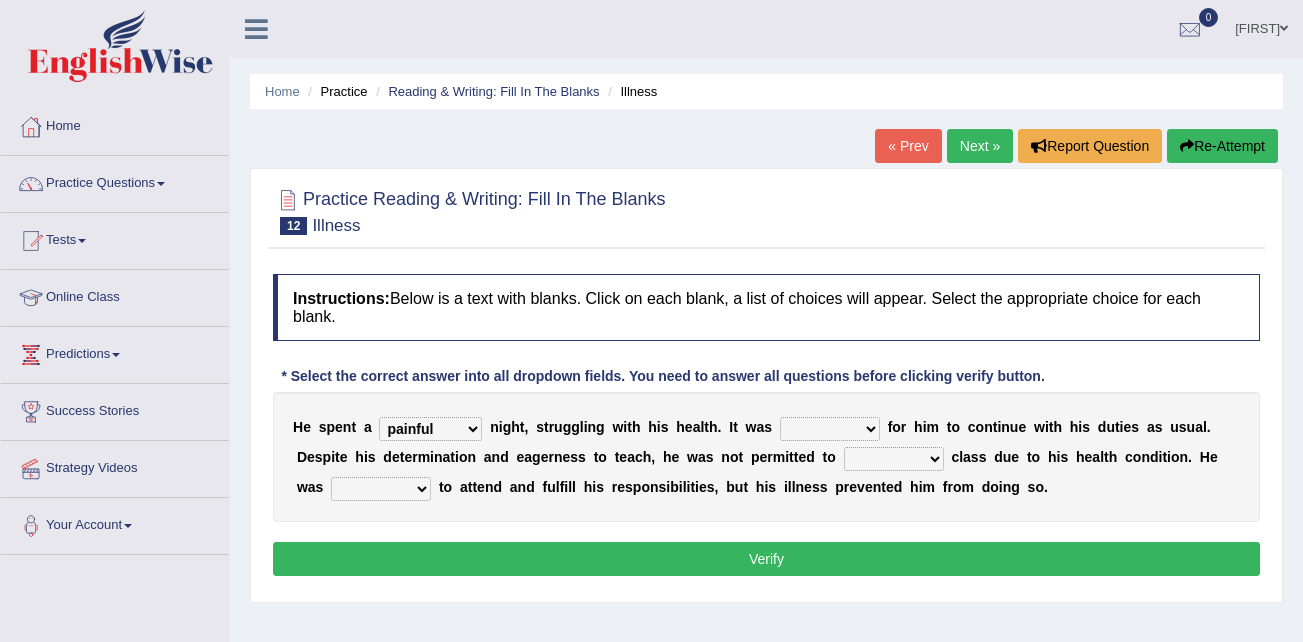 click on "enjoyable simple difficult natural" at bounding box center [830, 429] 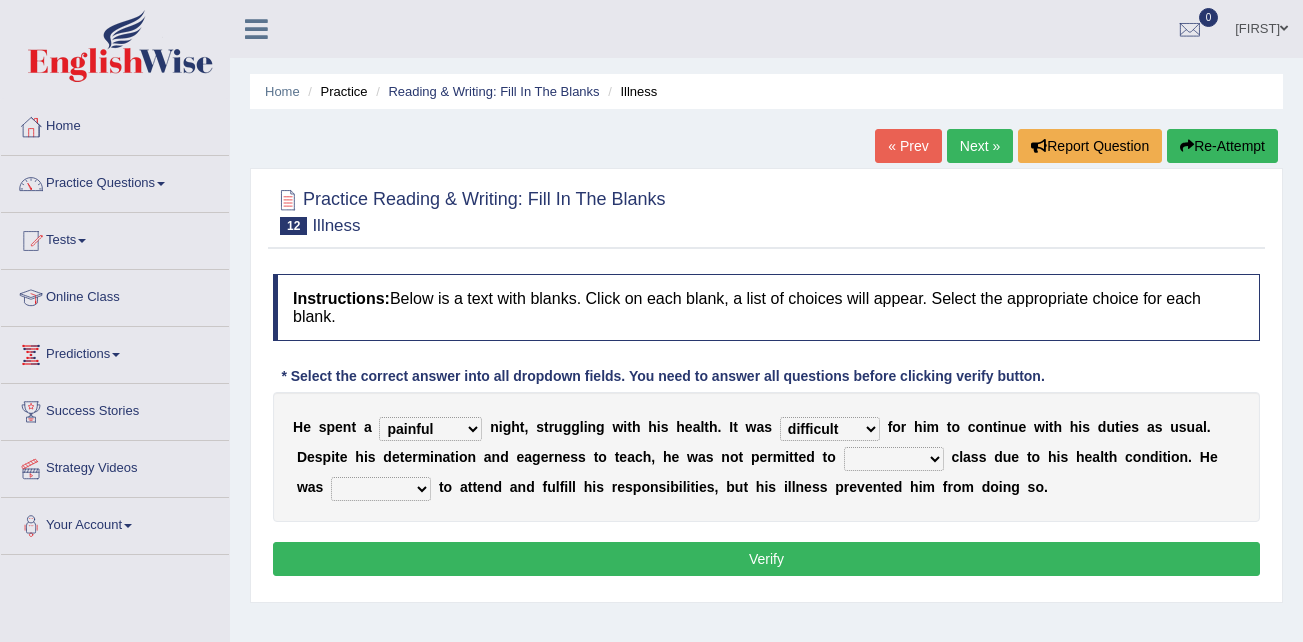 click on "enjoyable simple difficult natural" at bounding box center [830, 429] 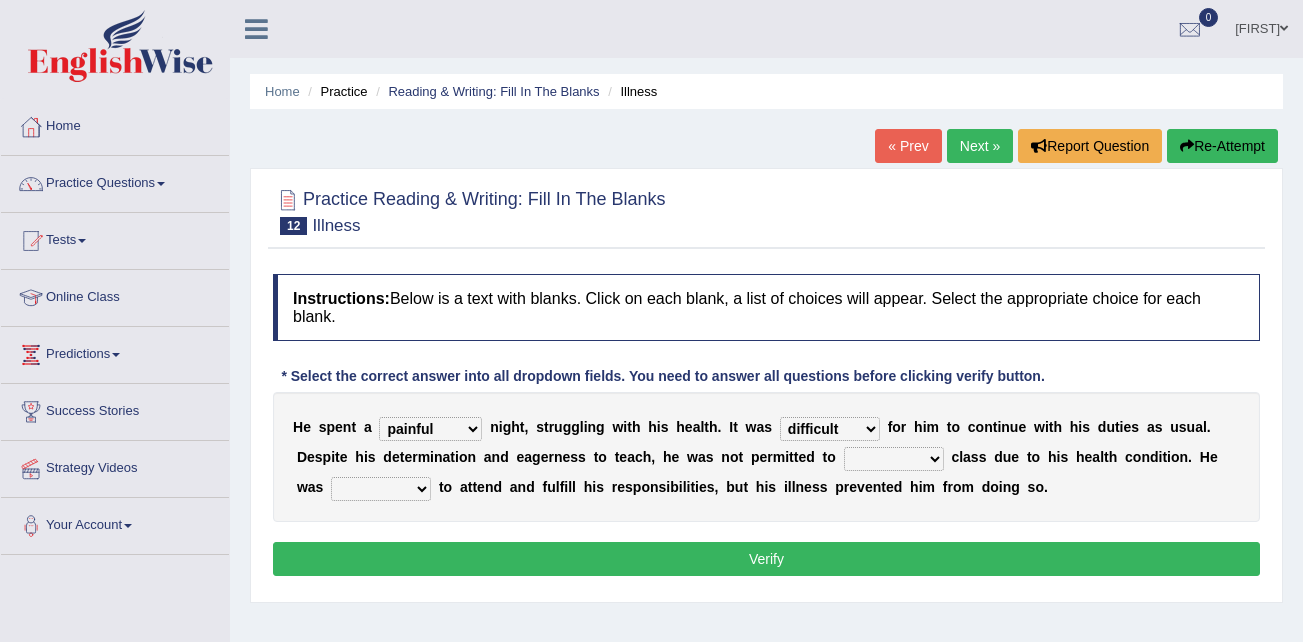 click on "teach leave cancel attend" at bounding box center (894, 459) 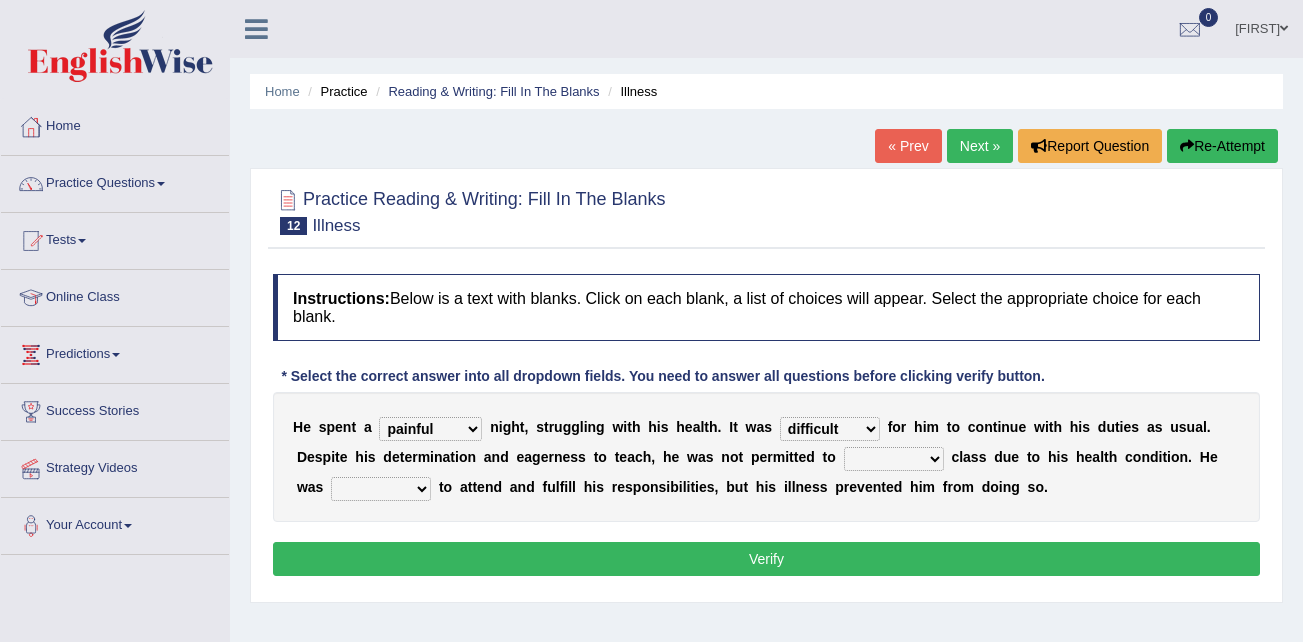 select on "teach" 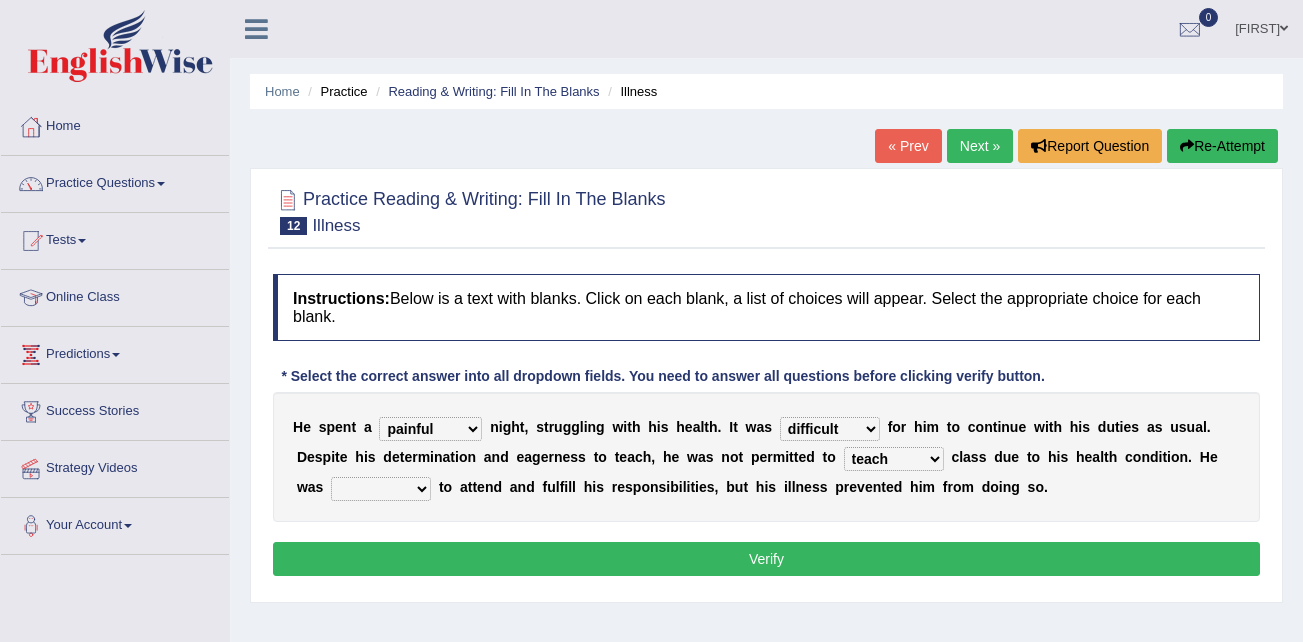 click on "teach leave cancel attend" at bounding box center [894, 459] 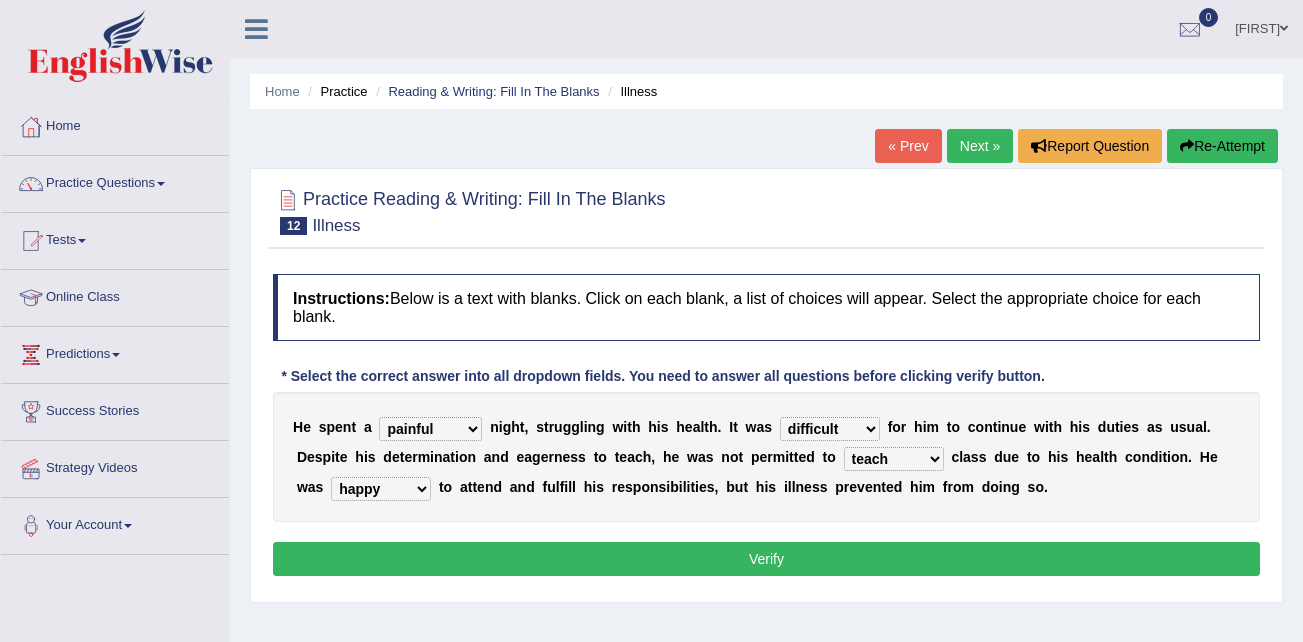 click on "anxious forced lazy happy" at bounding box center (381, 489) 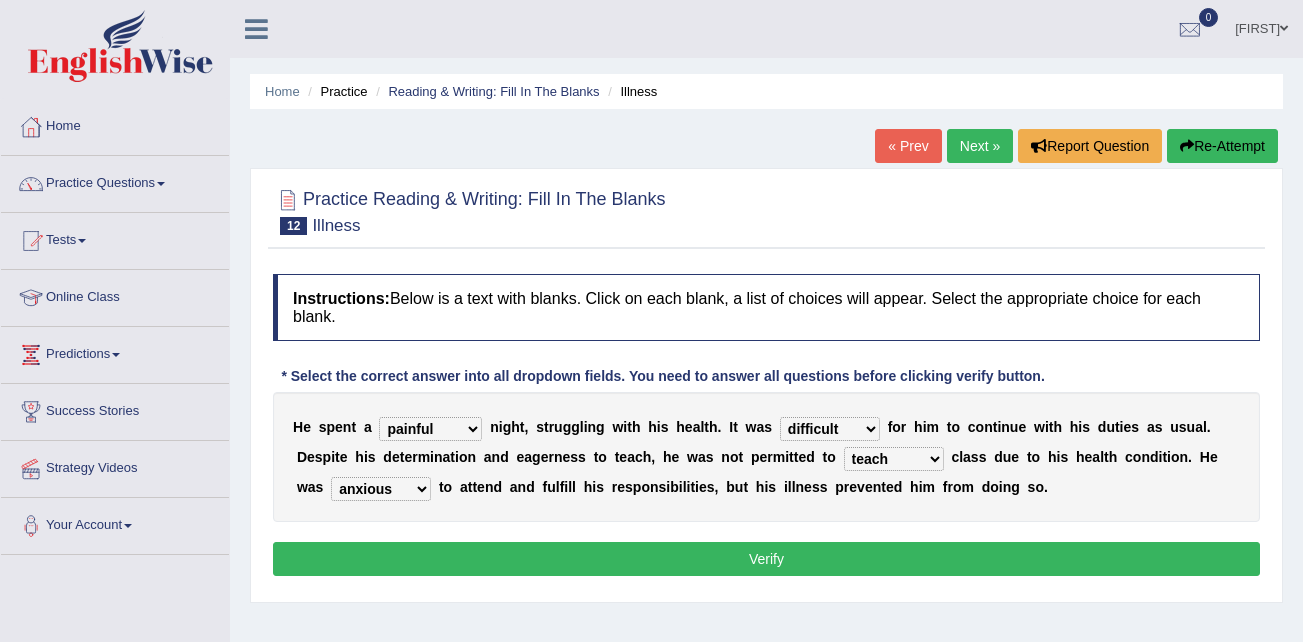 click on "Verify" at bounding box center (766, 559) 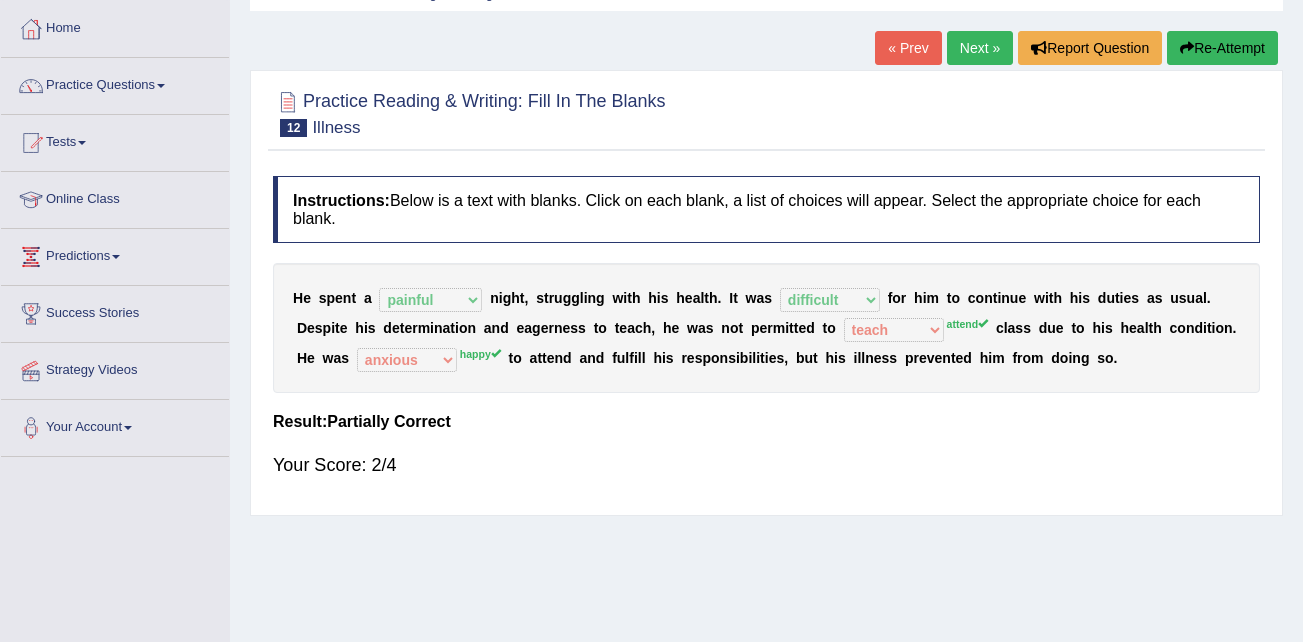 scroll, scrollTop: 100, scrollLeft: 0, axis: vertical 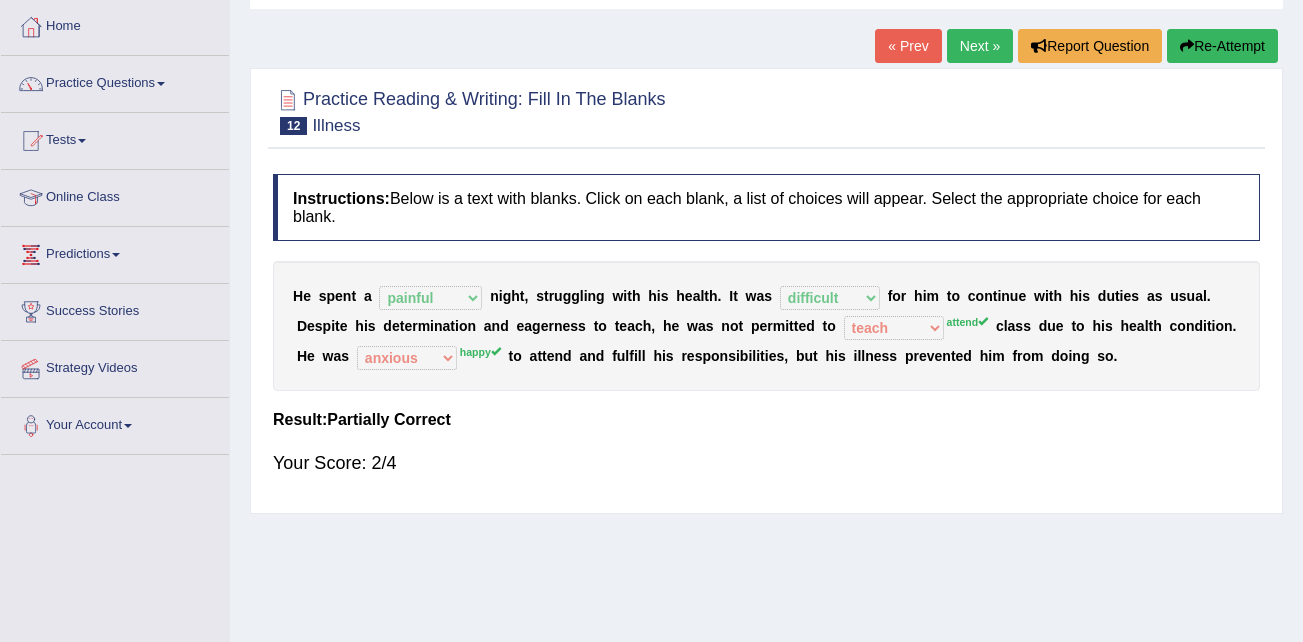 click on "Next »" at bounding box center (980, 46) 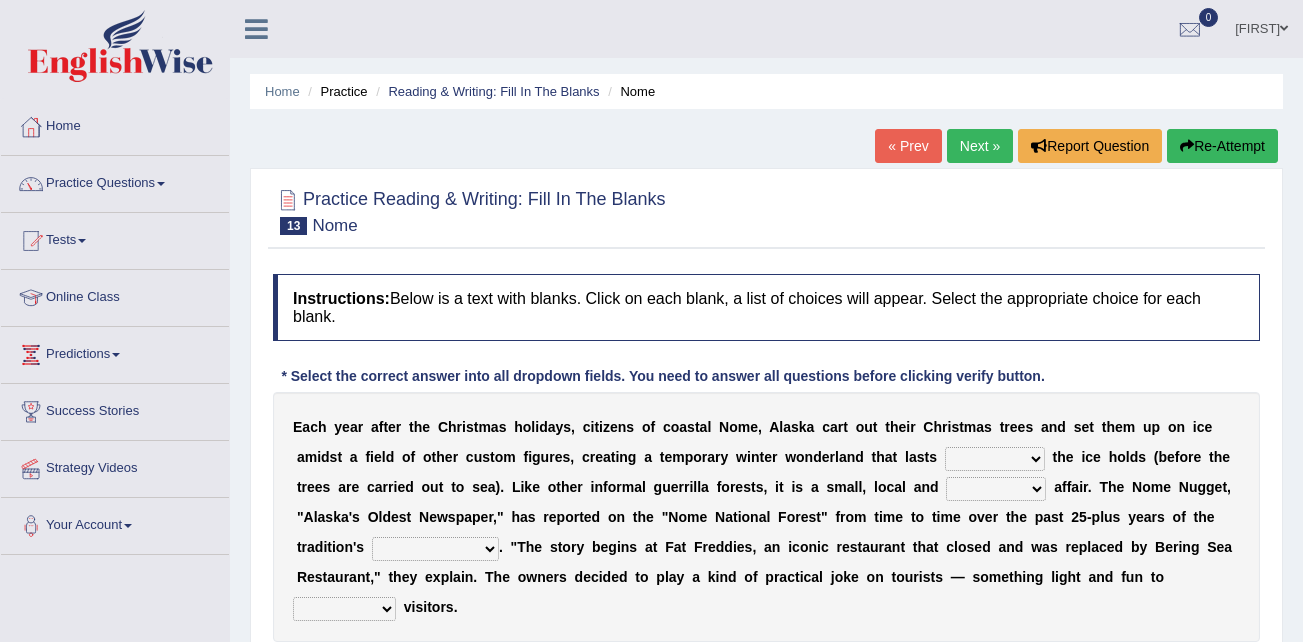 scroll, scrollTop: 0, scrollLeft: 0, axis: both 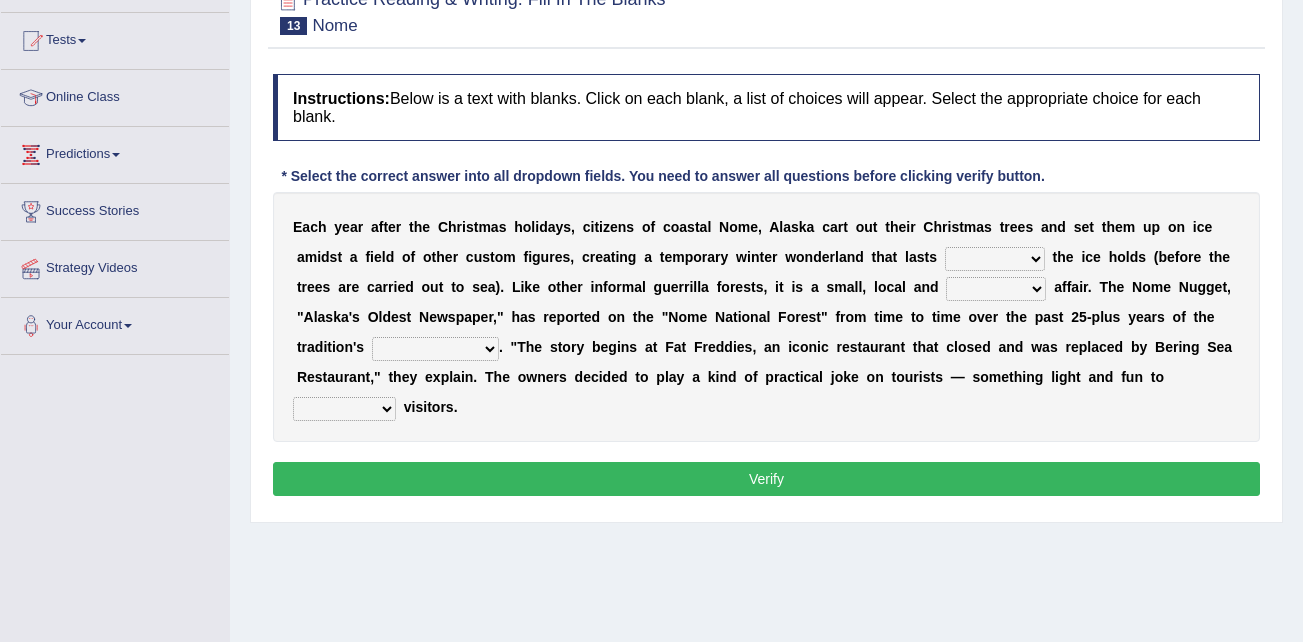 click on "as long as before after although" at bounding box center (995, 259) 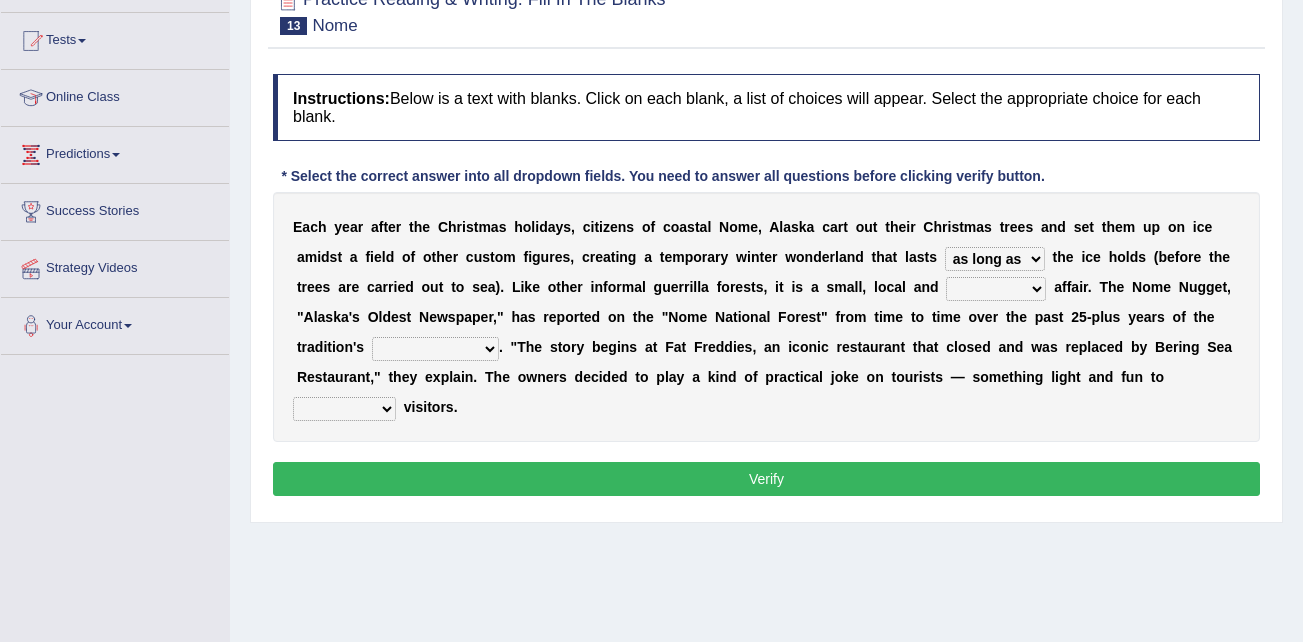 click on "as long as before after although" at bounding box center (995, 259) 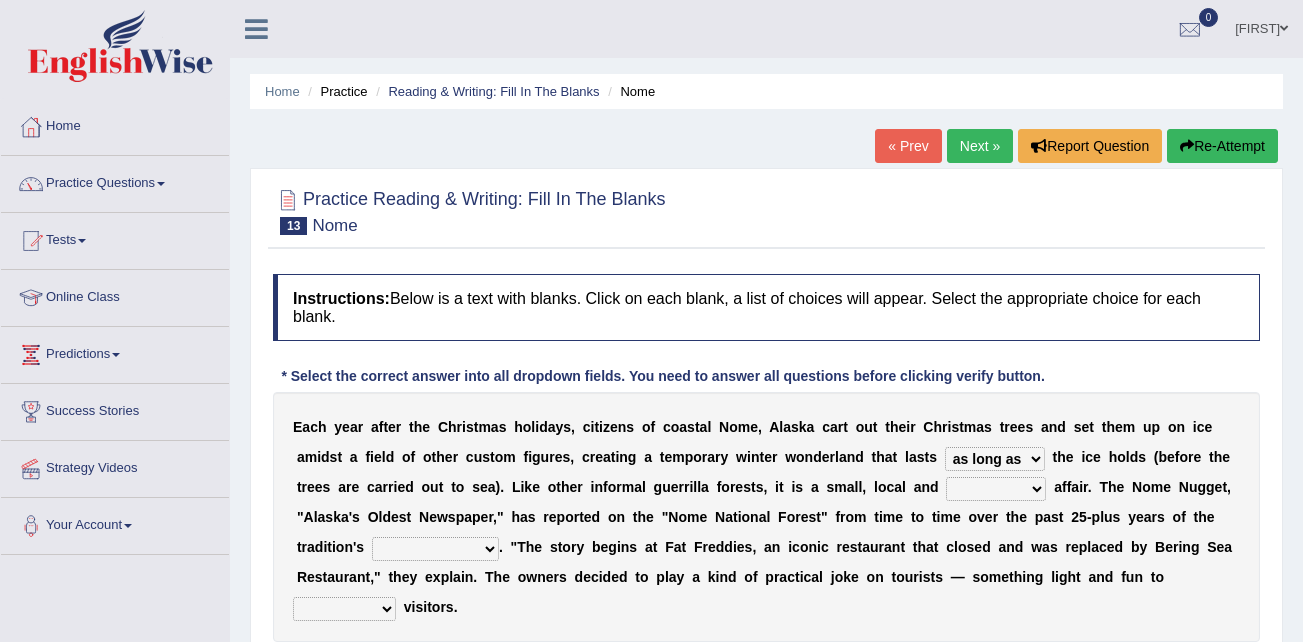 select on "as long as" 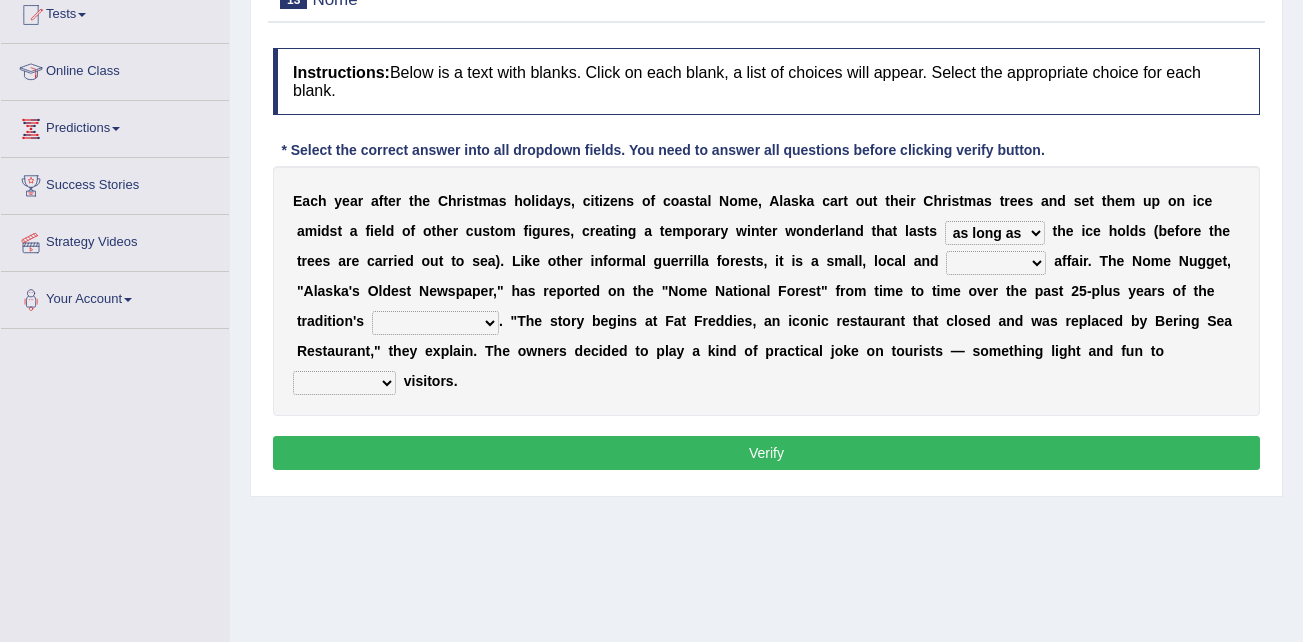 scroll, scrollTop: 0, scrollLeft: 0, axis: both 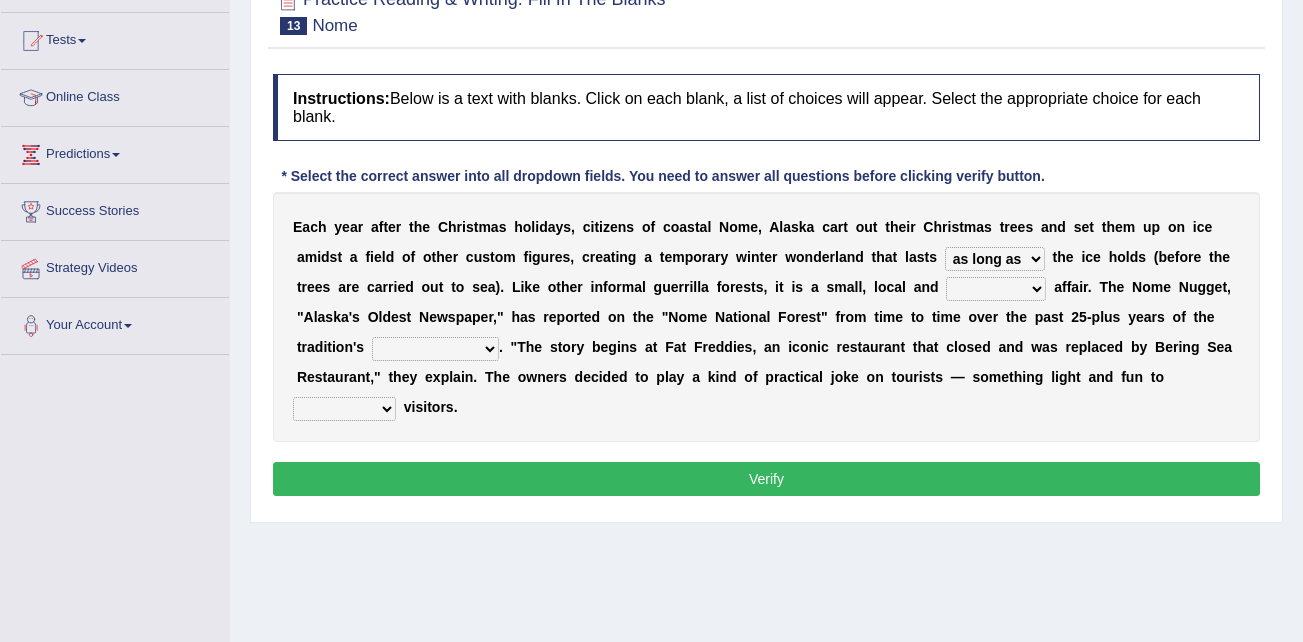 click on "nasty fuzzy cozy greasy" at bounding box center [996, 289] 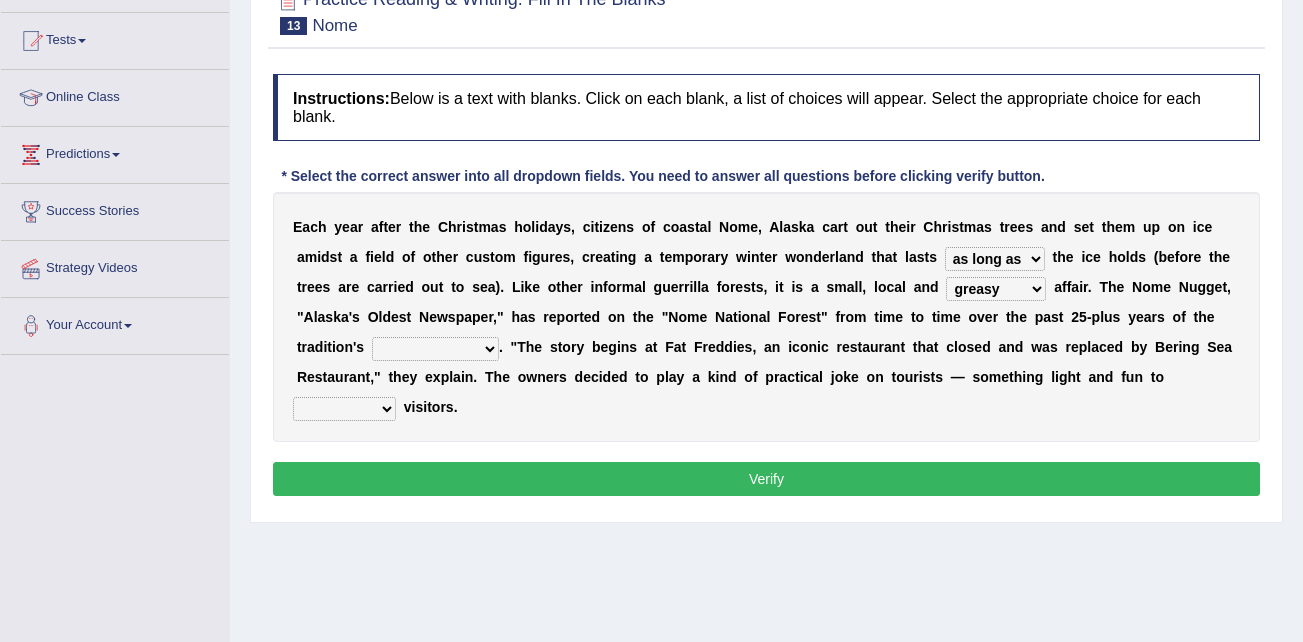 click on "nasty fuzzy cozy greasy" at bounding box center [996, 289] 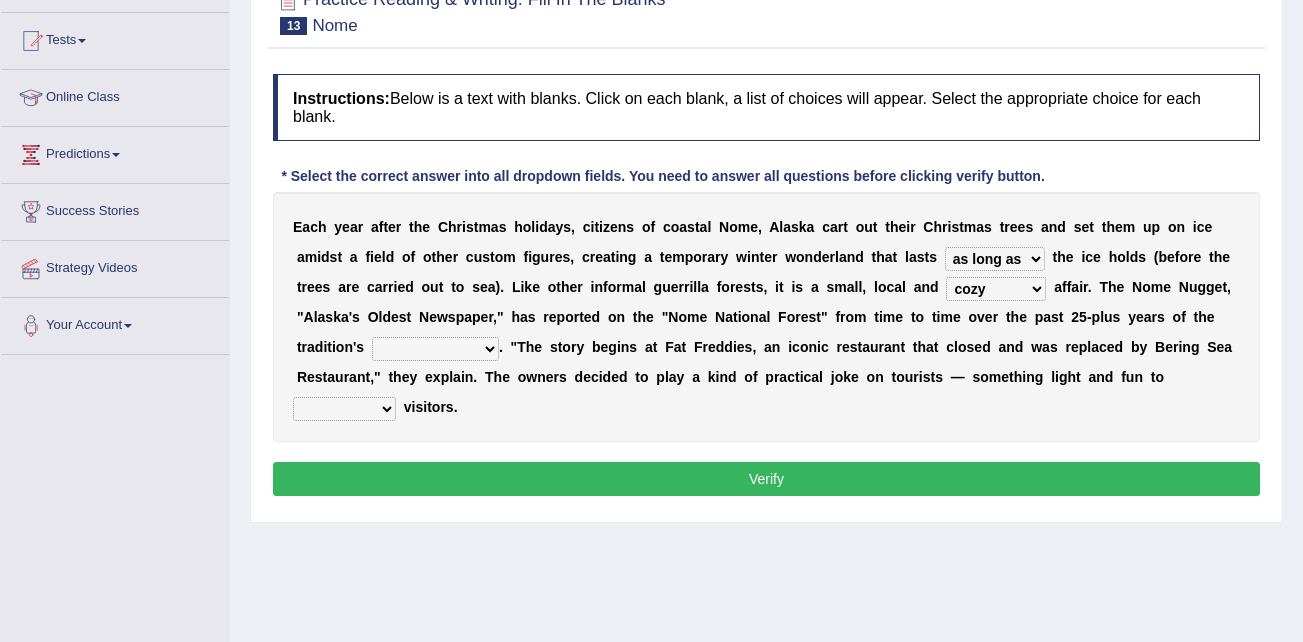 click on "nasty fuzzy cozy greasy" at bounding box center [996, 289] 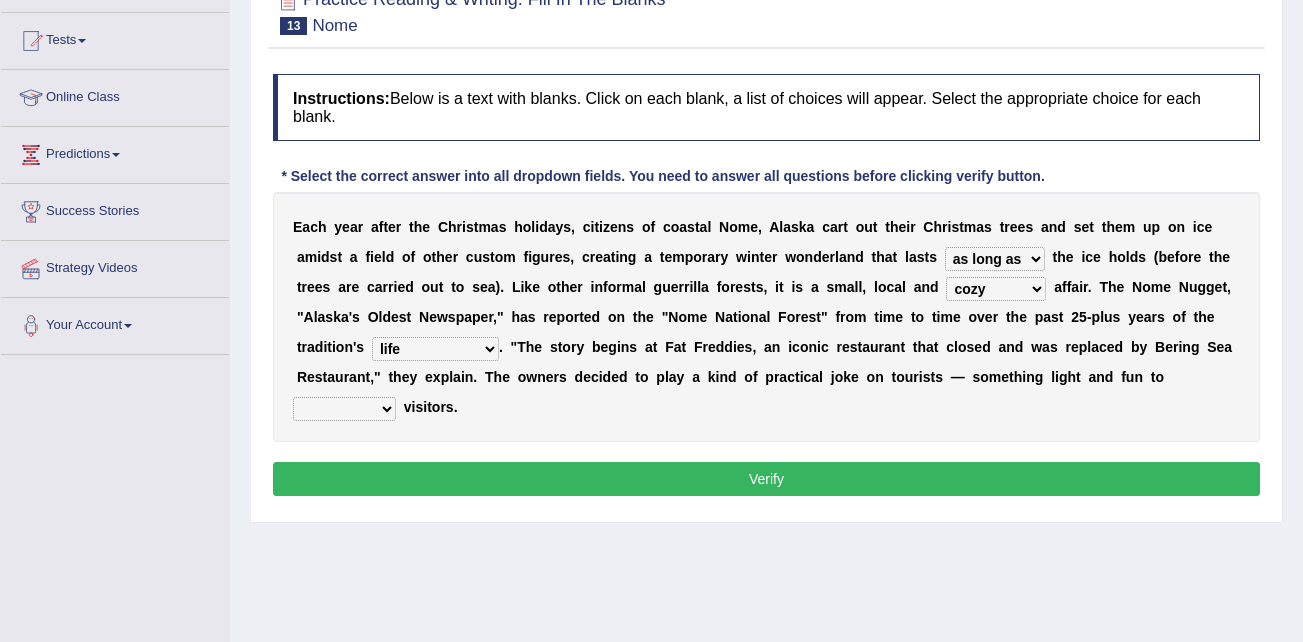 click on "life existence disappearance emotions" at bounding box center (435, 349) 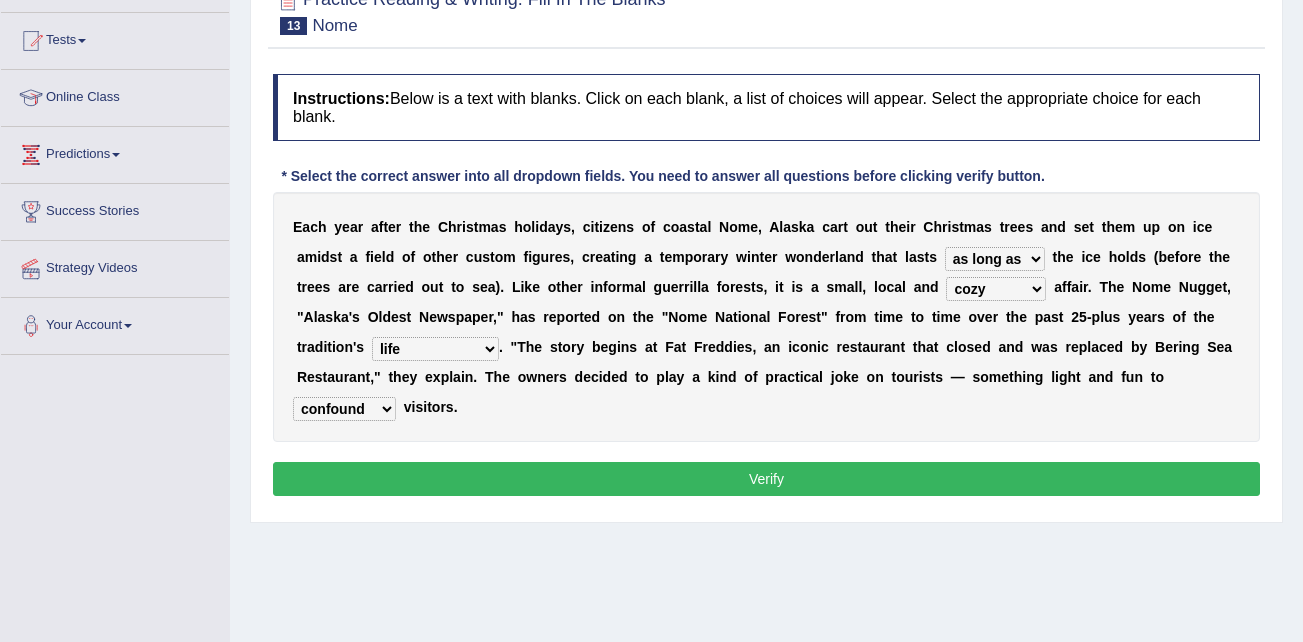 click on "purchase confound distinguish repel" at bounding box center [344, 409] 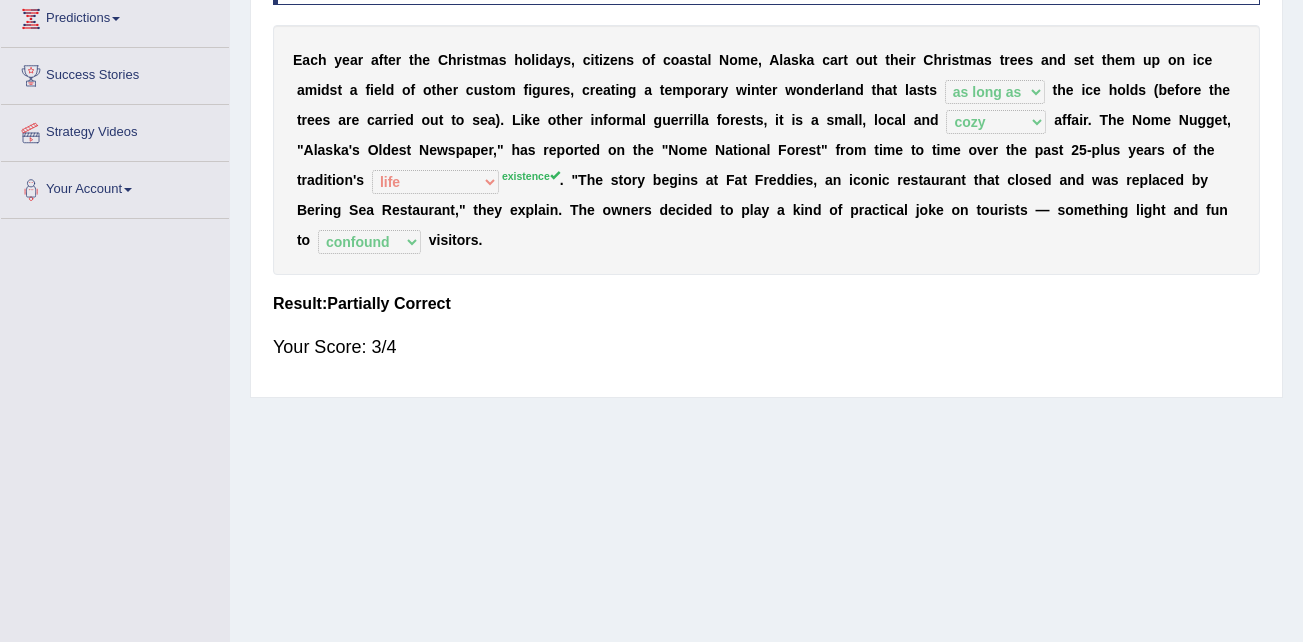 scroll, scrollTop: 100, scrollLeft: 0, axis: vertical 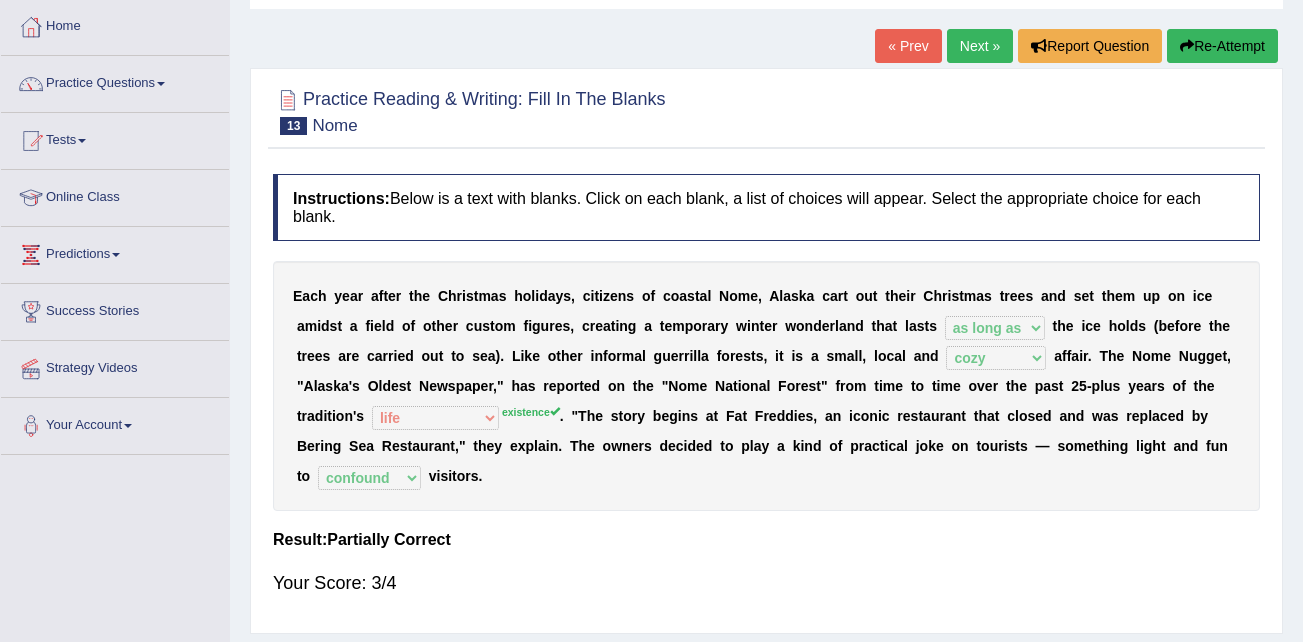 click on "Next »" at bounding box center [980, 46] 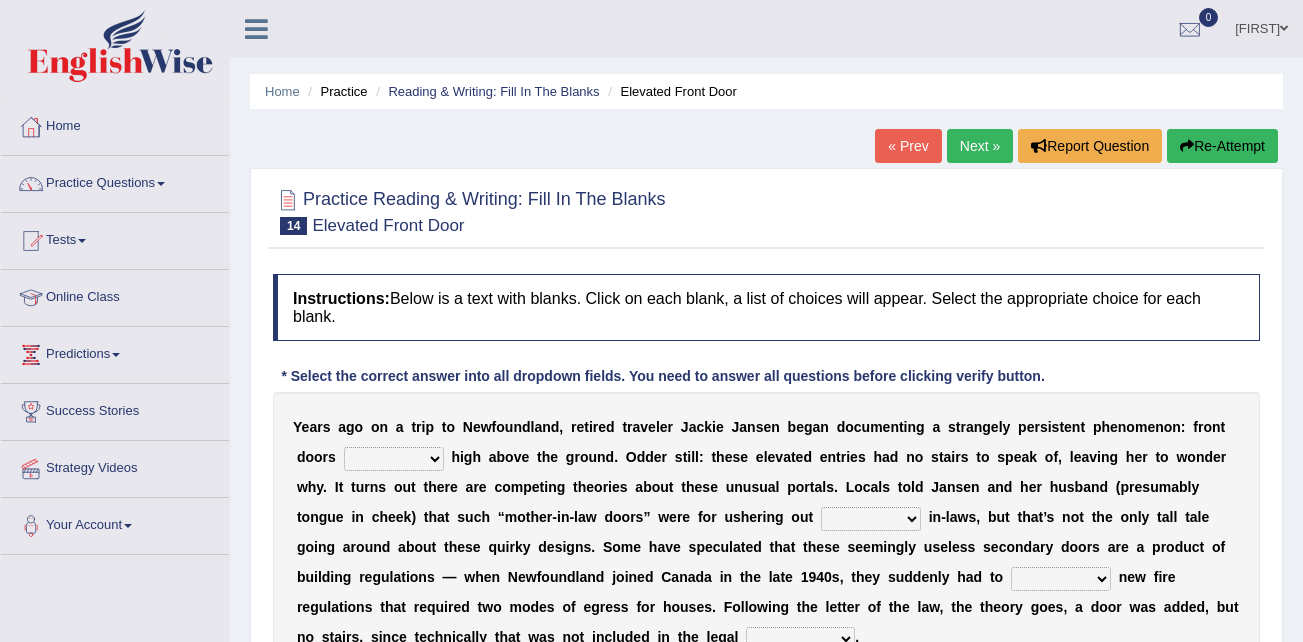 scroll, scrollTop: 0, scrollLeft: 0, axis: both 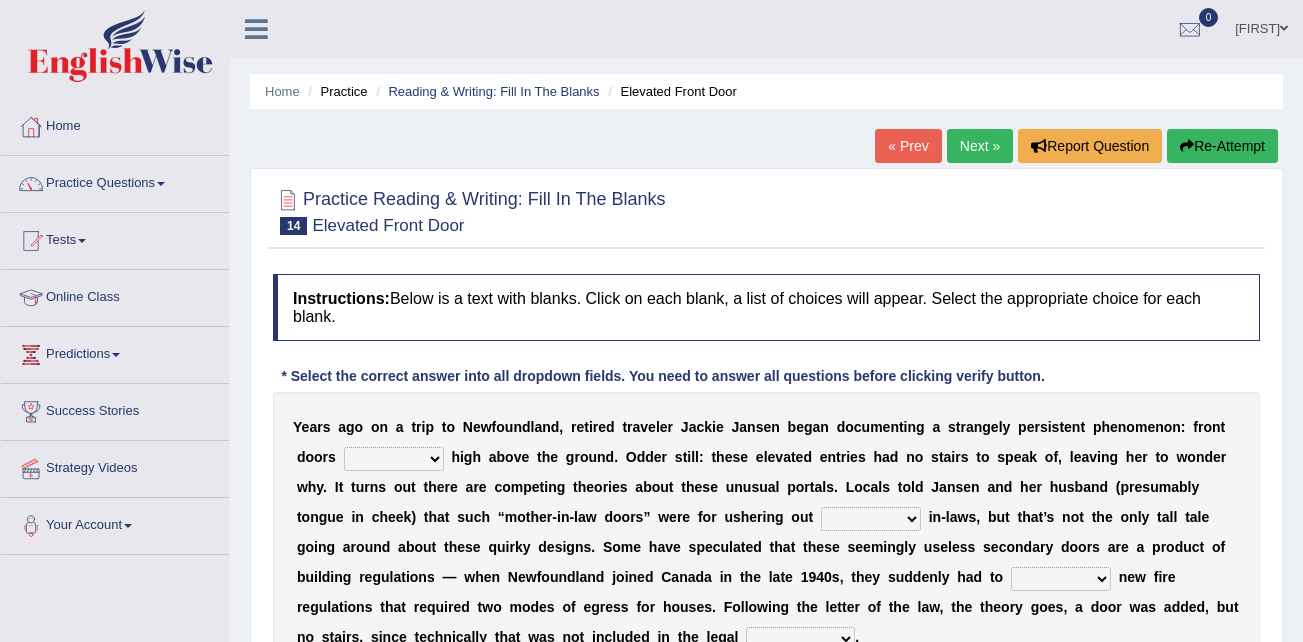 click on "raised visited painted lowered" at bounding box center (394, 459) 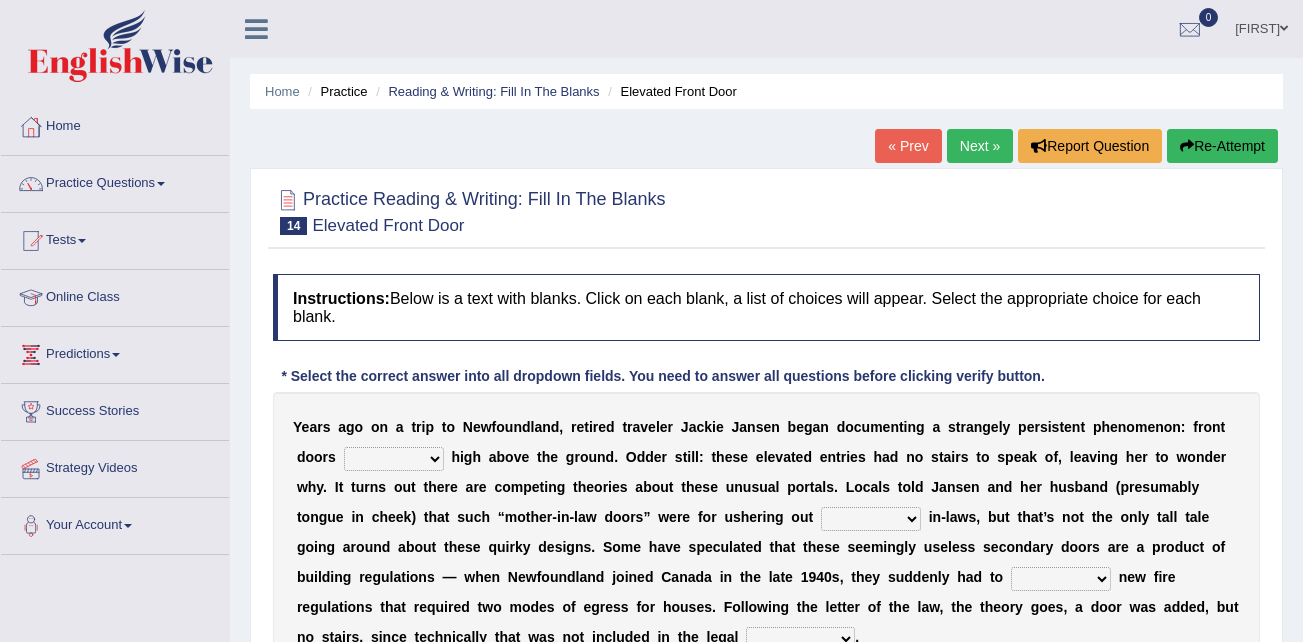 select on "raised" 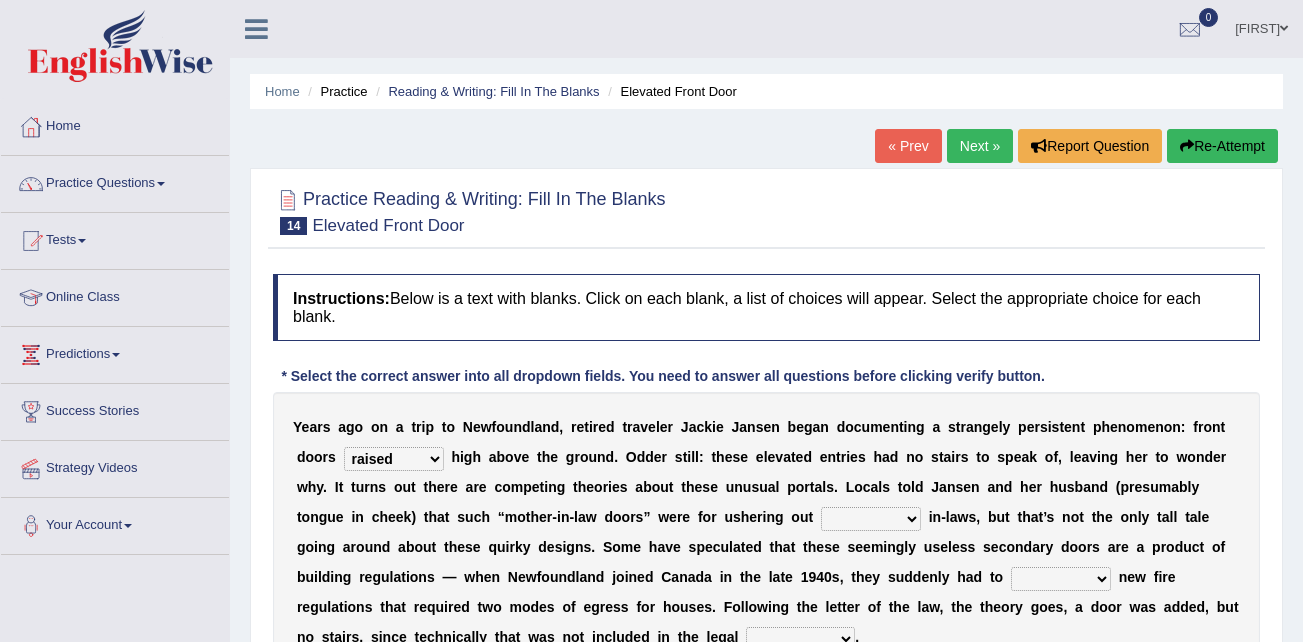 click on "raised visited painted lowered" at bounding box center (394, 459) 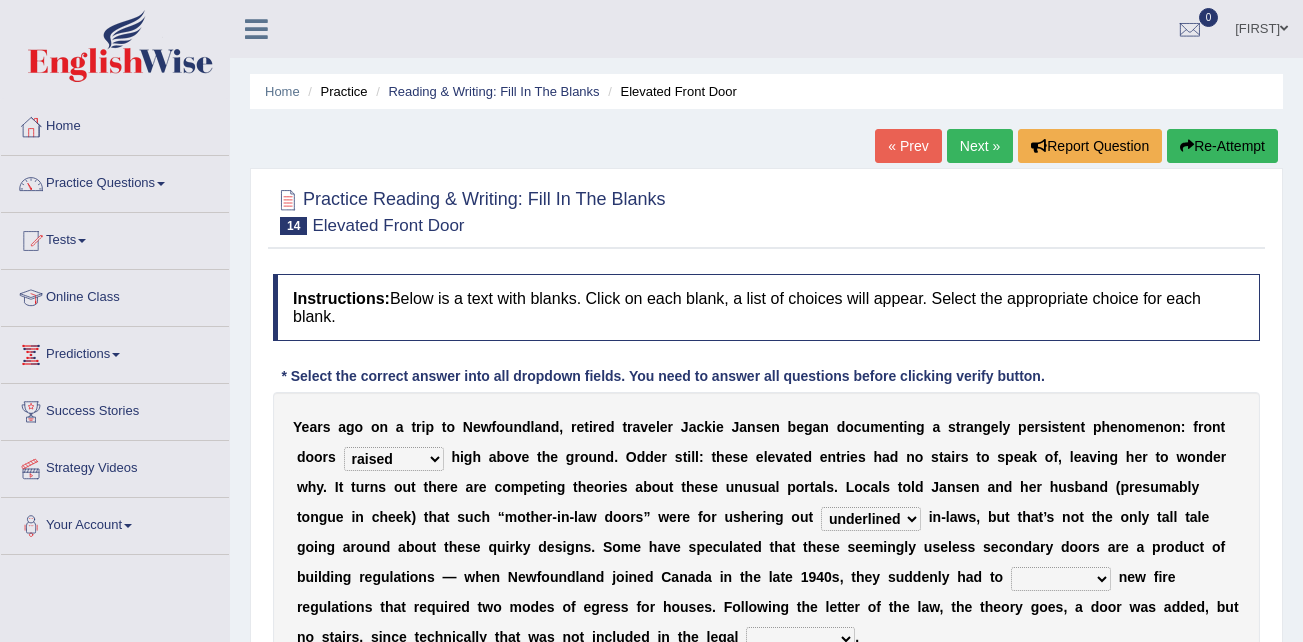 click on "unbiased underlined unwanted united" at bounding box center [871, 519] 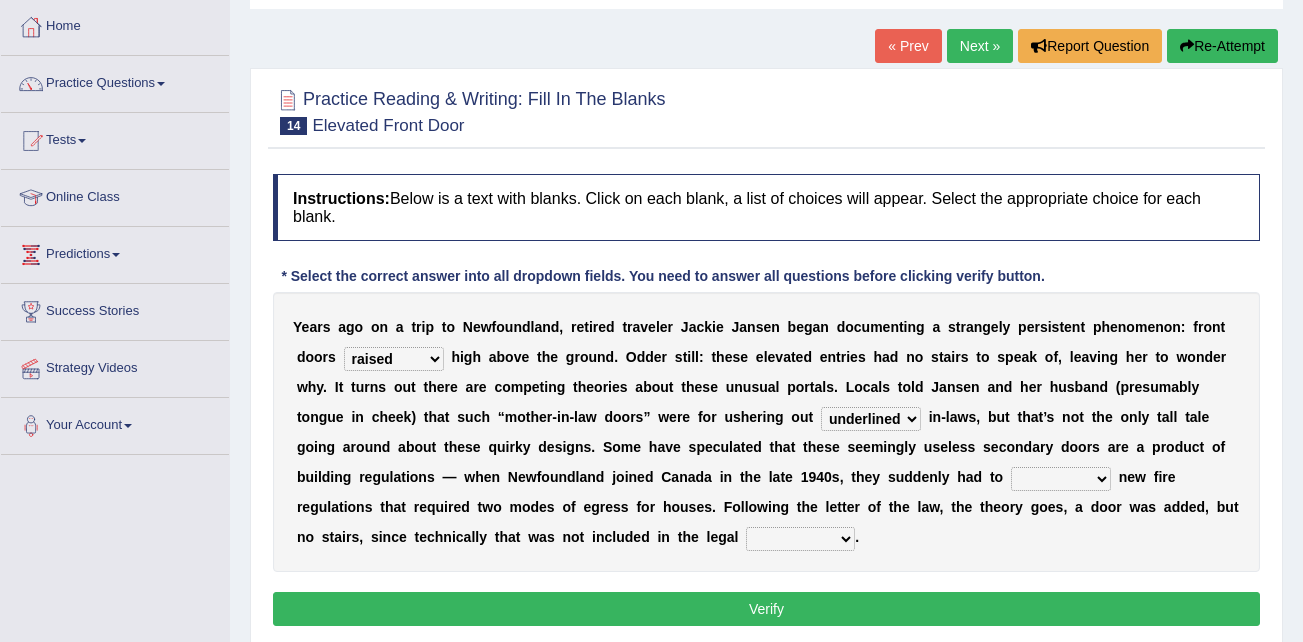 click on "illuminate appreciate match disobey" at bounding box center [1061, 479] 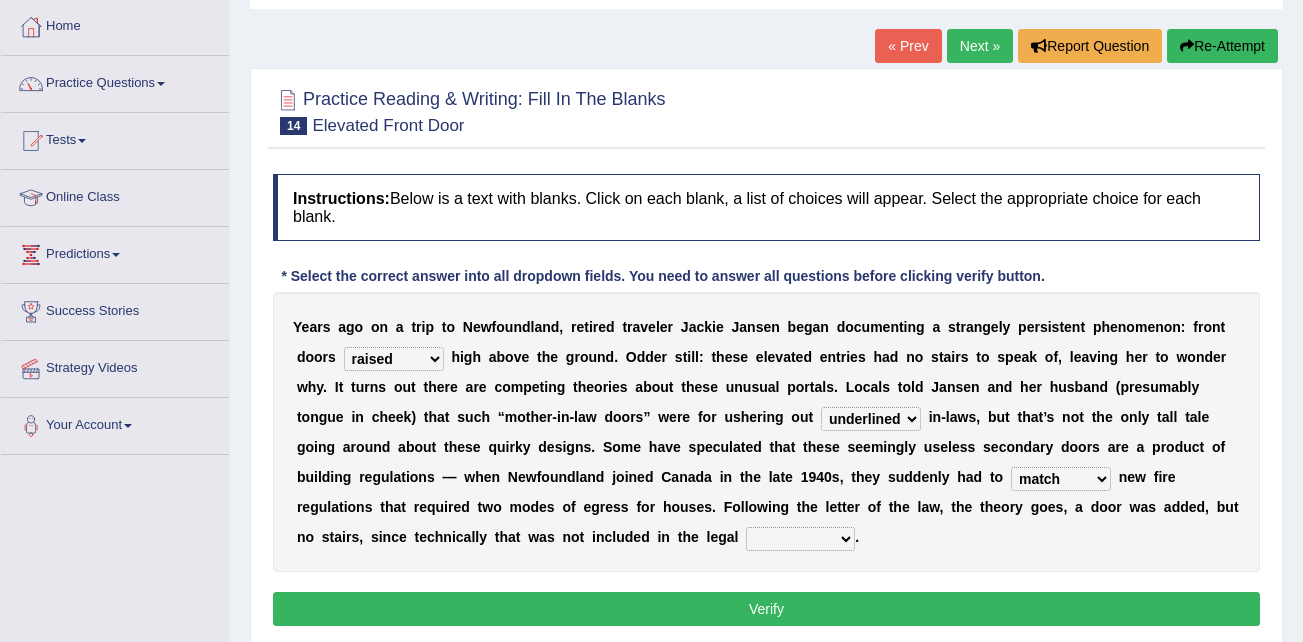 click on "illuminate appreciate match disobey" at bounding box center (1061, 479) 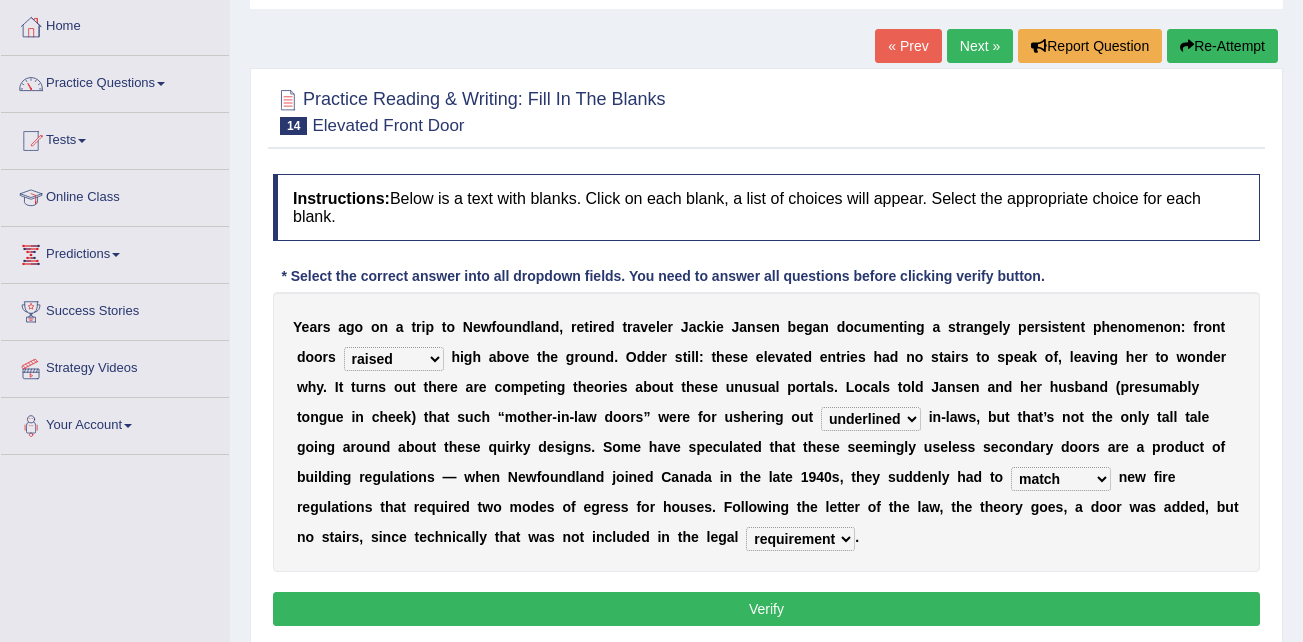 click on "Verify" at bounding box center [766, 609] 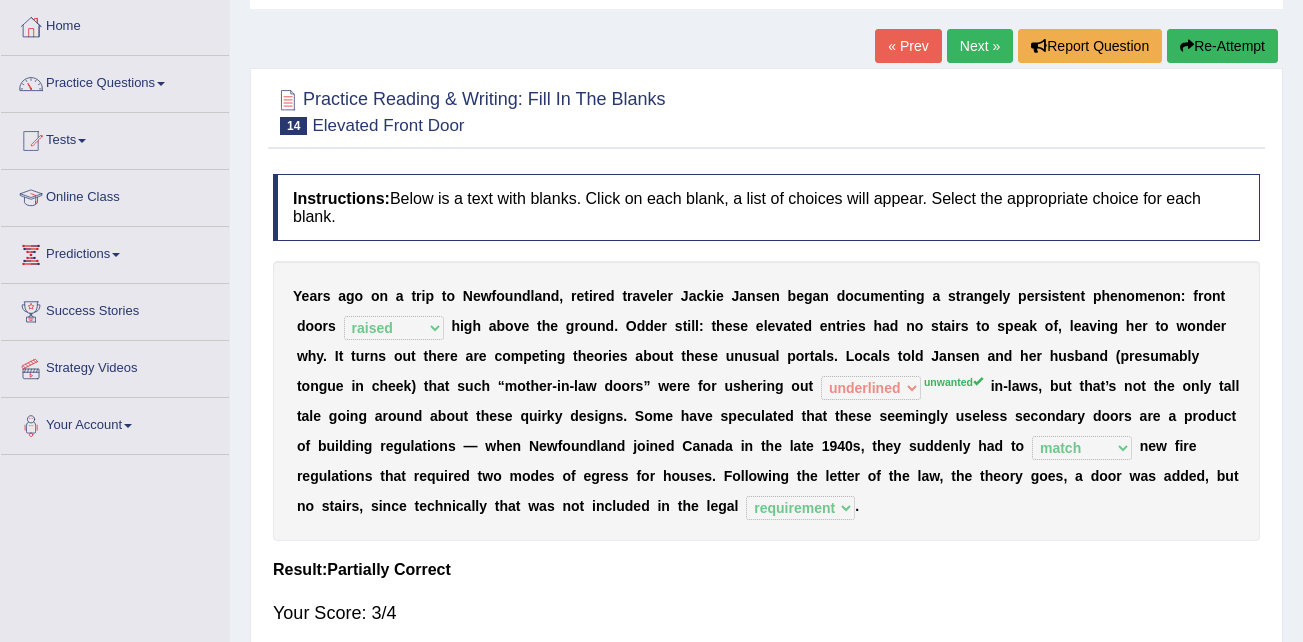click on "Next »" at bounding box center [980, 46] 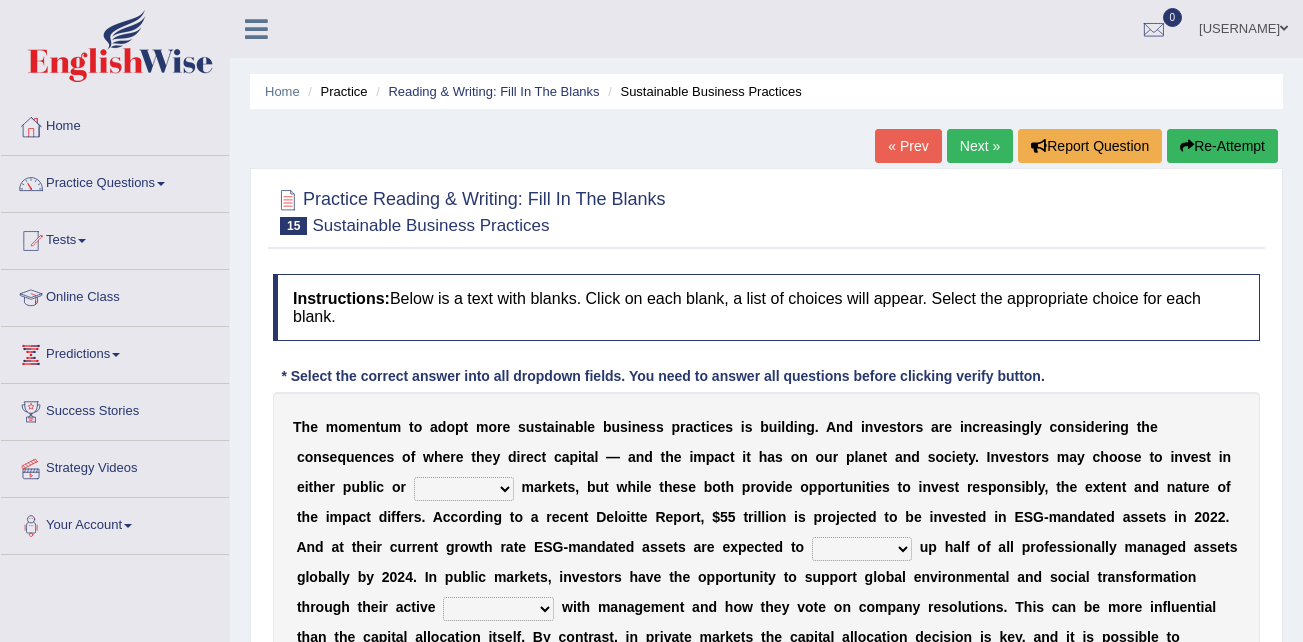 scroll, scrollTop: 0, scrollLeft: 0, axis: both 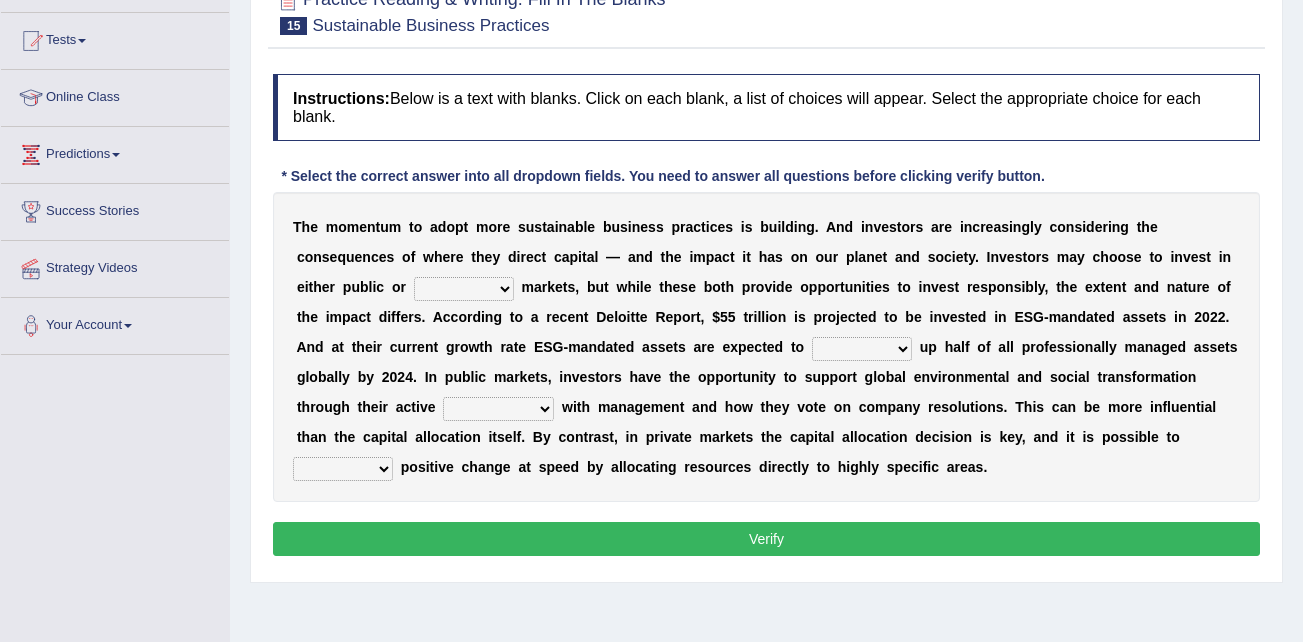 click on "financial material written private" at bounding box center [464, 289] 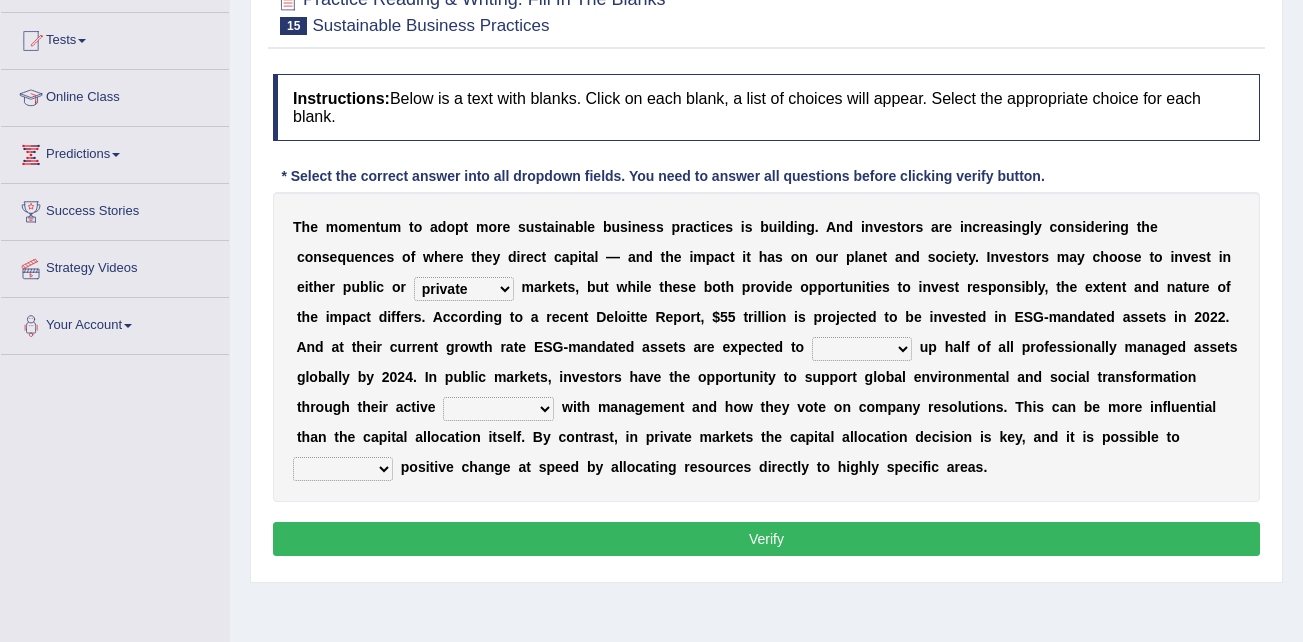 click on "financial material written private" at bounding box center (464, 289) 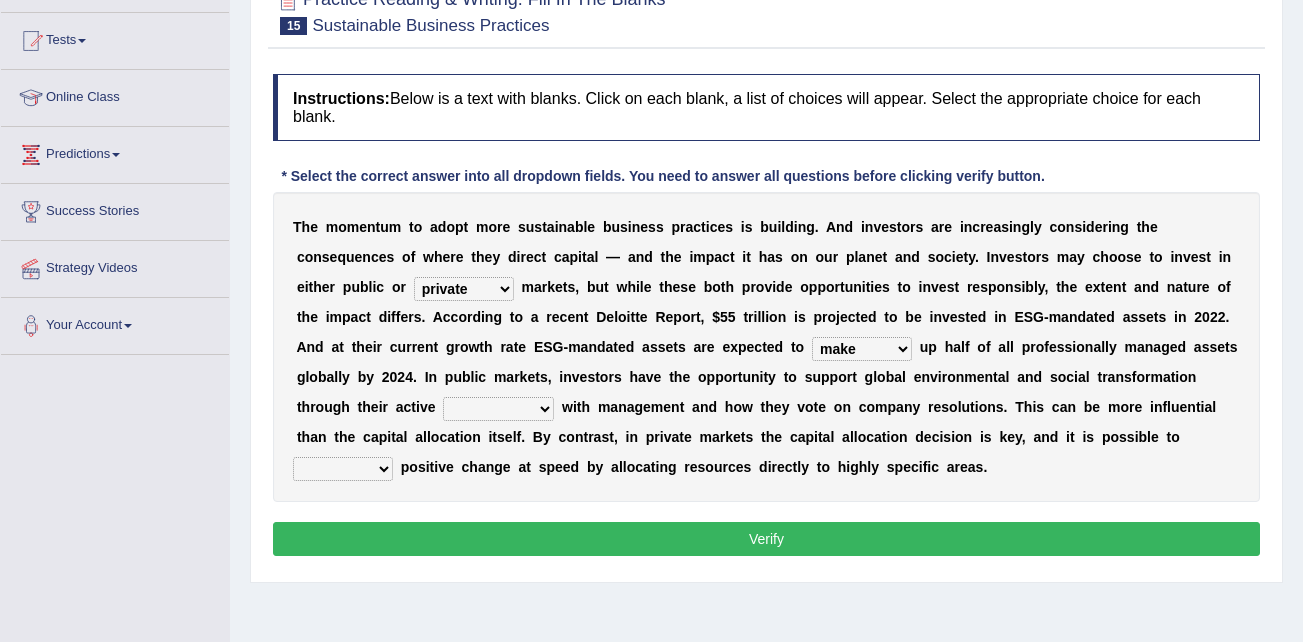 click on "build use make add" at bounding box center [862, 349] 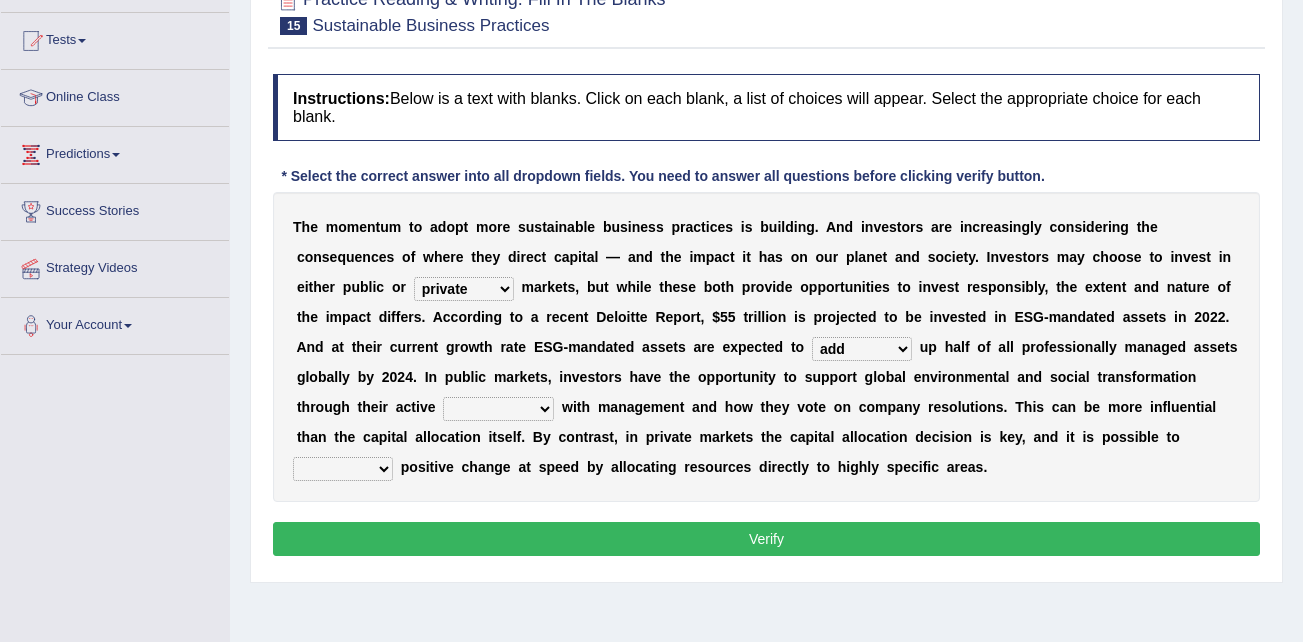 click on "engagement service squabble investment" at bounding box center [498, 409] 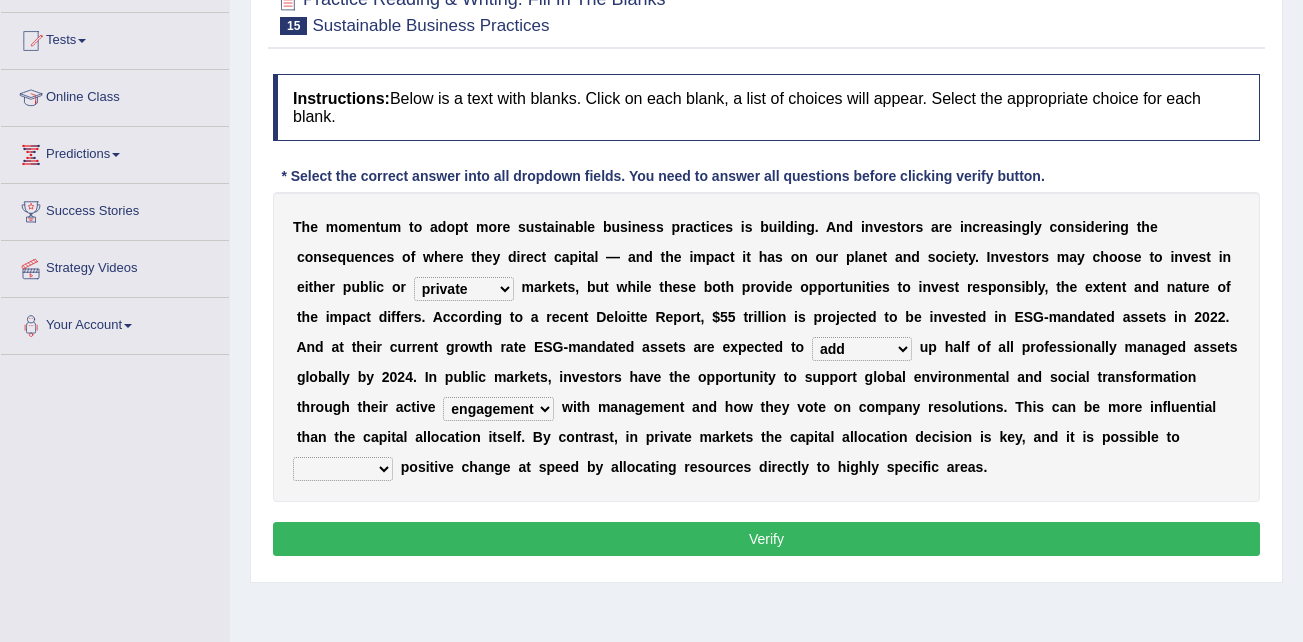 click on "engagement service squabble investment" at bounding box center (498, 409) 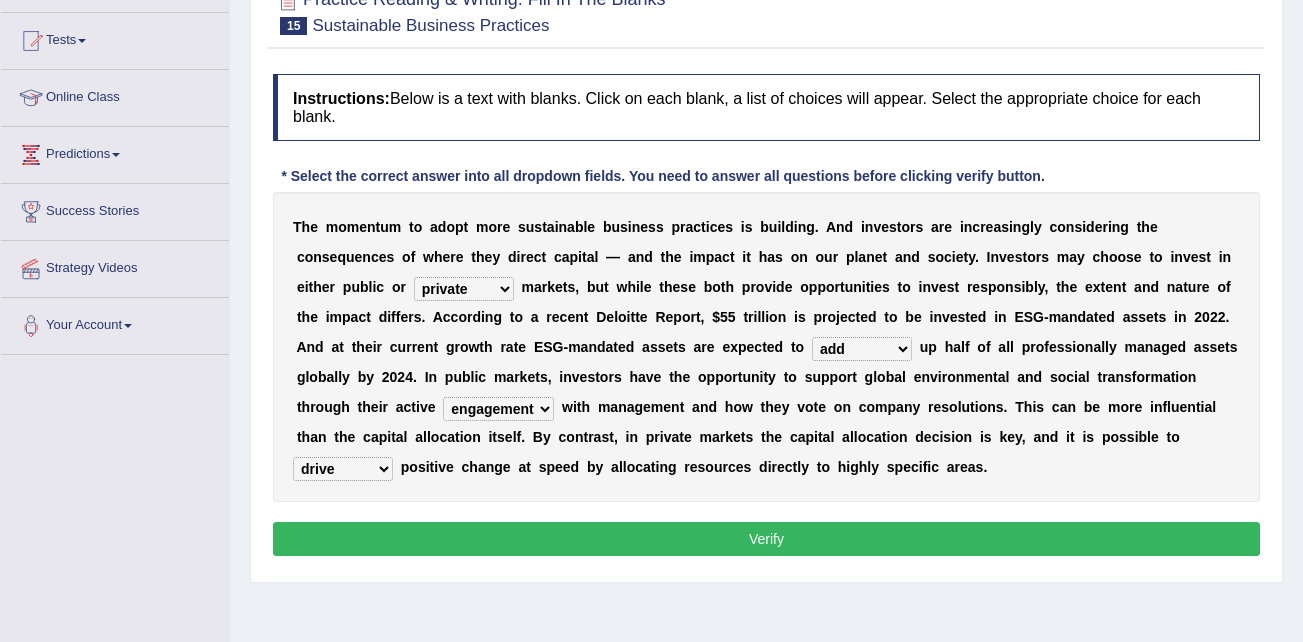 click on "Verify" at bounding box center (766, 539) 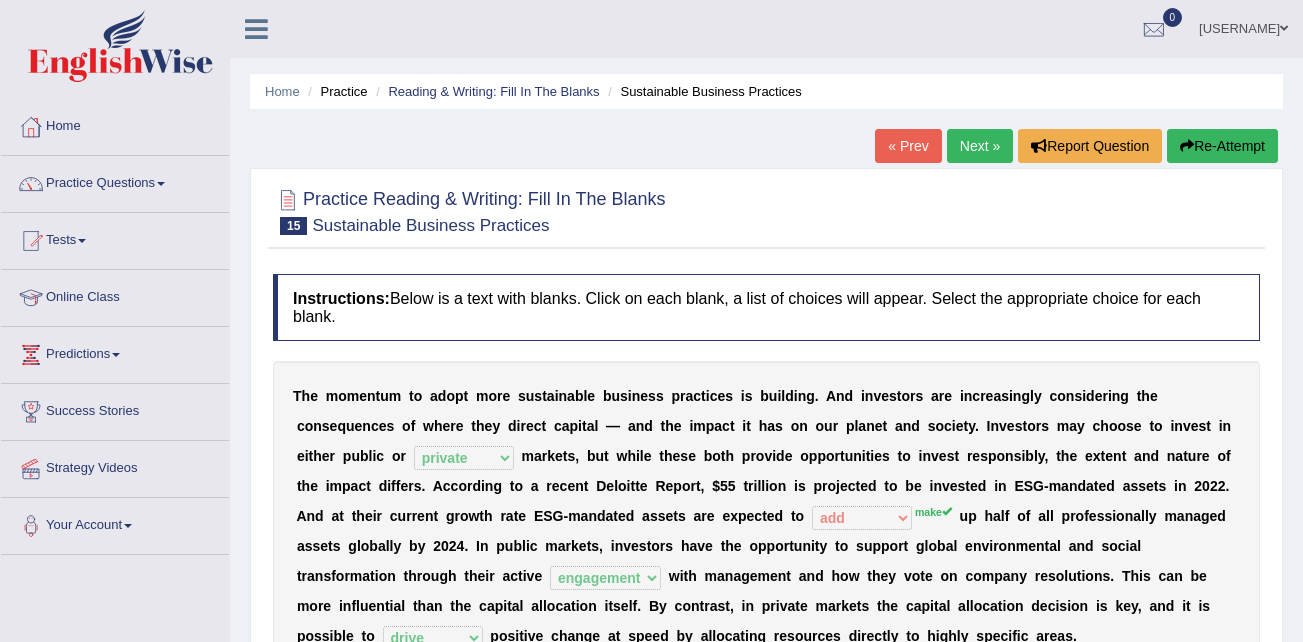 scroll, scrollTop: 100, scrollLeft: 0, axis: vertical 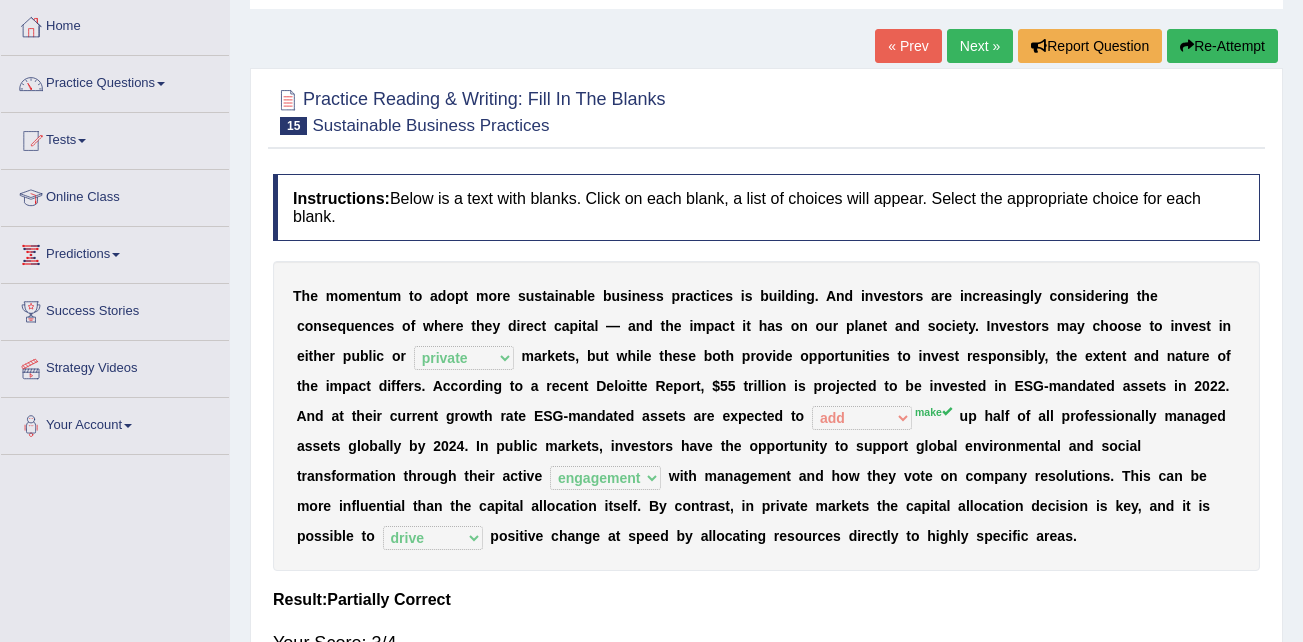 click at bounding box center [766, 110] 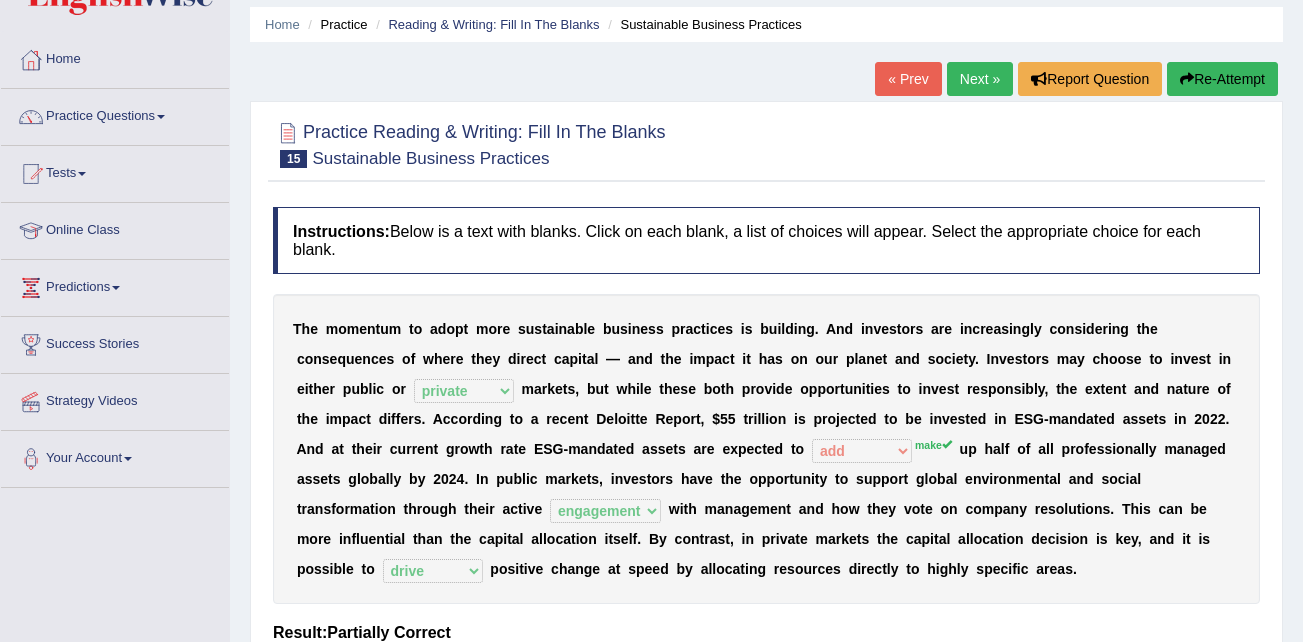 scroll, scrollTop: 100, scrollLeft: 0, axis: vertical 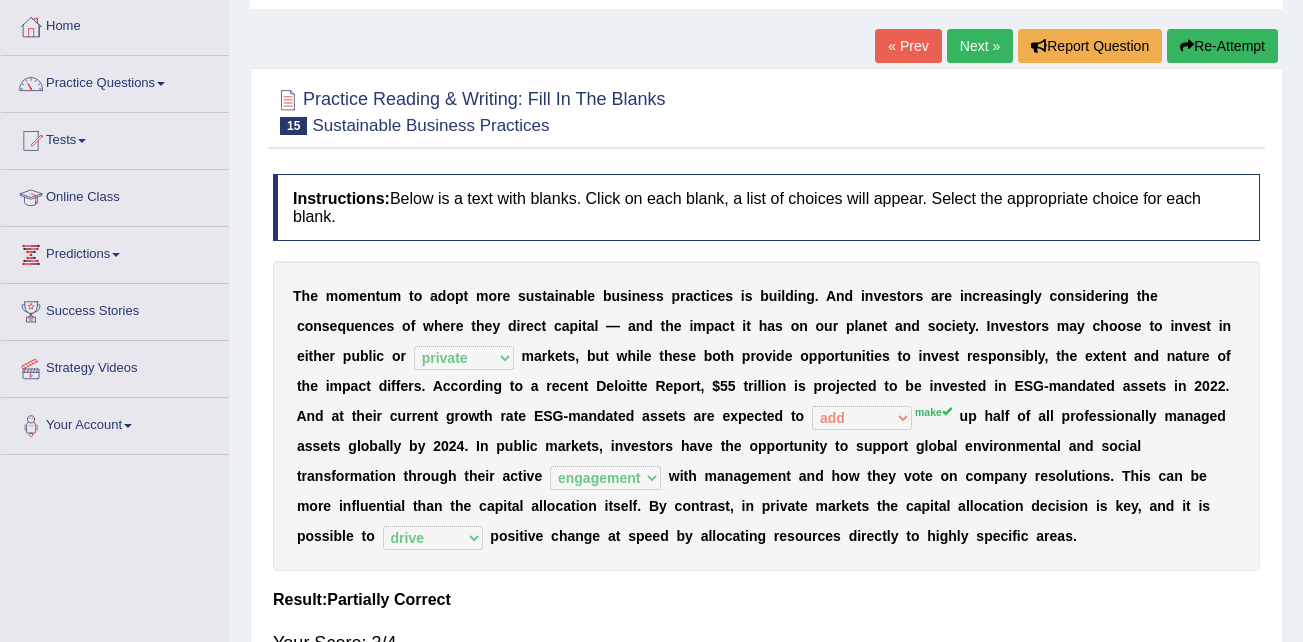 click on "Next »" at bounding box center (980, 46) 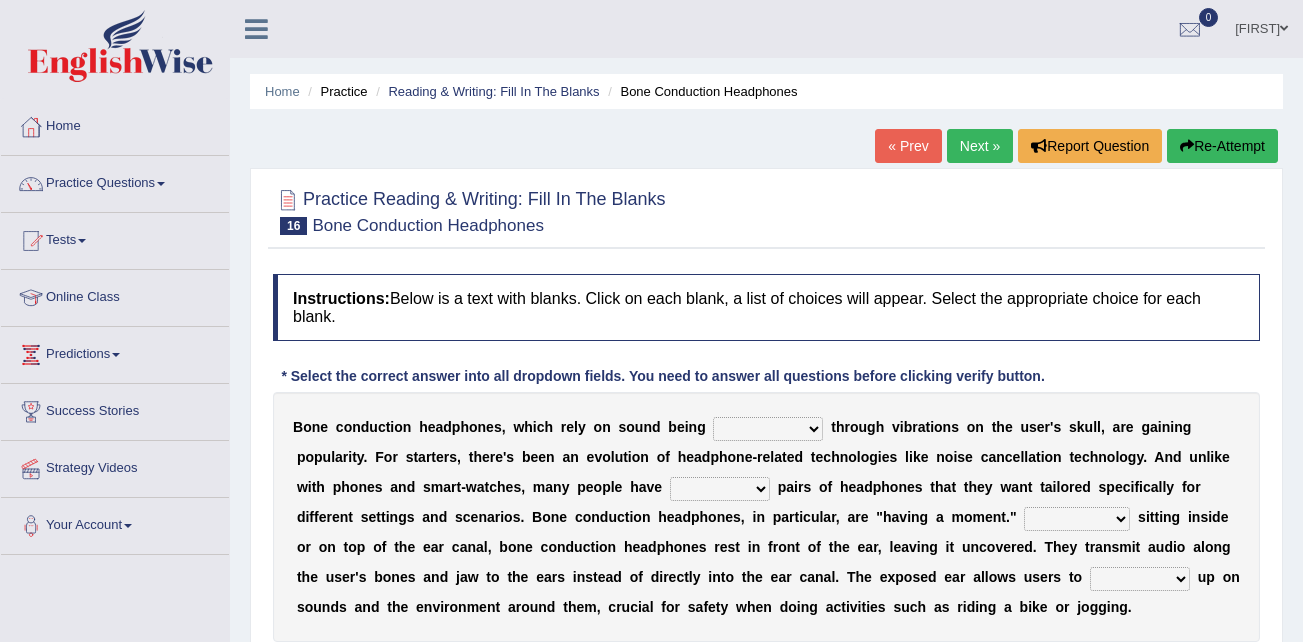 scroll, scrollTop: 0, scrollLeft: 0, axis: both 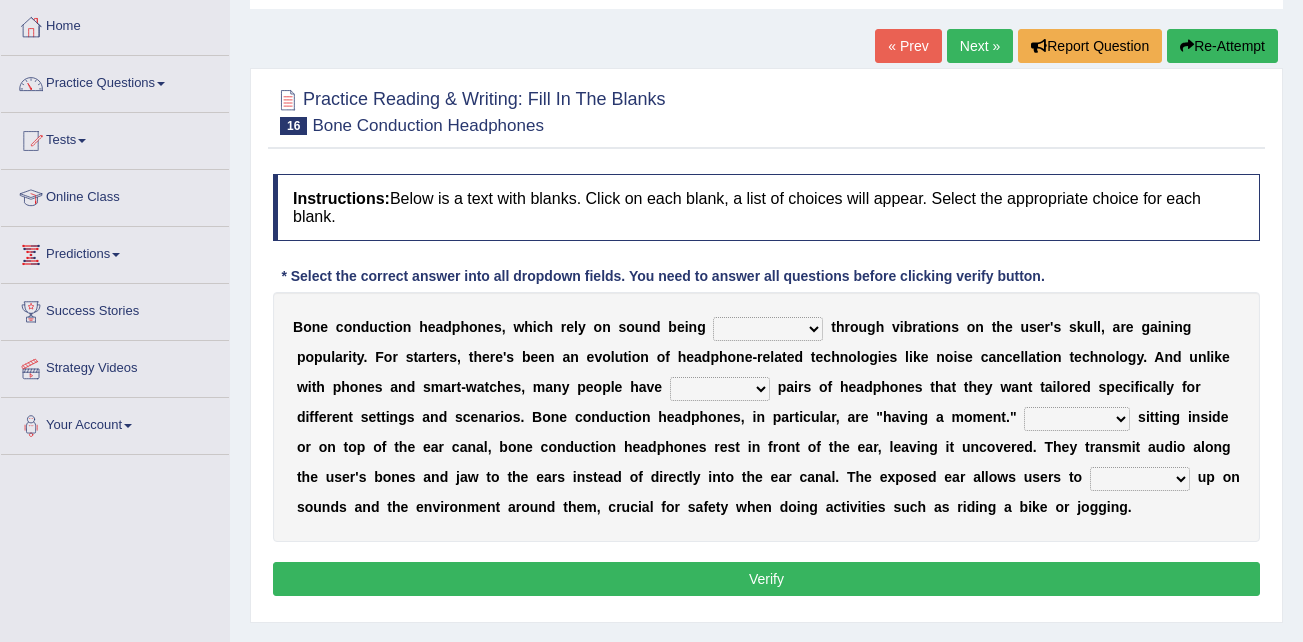 click on "formed counted transformed transmitted" at bounding box center [768, 329] 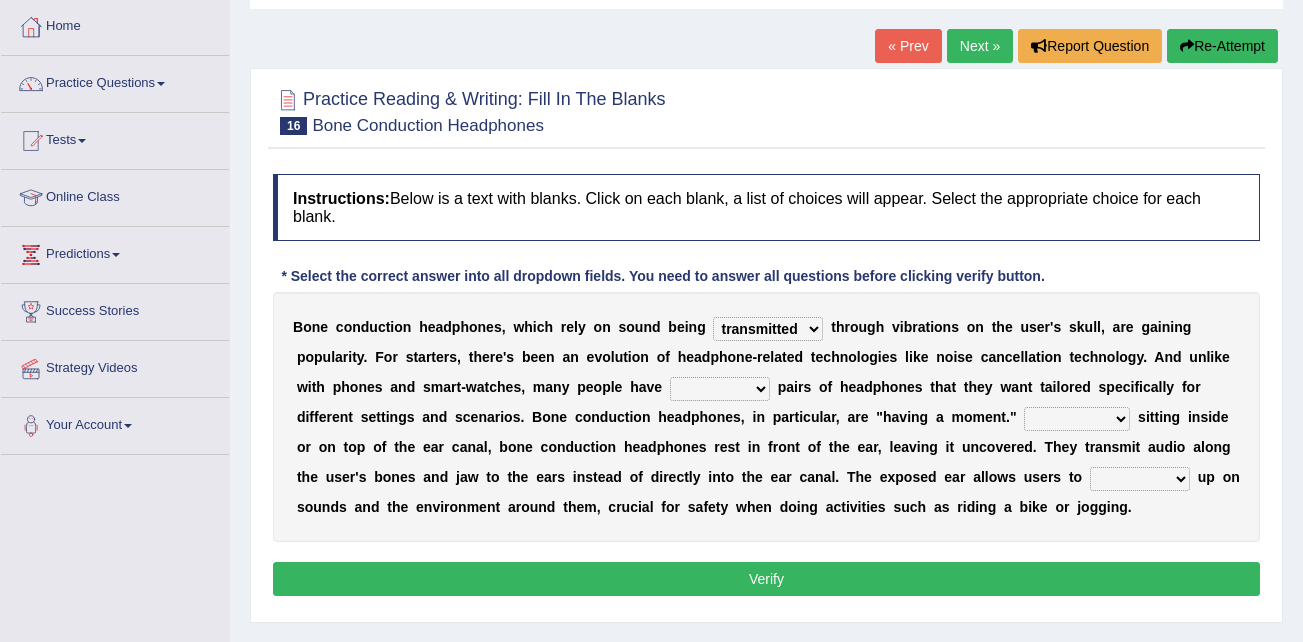 click on "formed counted transformed transmitted" at bounding box center [768, 329] 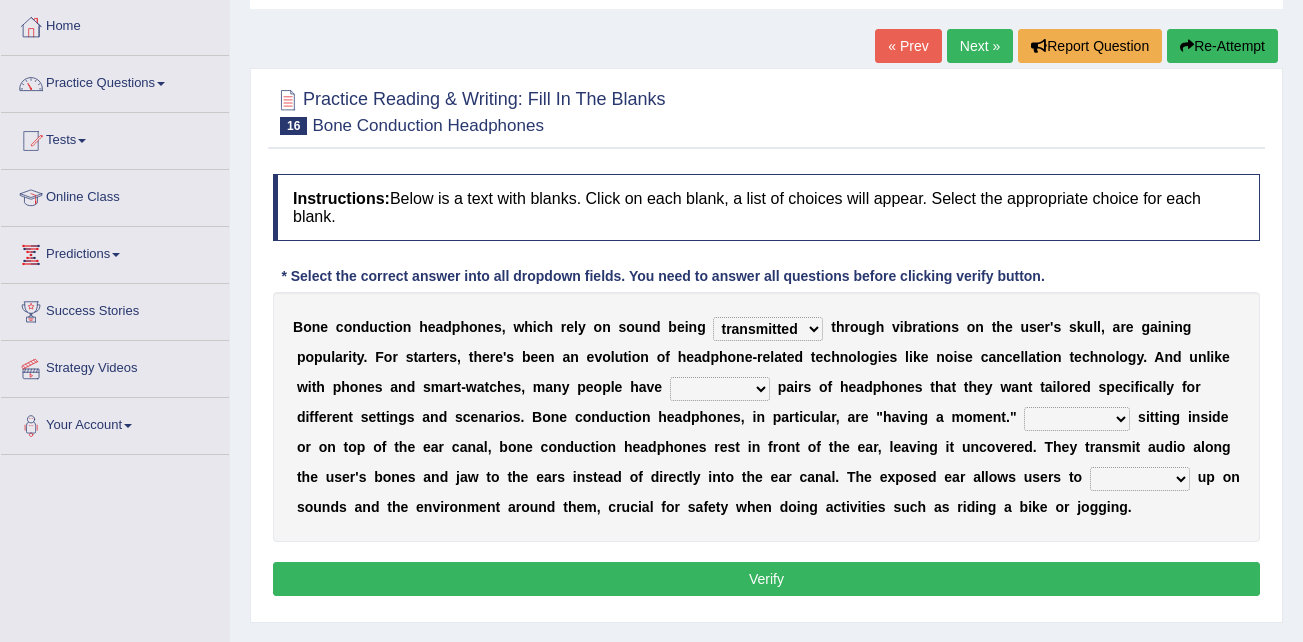 click on "composite multiple imperfect integral" at bounding box center [720, 389] 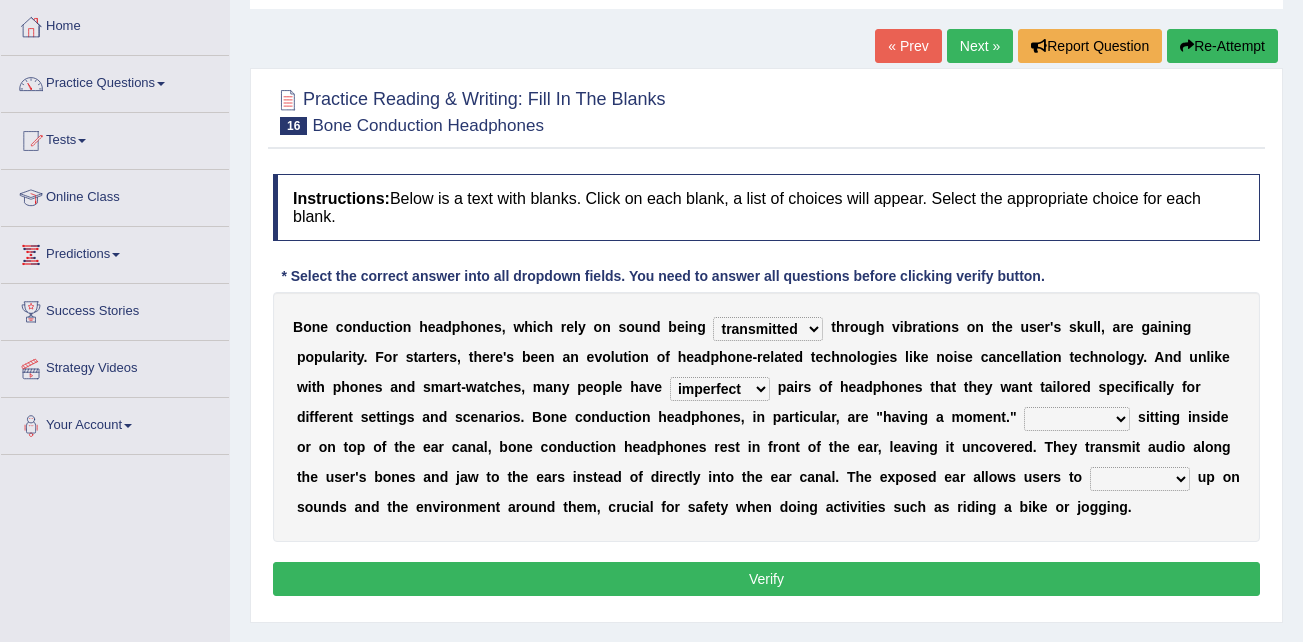 click on "composite multiple imperfect integral" at bounding box center [720, 389] 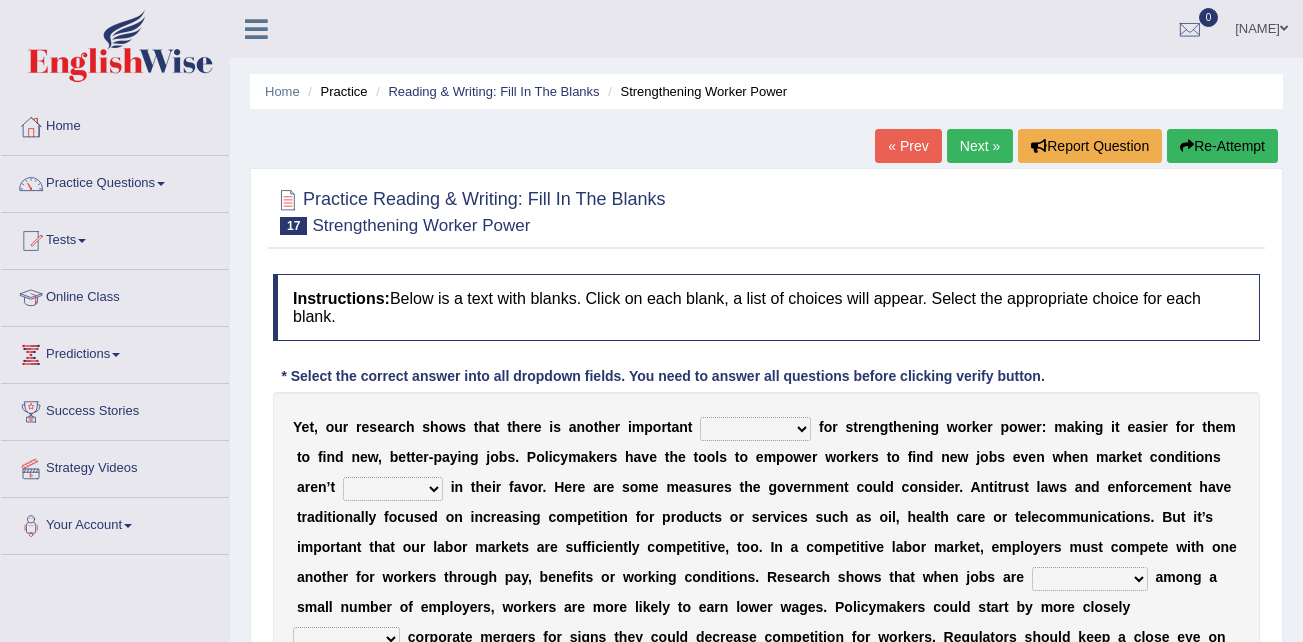 scroll, scrollTop: 100, scrollLeft: 0, axis: vertical 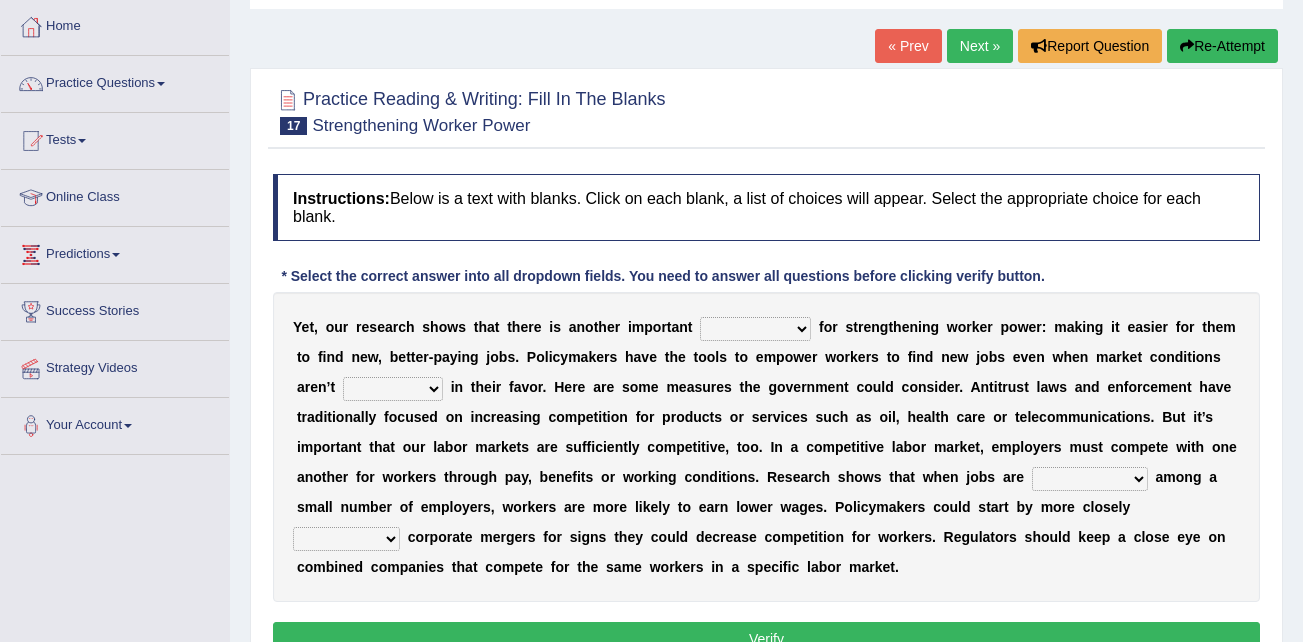 click on "avail engagement avenue annual" at bounding box center (755, 329) 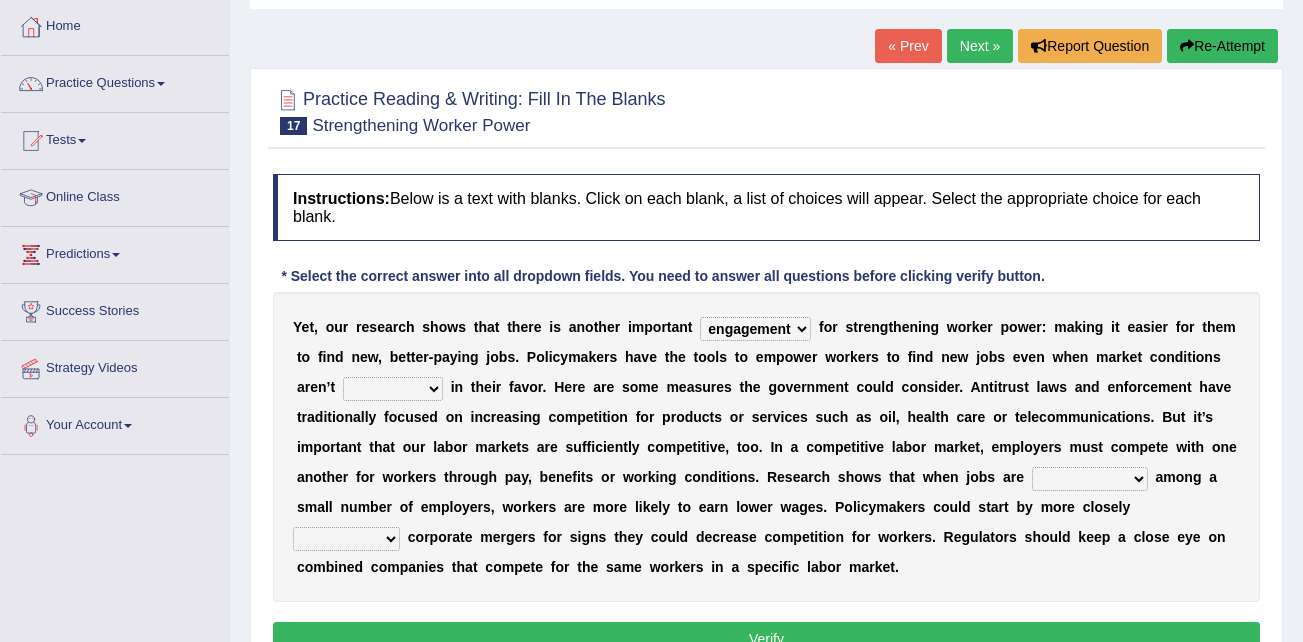 click on "avail engagement avenue annual" at bounding box center [755, 329] 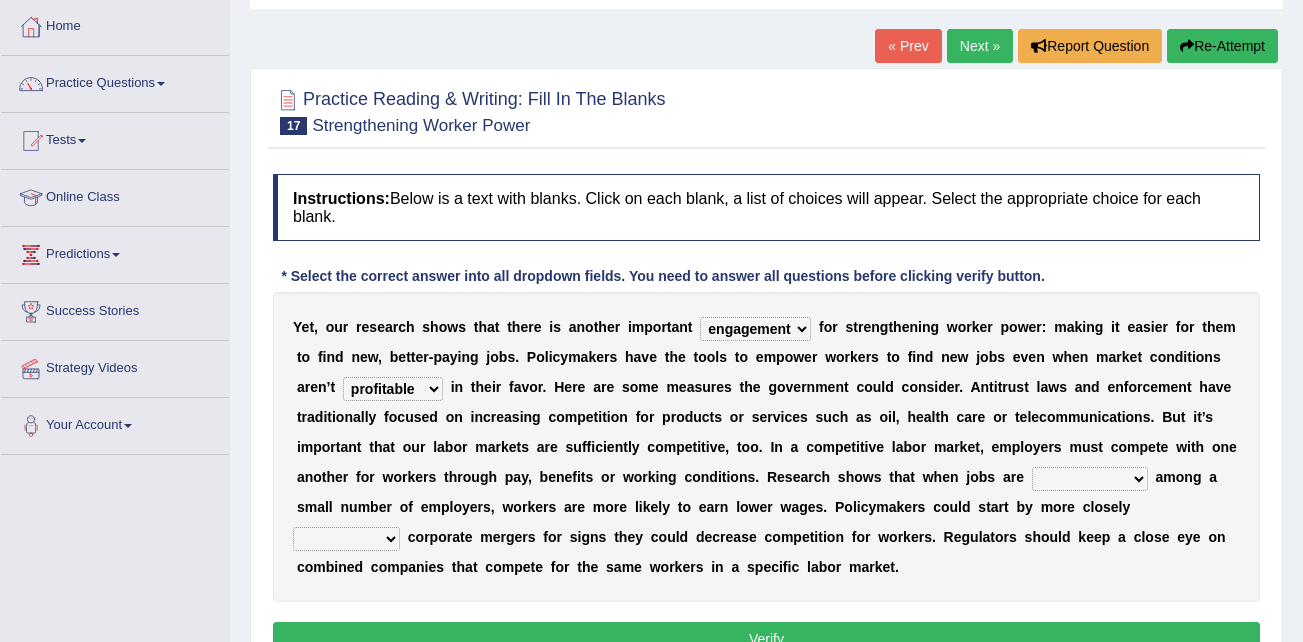click on "profitable titchy temperate tilted" at bounding box center [393, 389] 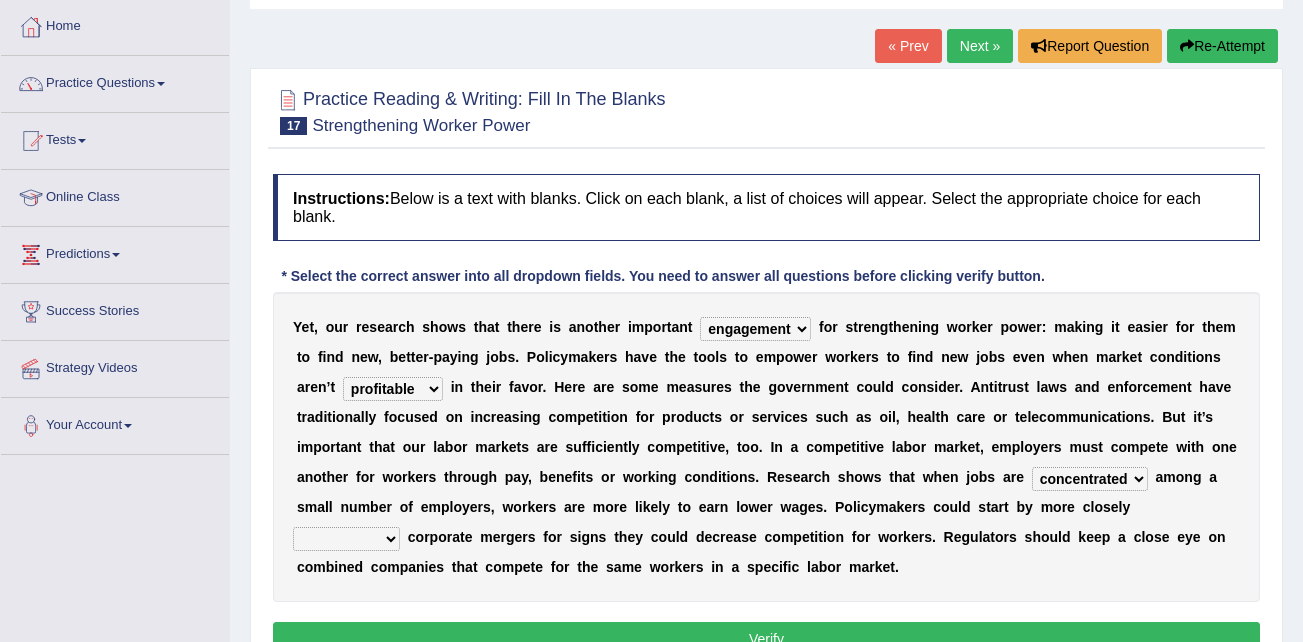 click on "scrutinizing originating scripting emulating" at bounding box center [346, 539] 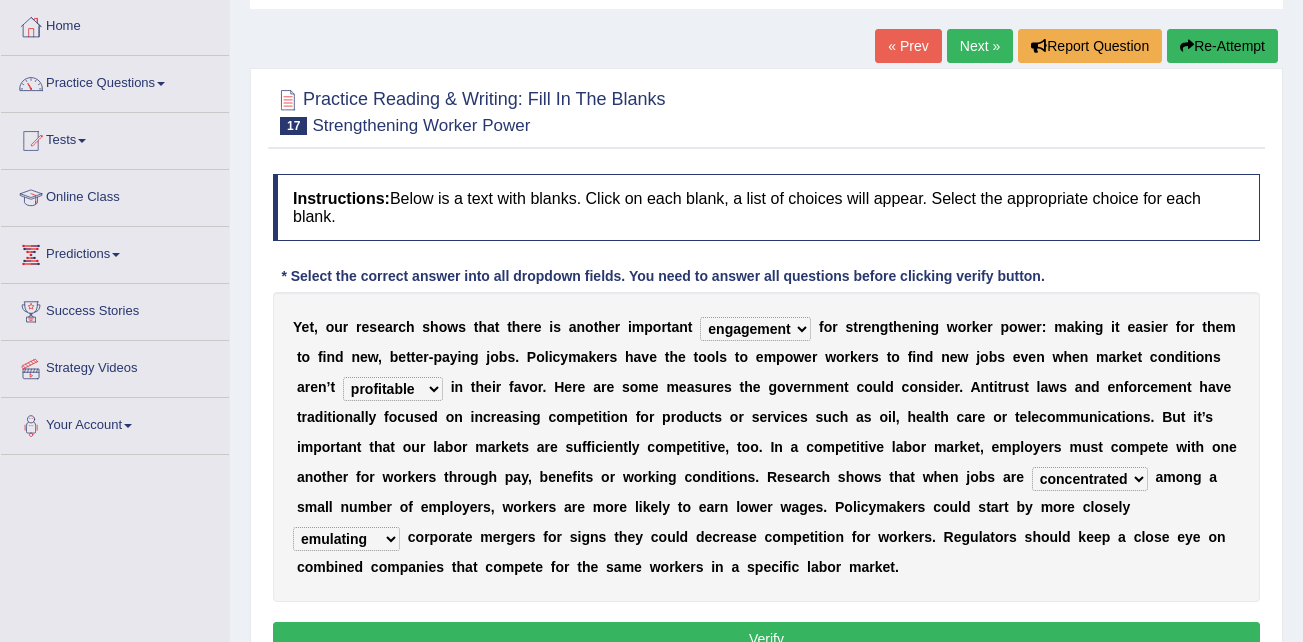 click on "scrutinizing originating scripting emulating" at bounding box center (346, 539) 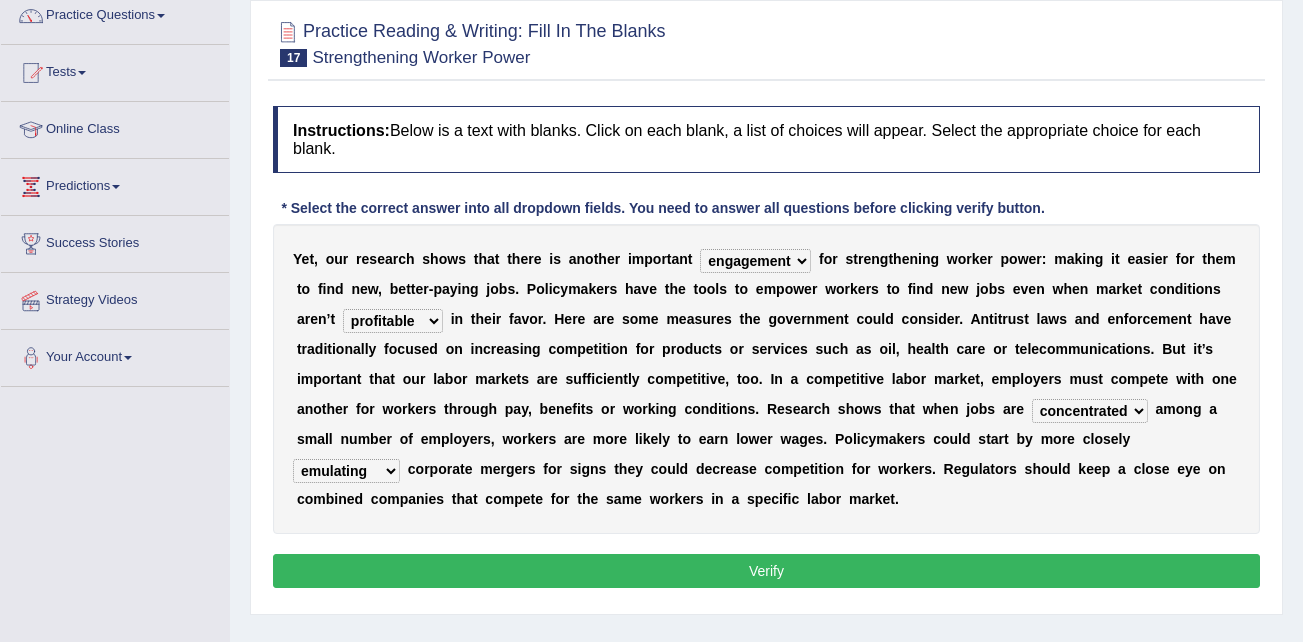 scroll, scrollTop: 300, scrollLeft: 0, axis: vertical 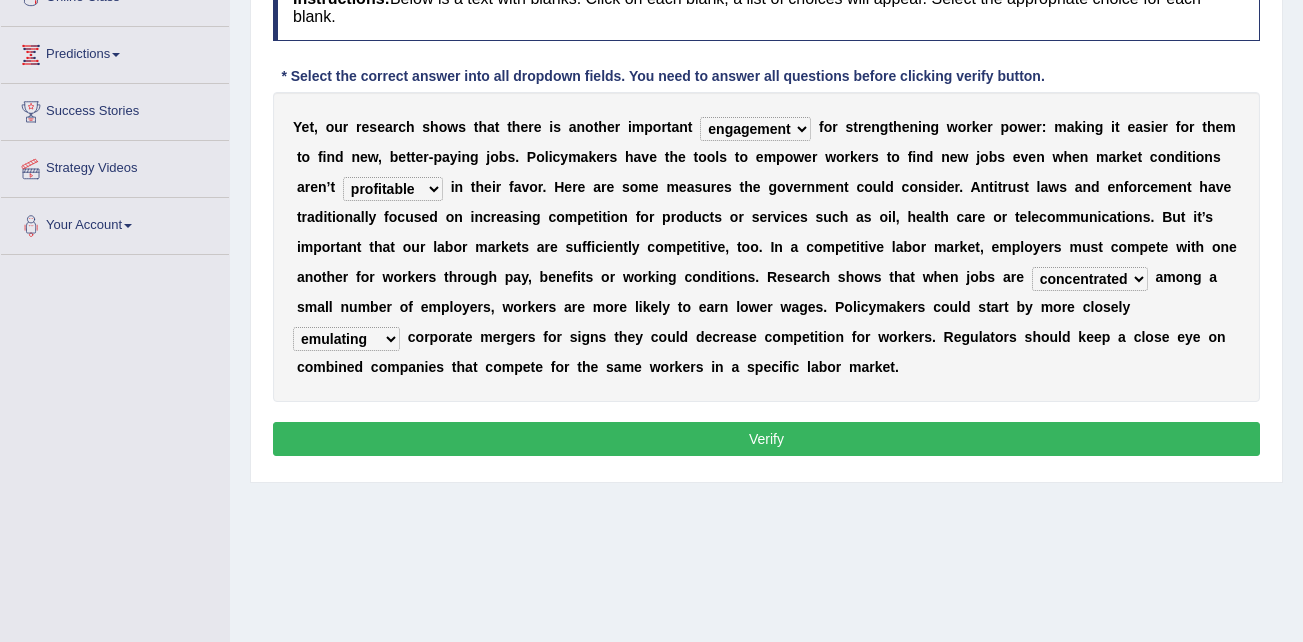 click on "Verify" at bounding box center [766, 439] 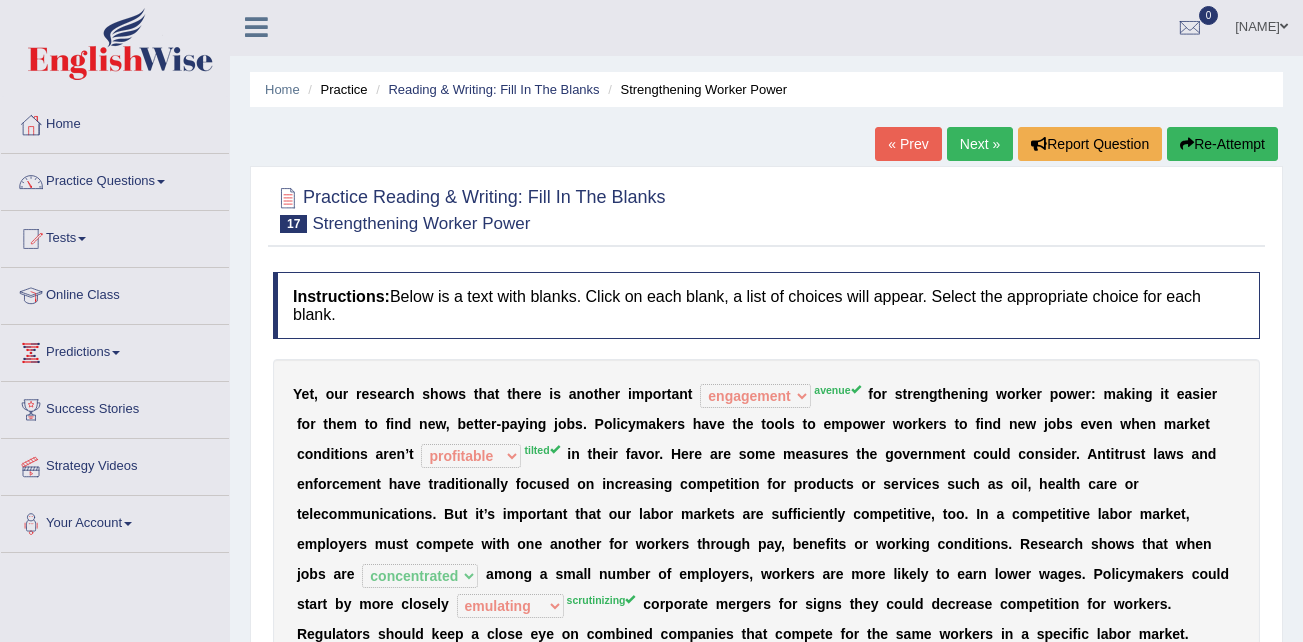 scroll, scrollTop: 0, scrollLeft: 0, axis: both 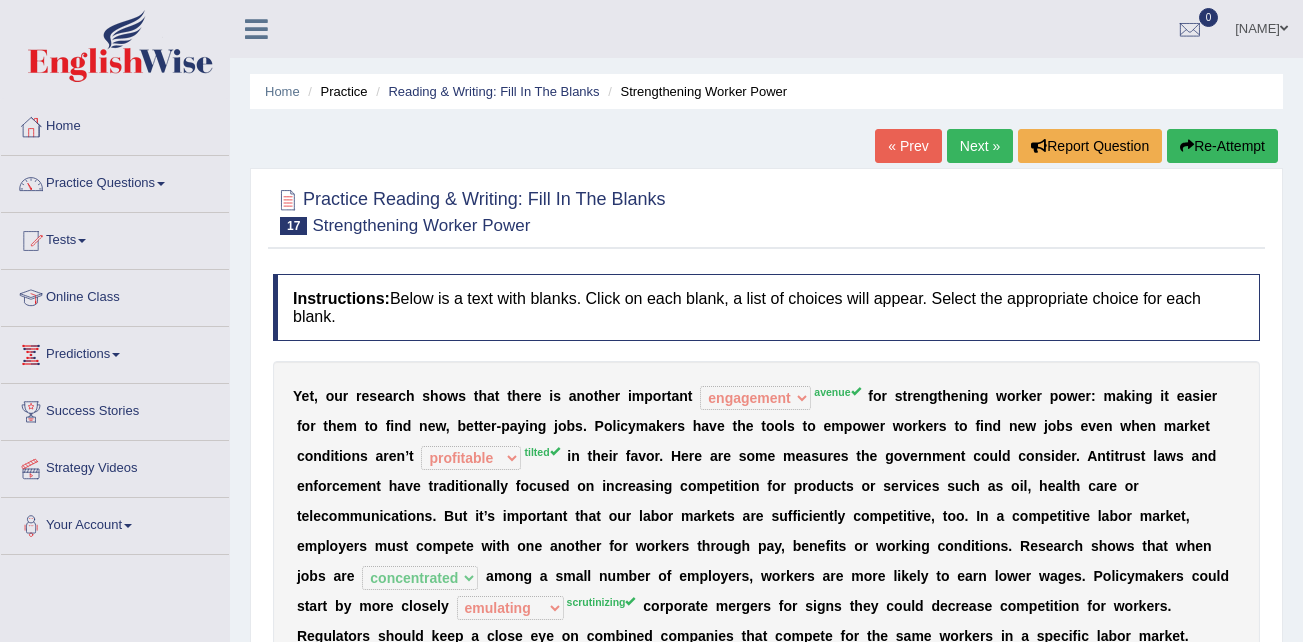click on "Next »" at bounding box center (980, 146) 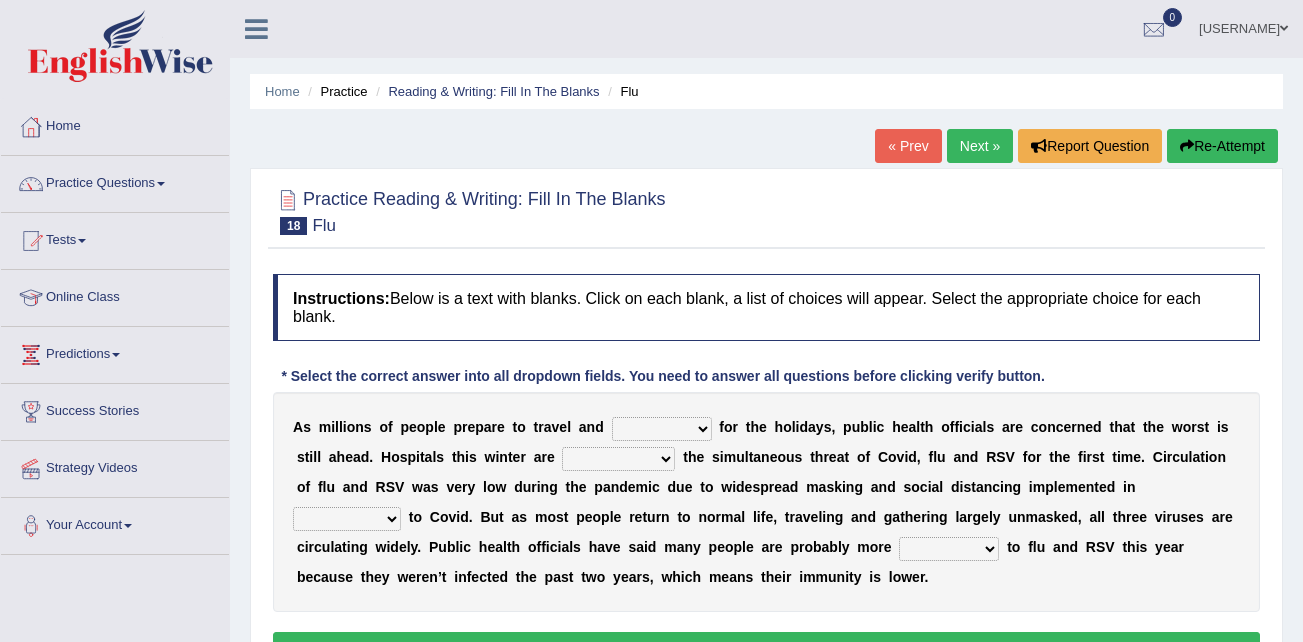 scroll, scrollTop: 0, scrollLeft: 0, axis: both 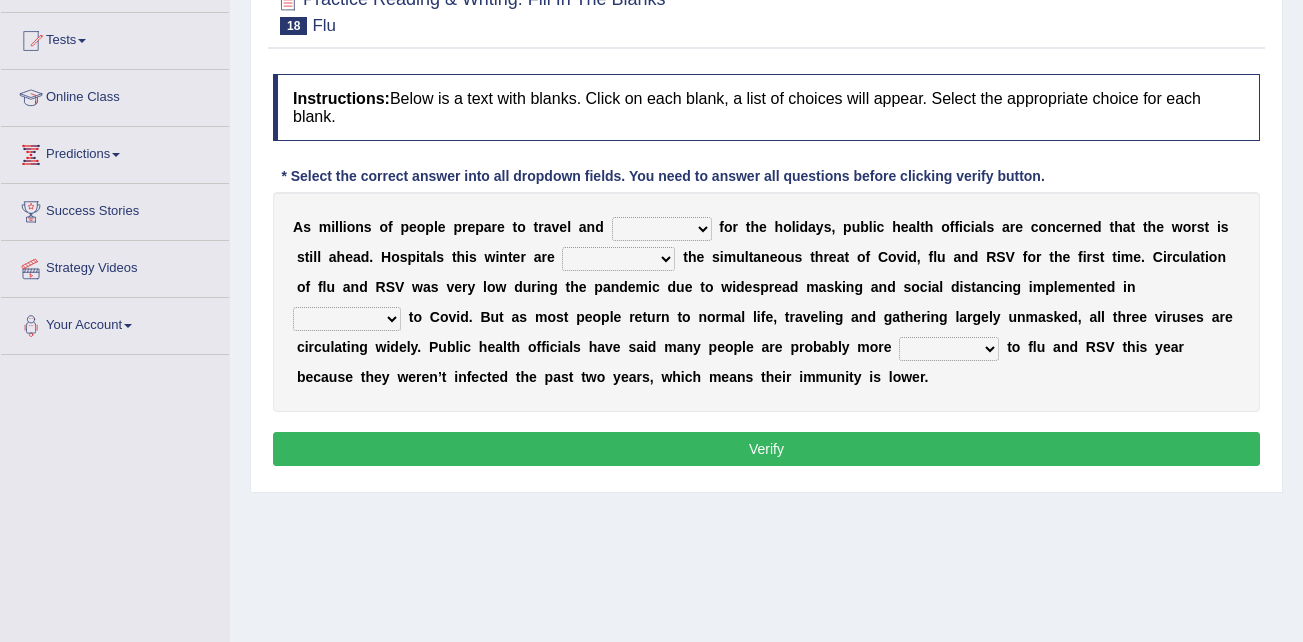 click on "gather hide slumber migrate" at bounding box center [662, 229] 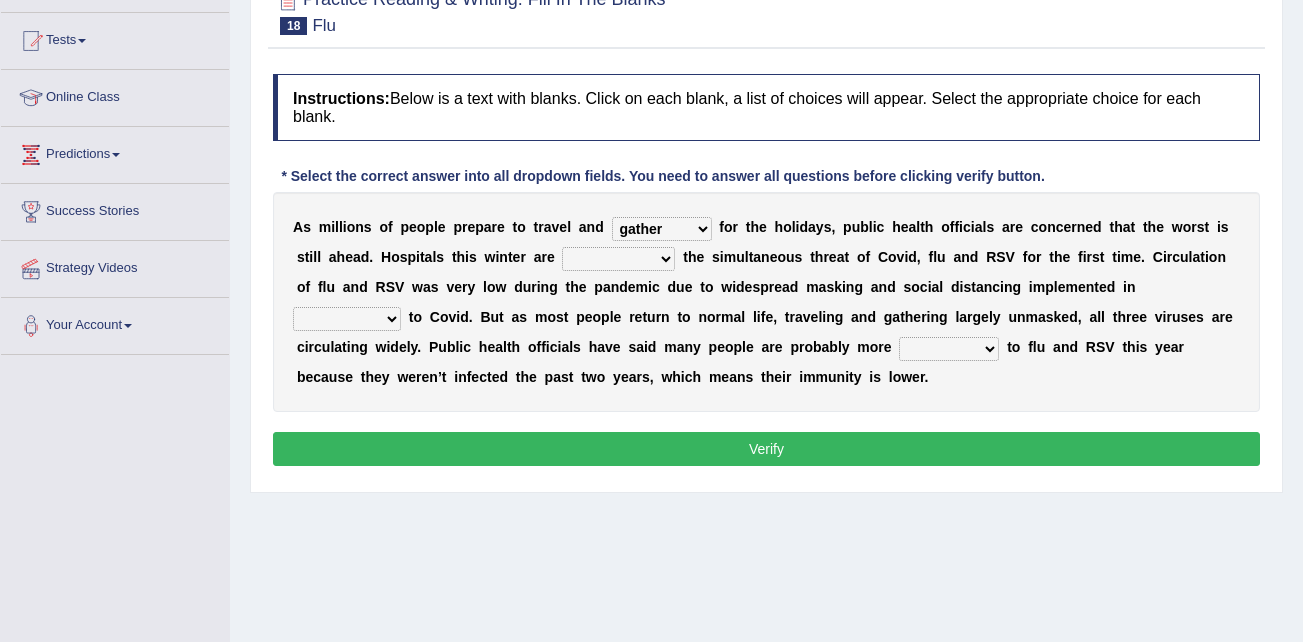 click on "gather hide slumber migrate" at bounding box center [662, 229] 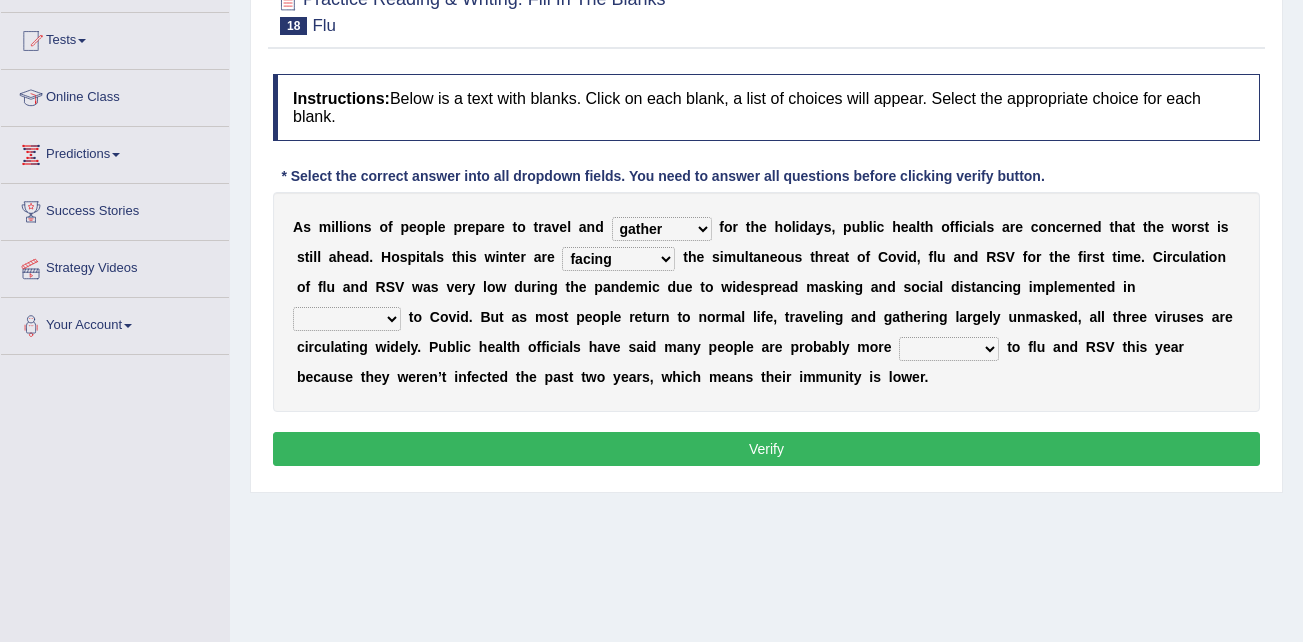 click on "facing accounting challenging constructing" at bounding box center (618, 259) 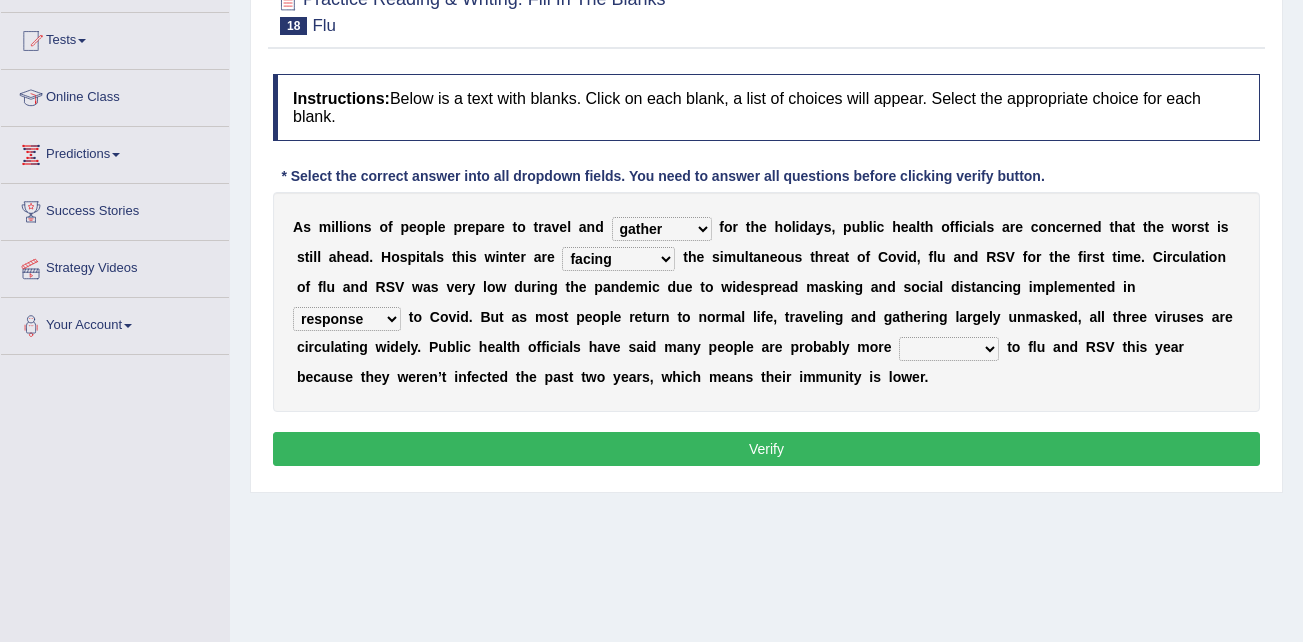 click on "comparison response place order" at bounding box center (347, 319) 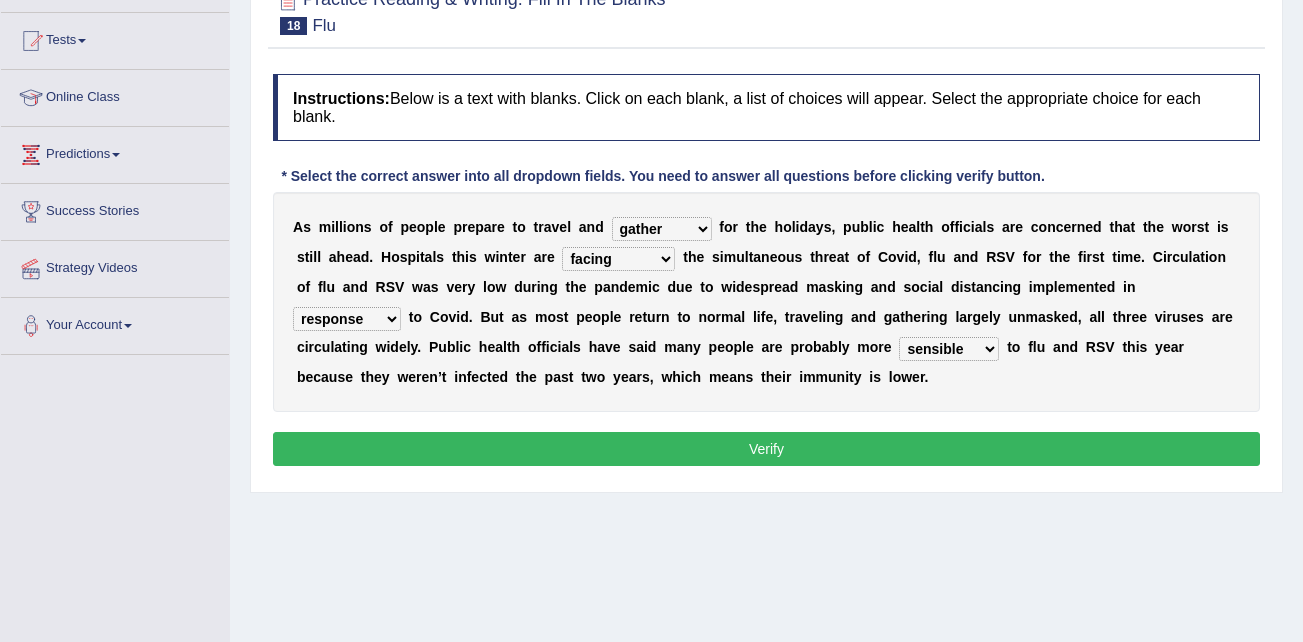 click on "attainable sensible vulnerable accessible" at bounding box center [949, 349] 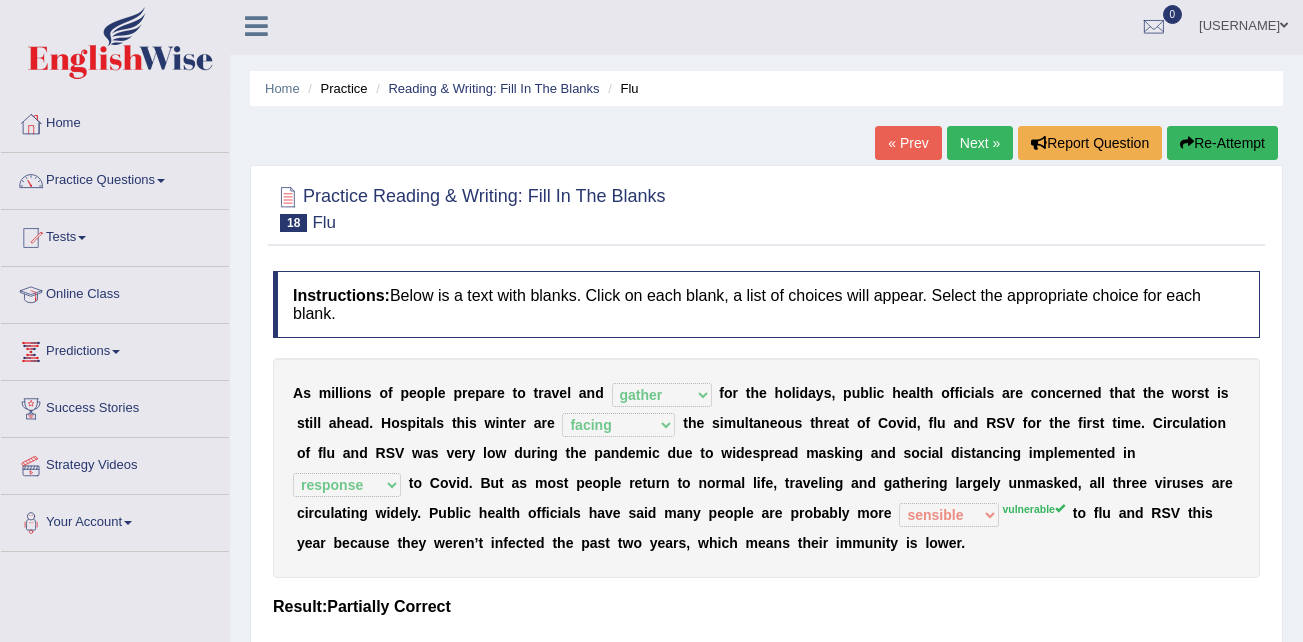 scroll, scrollTop: 0, scrollLeft: 0, axis: both 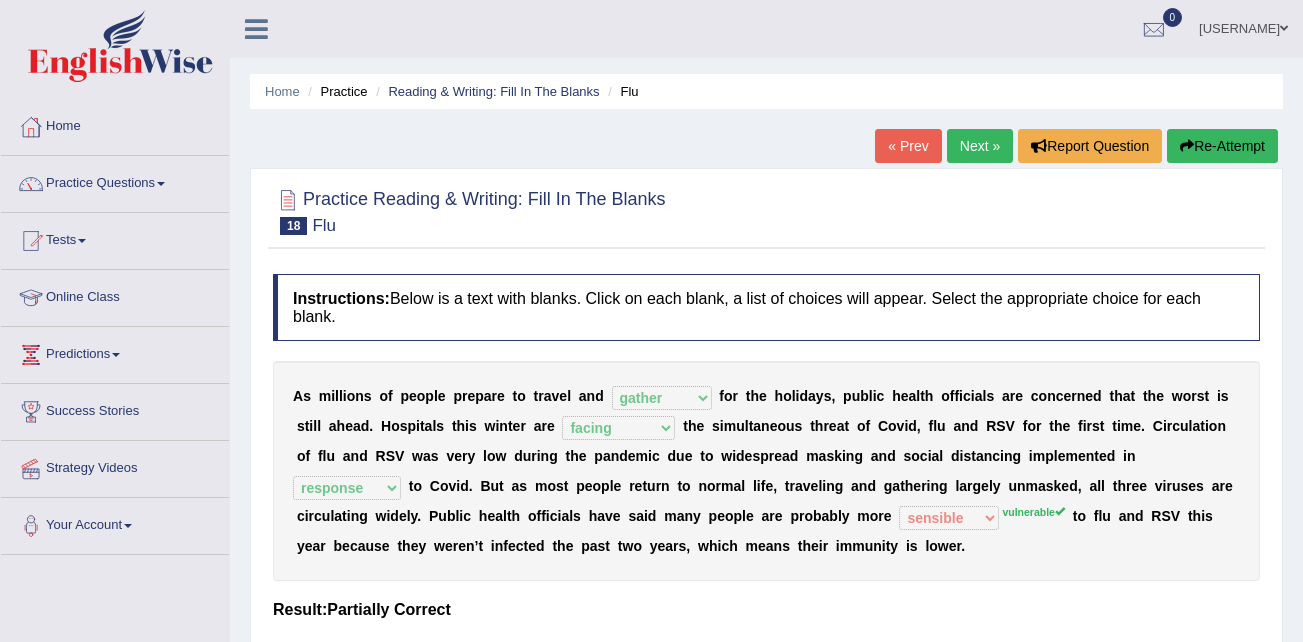 click on "Next »" at bounding box center [980, 146] 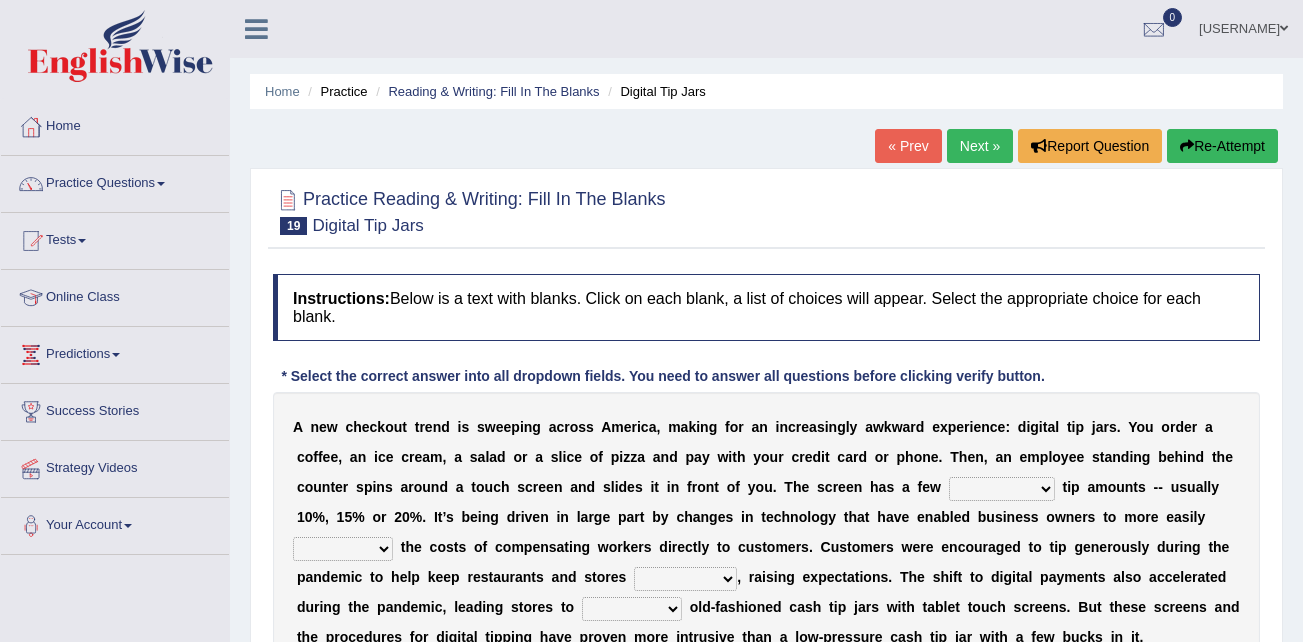 scroll, scrollTop: 0, scrollLeft: 0, axis: both 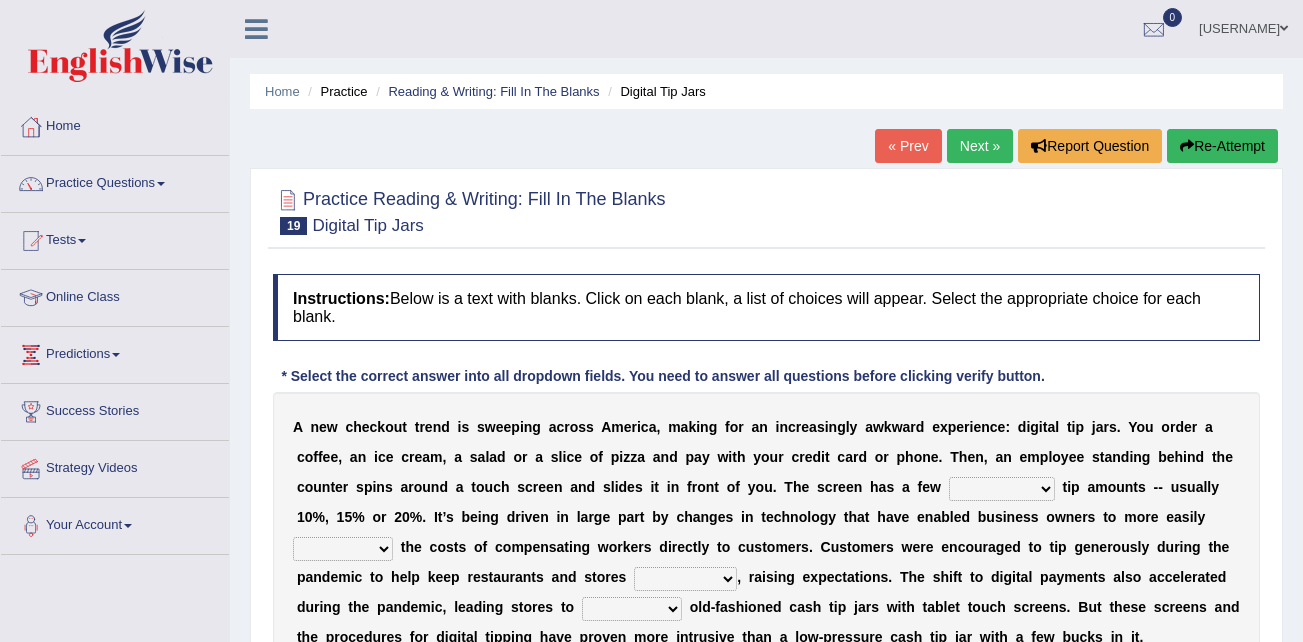click on "suggested combined exceptional rigorous" at bounding box center (1002, 489) 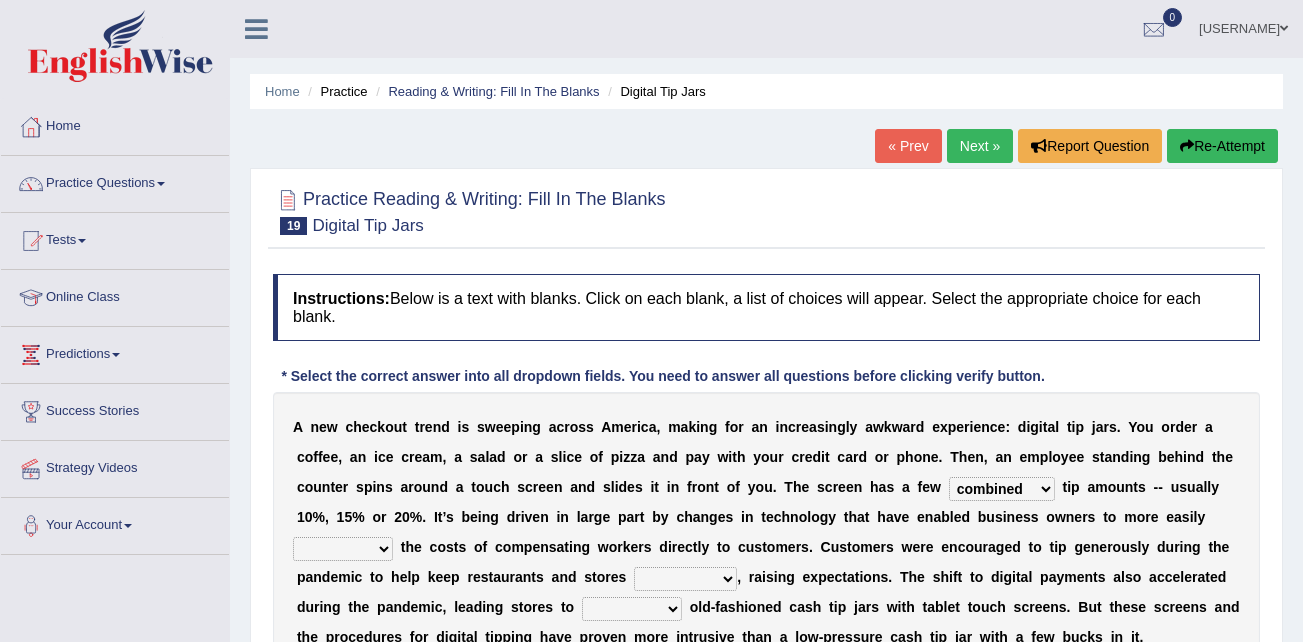 click on "suggested combined exceptional rigorous" at bounding box center (1002, 489) 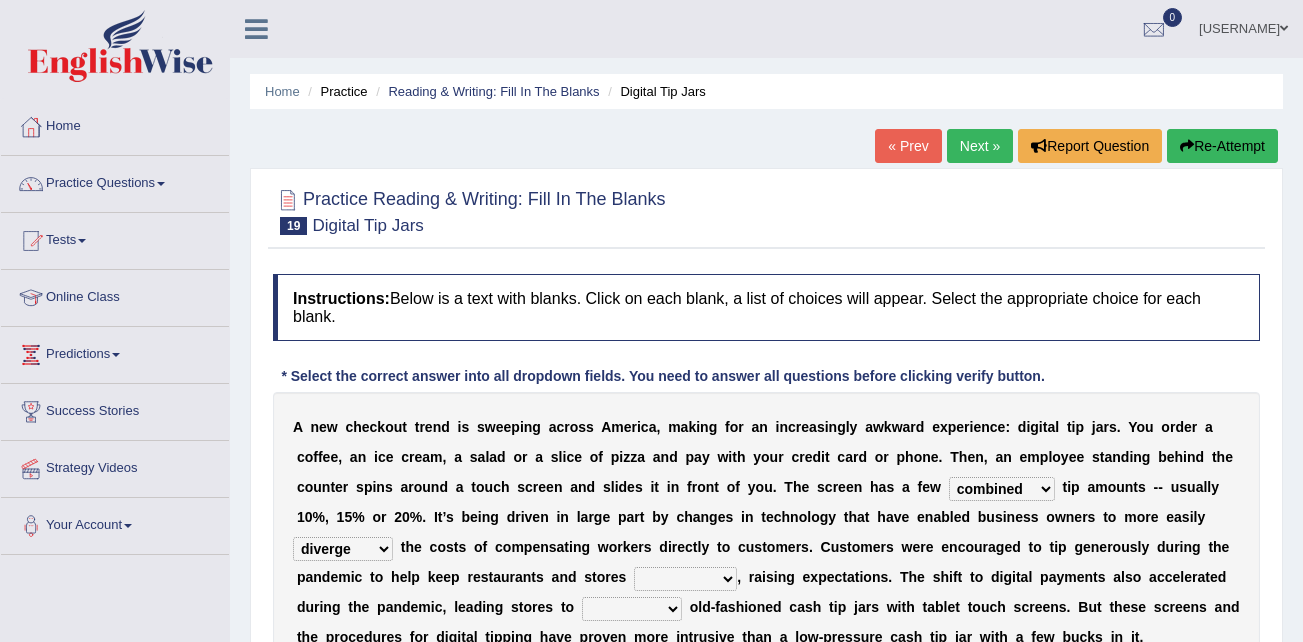 click on "abide covet diverge shift" at bounding box center (343, 549) 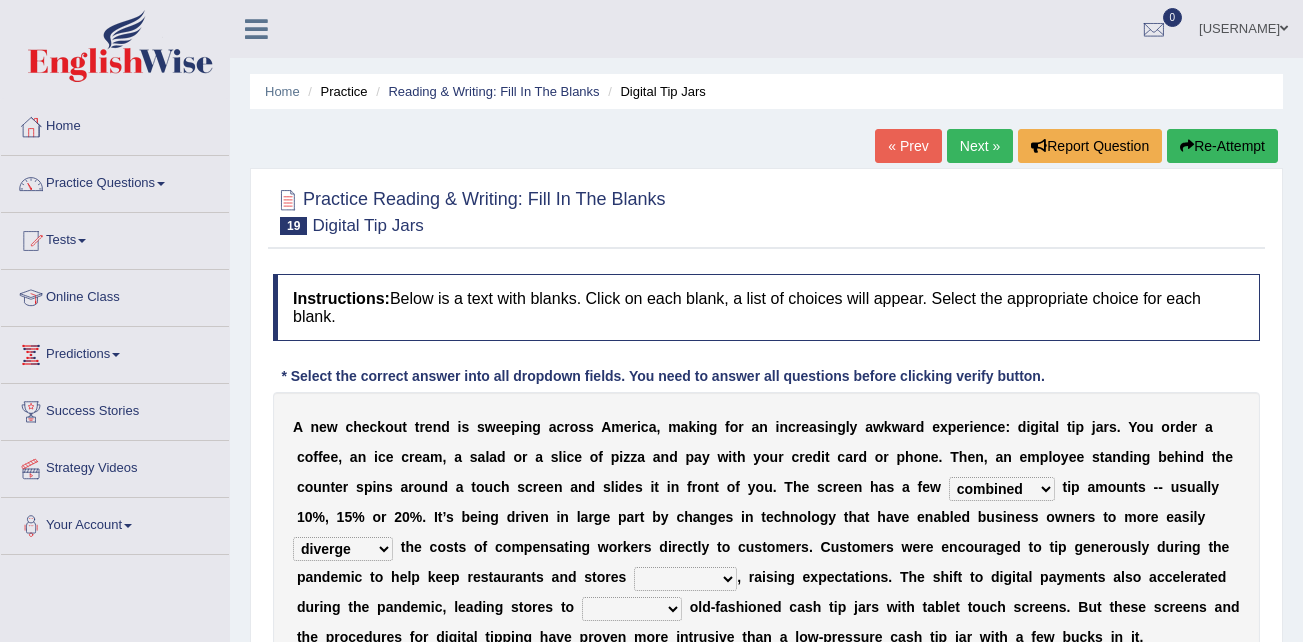 click on "afloat overlapped affable concise" at bounding box center (685, 579) 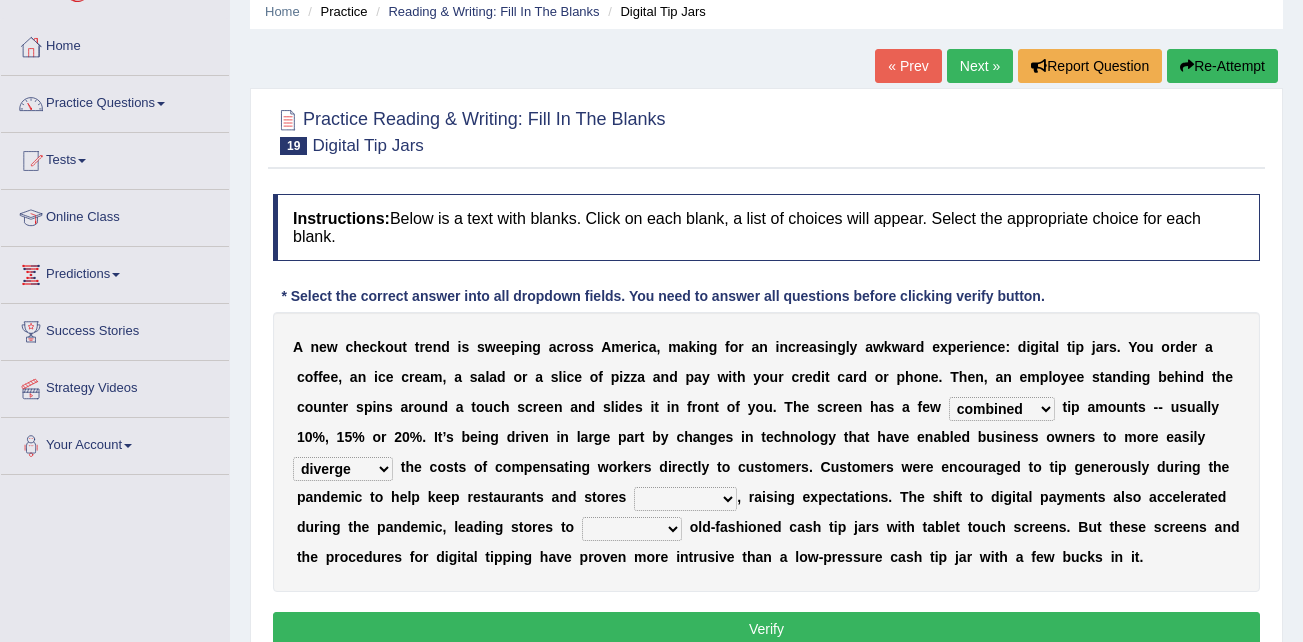 scroll, scrollTop: 100, scrollLeft: 0, axis: vertical 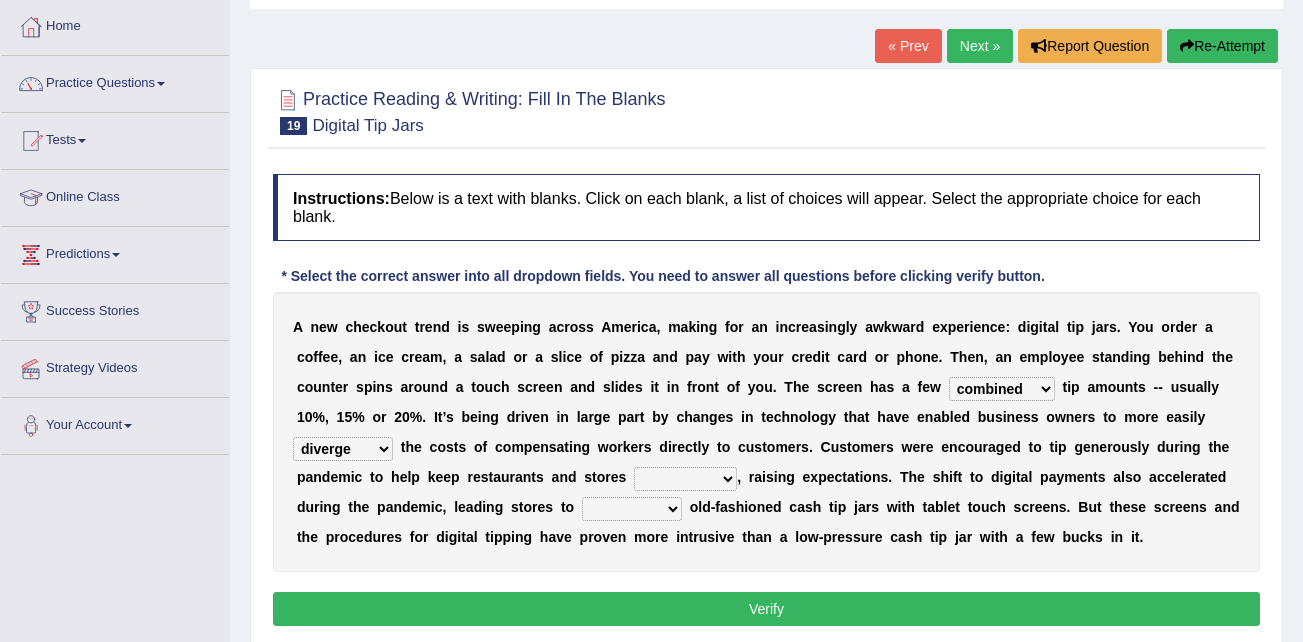 click on "afloat overlapped affable concise" at bounding box center (685, 479) 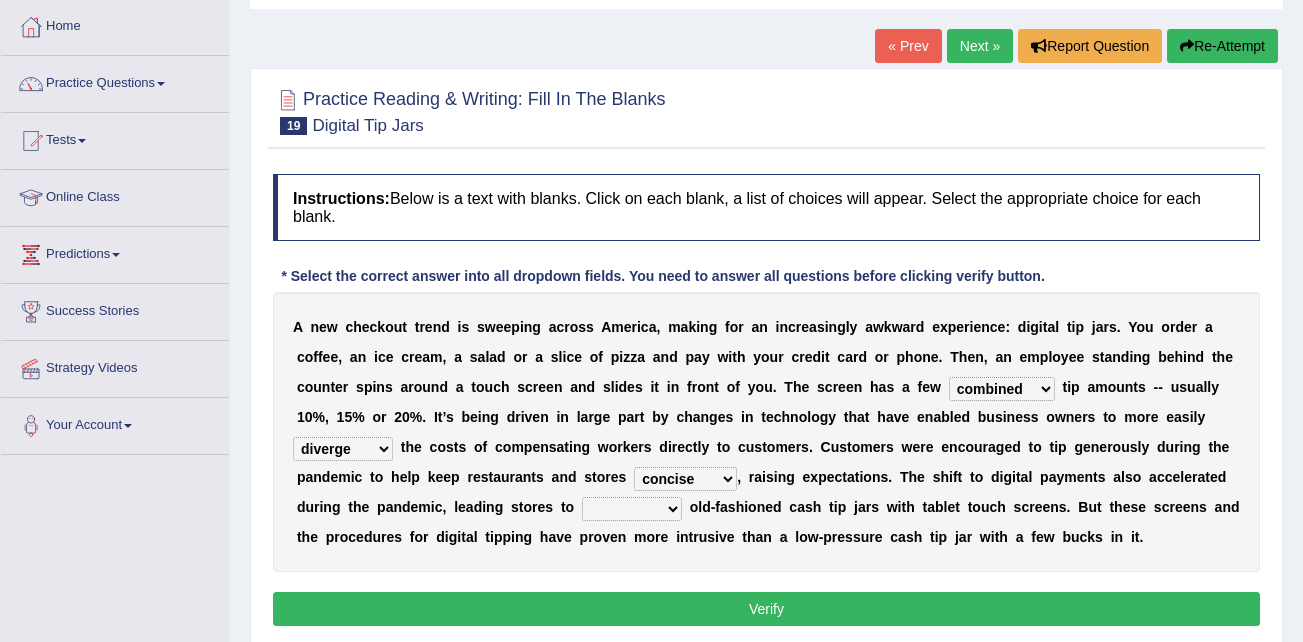 click on "afloat overlapped affable concise" at bounding box center (685, 479) 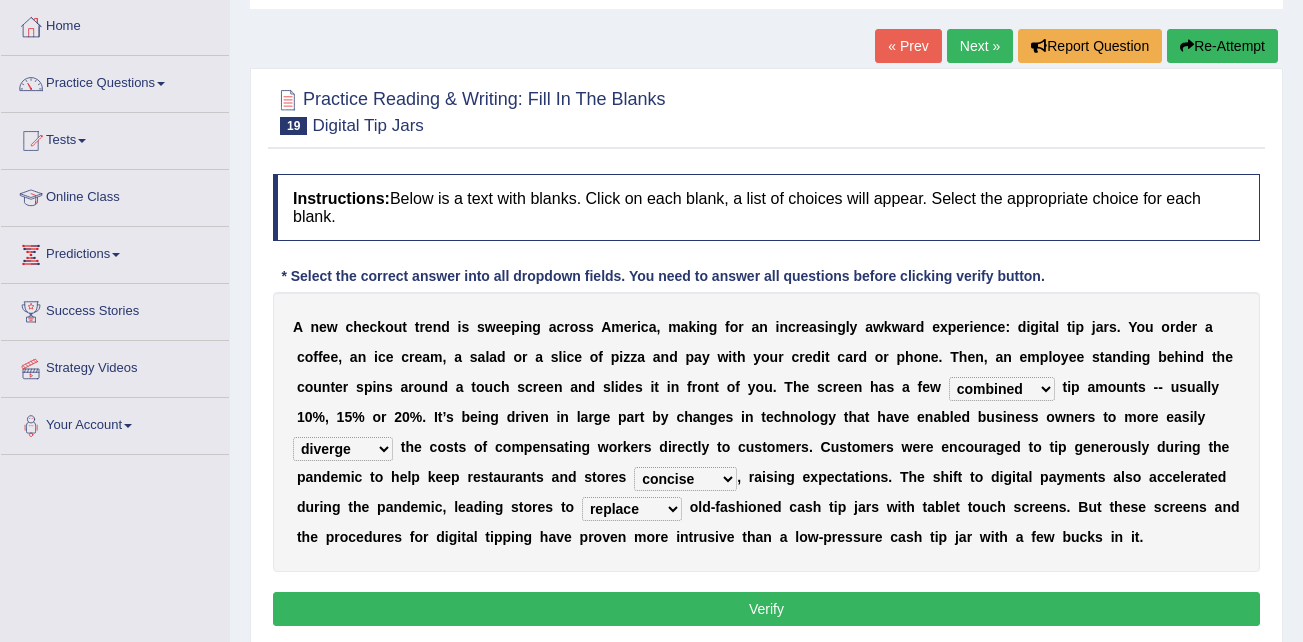 click on "replace exchange occupy retrieve" at bounding box center [632, 509] 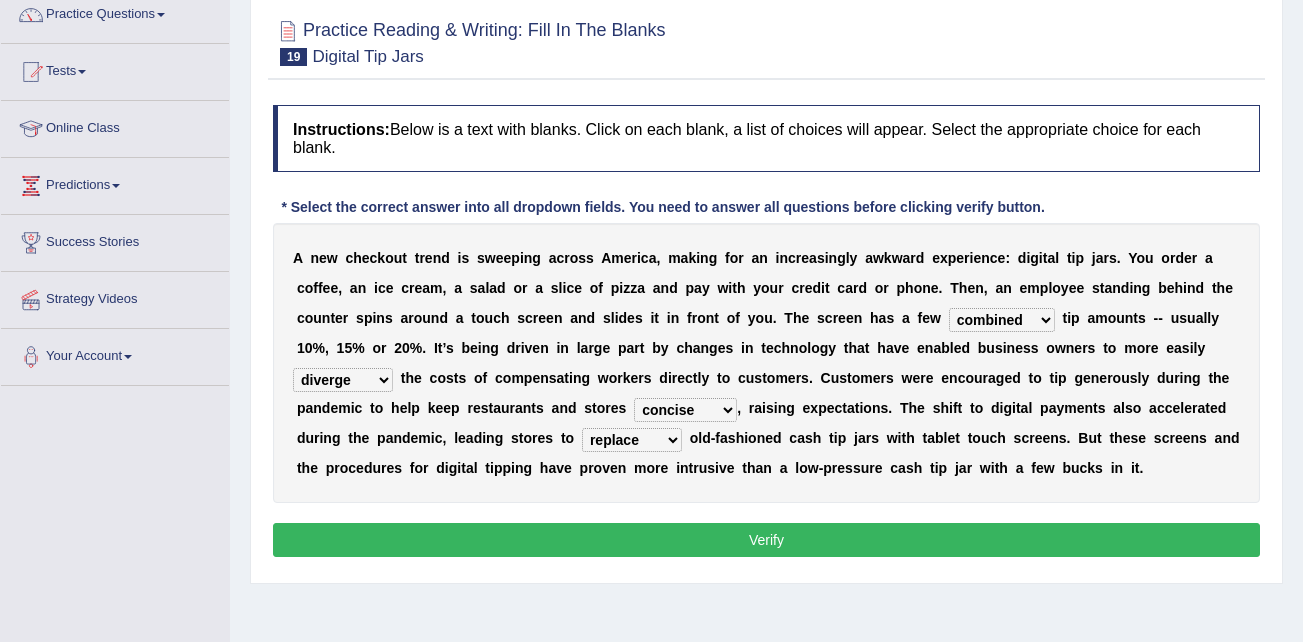 scroll, scrollTop: 200, scrollLeft: 0, axis: vertical 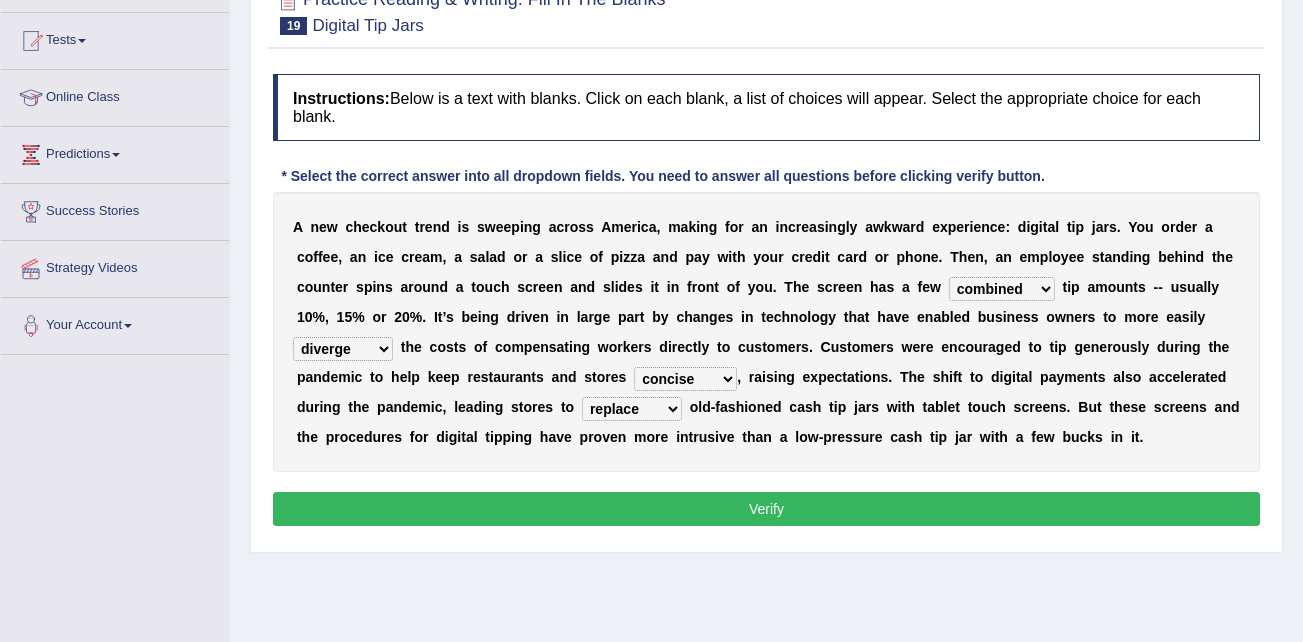click on "Verify" at bounding box center (766, 509) 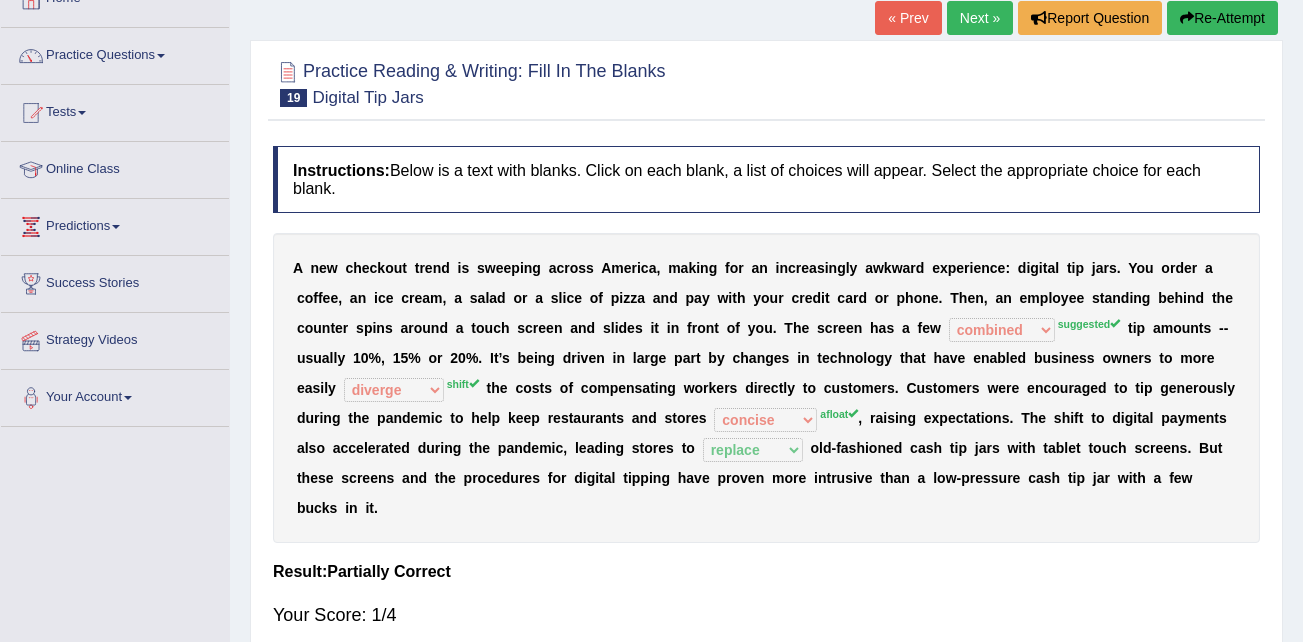 scroll, scrollTop: 100, scrollLeft: 0, axis: vertical 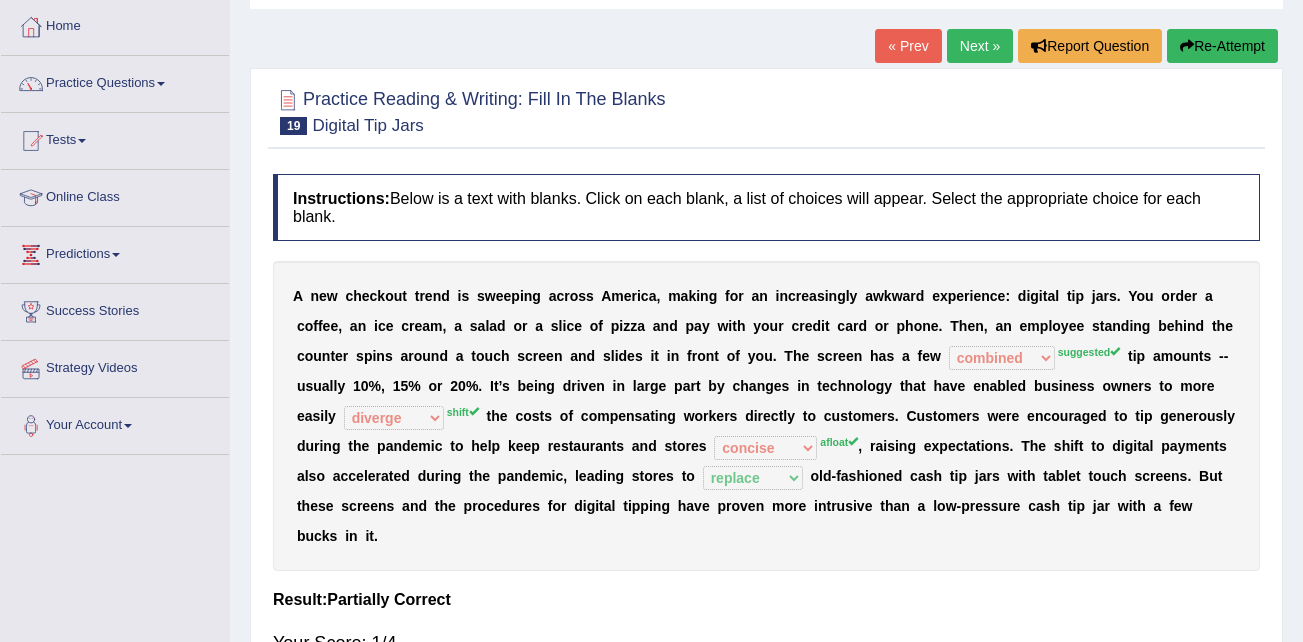 click on "Next »" at bounding box center [980, 46] 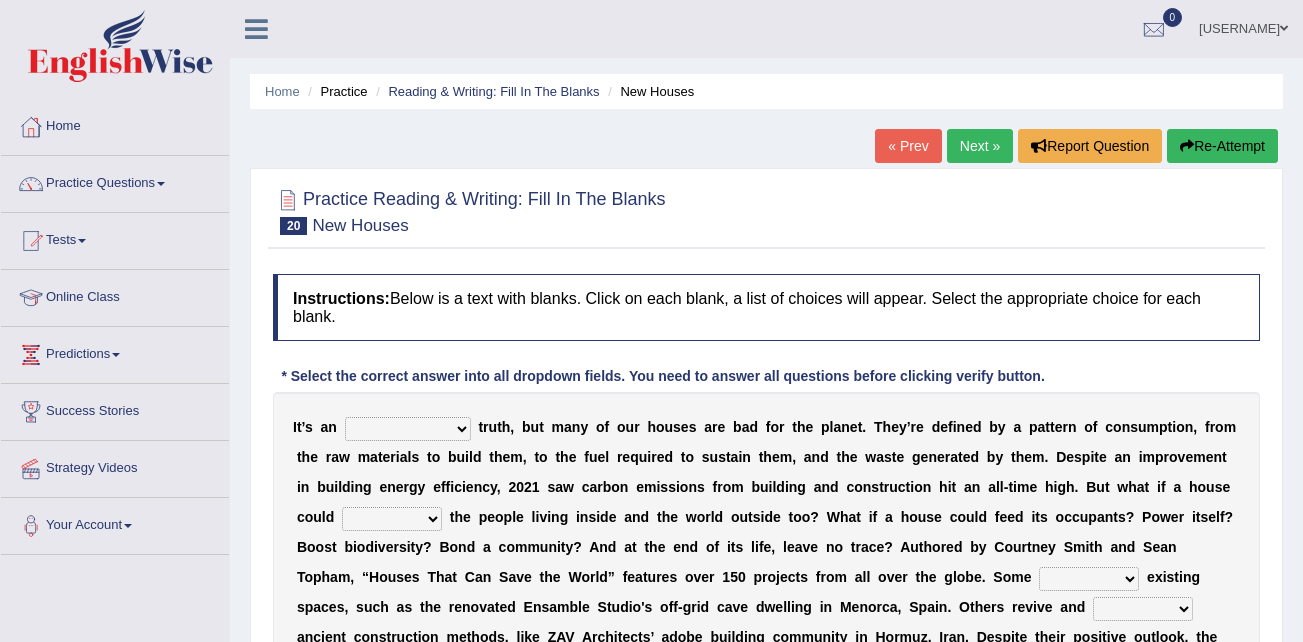 scroll, scrollTop: 0, scrollLeft: 0, axis: both 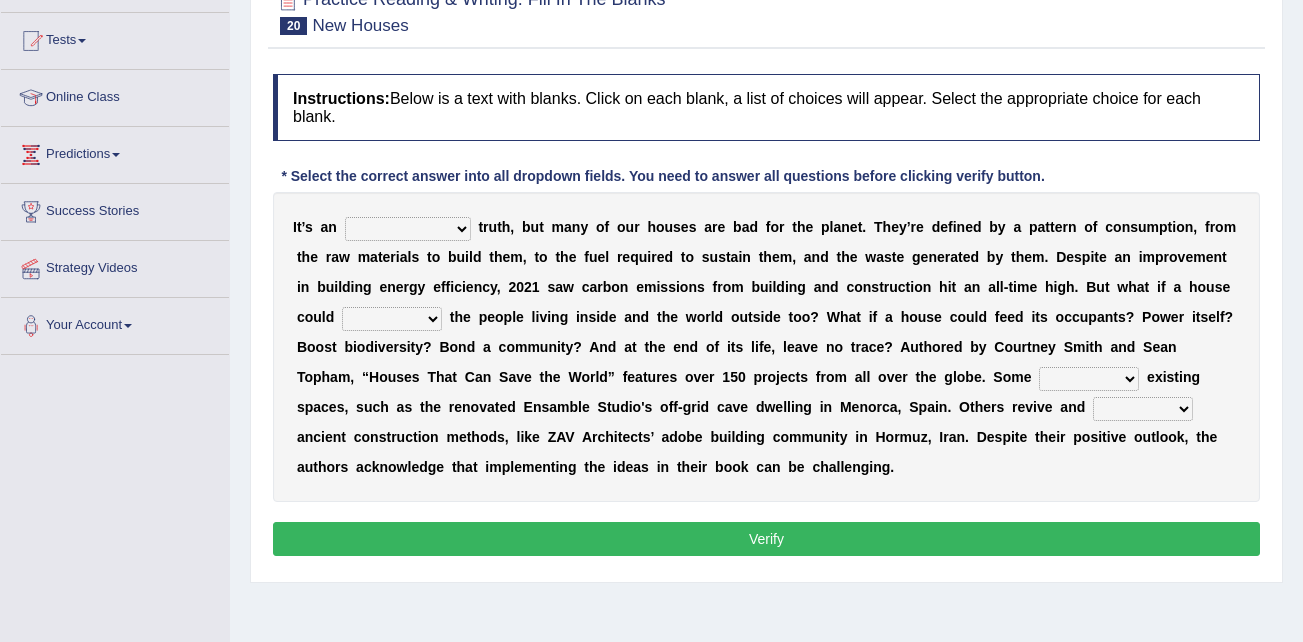 click on "unrivaled unstable uncomfortable uncapped" at bounding box center (408, 229) 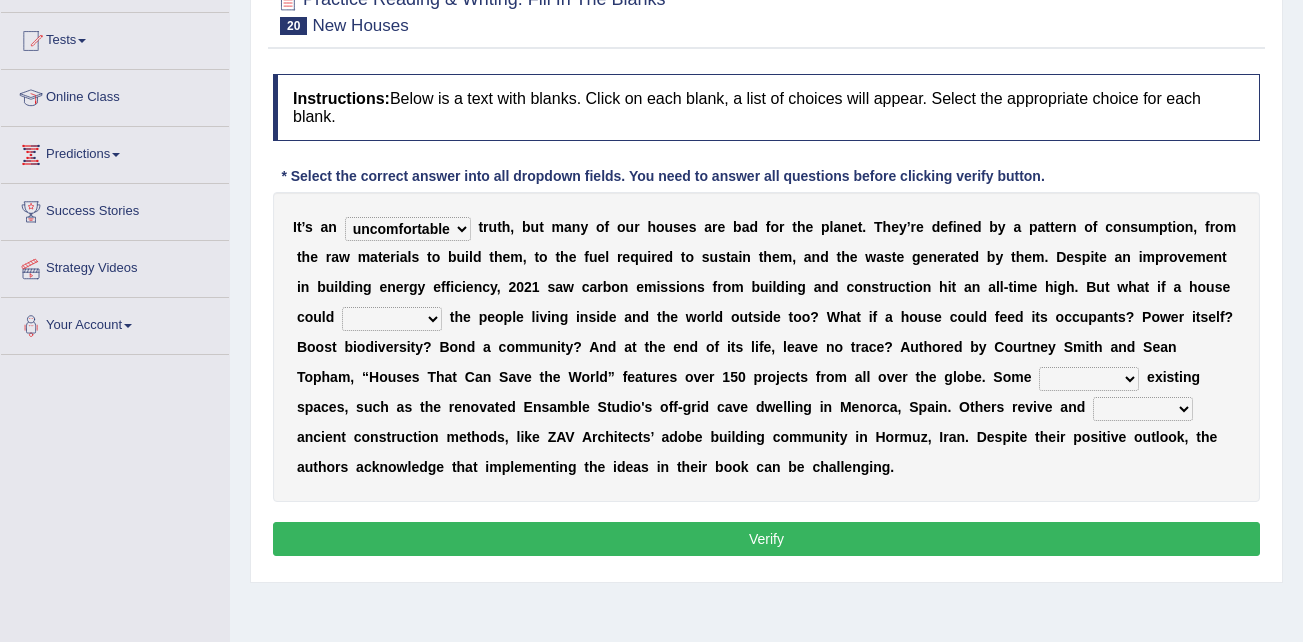 click on "unrivaled unstable uncomfortable uncapped" at bounding box center (408, 229) 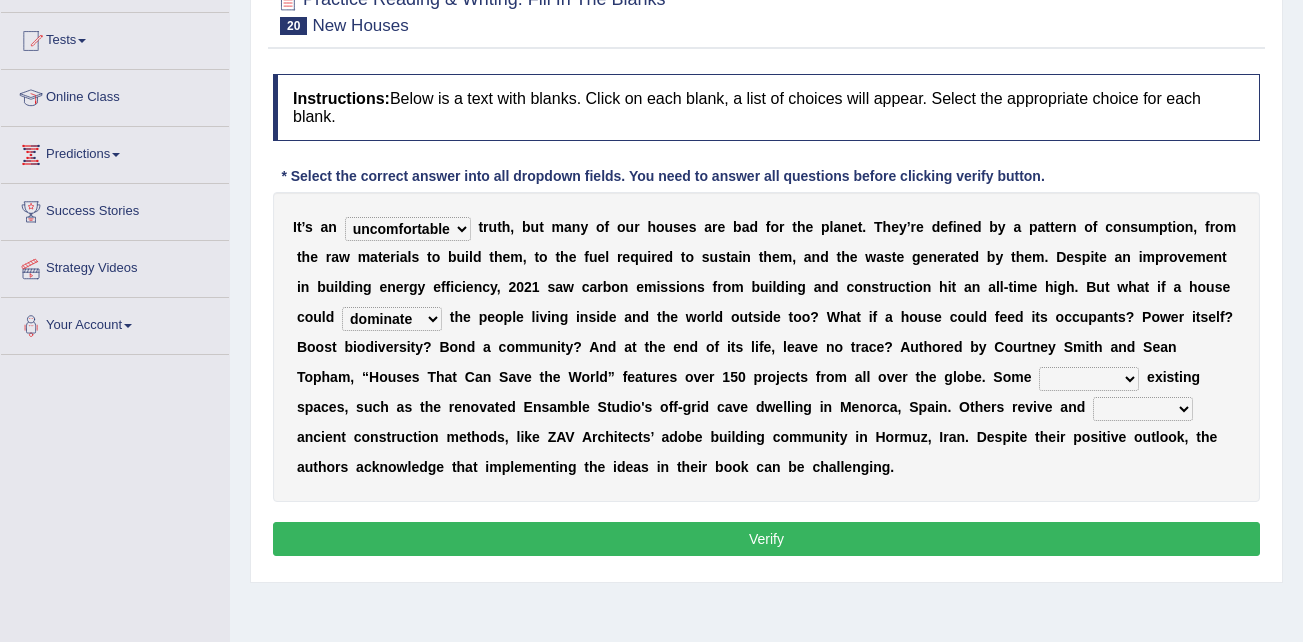 click on "survive mimic dominate nurture" at bounding box center (392, 319) 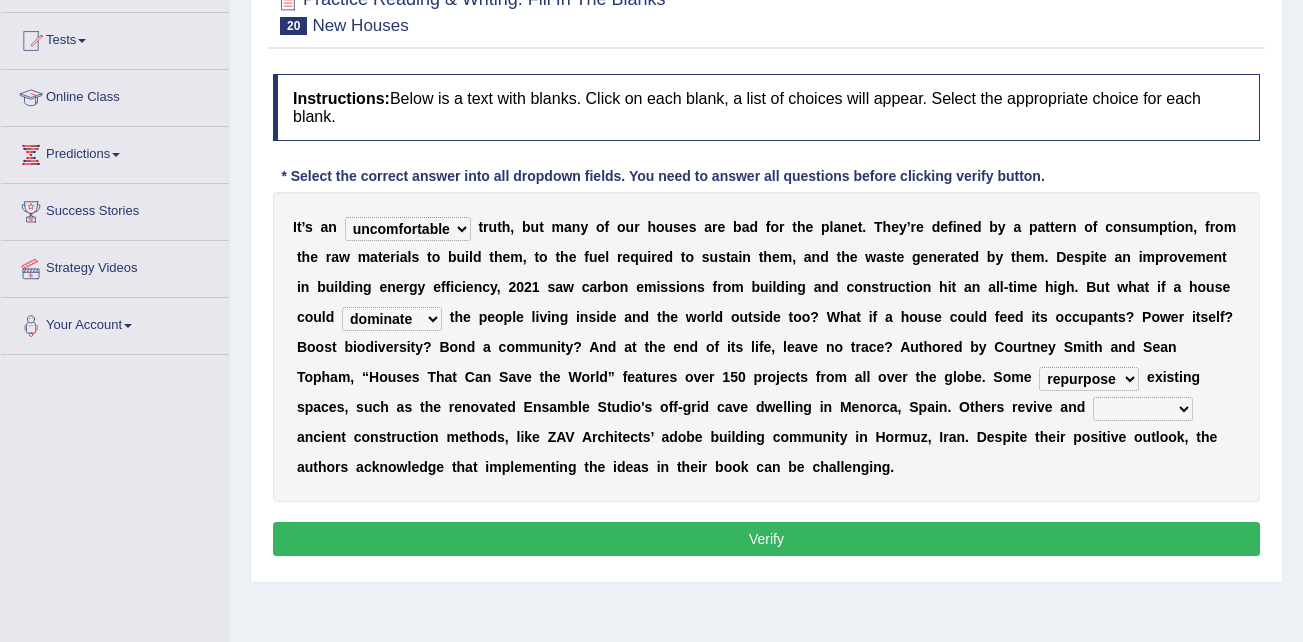 click on "delve automate repurpose reckon" at bounding box center [1089, 379] 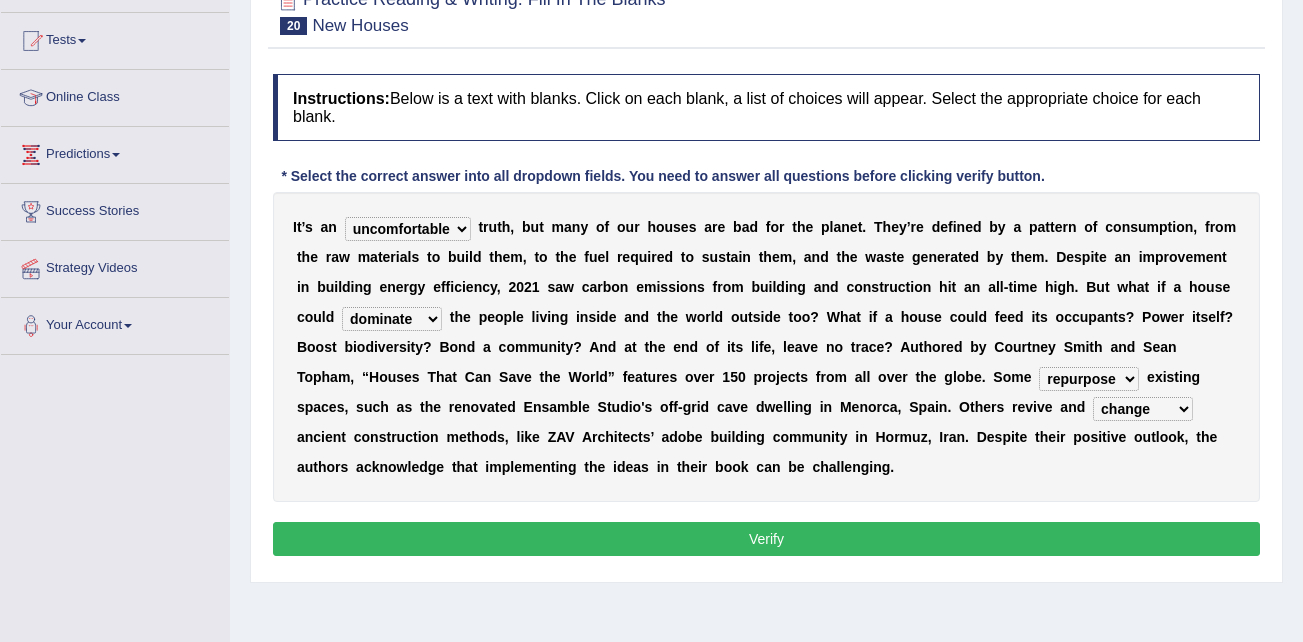click on "produce relate update change" at bounding box center [1143, 409] 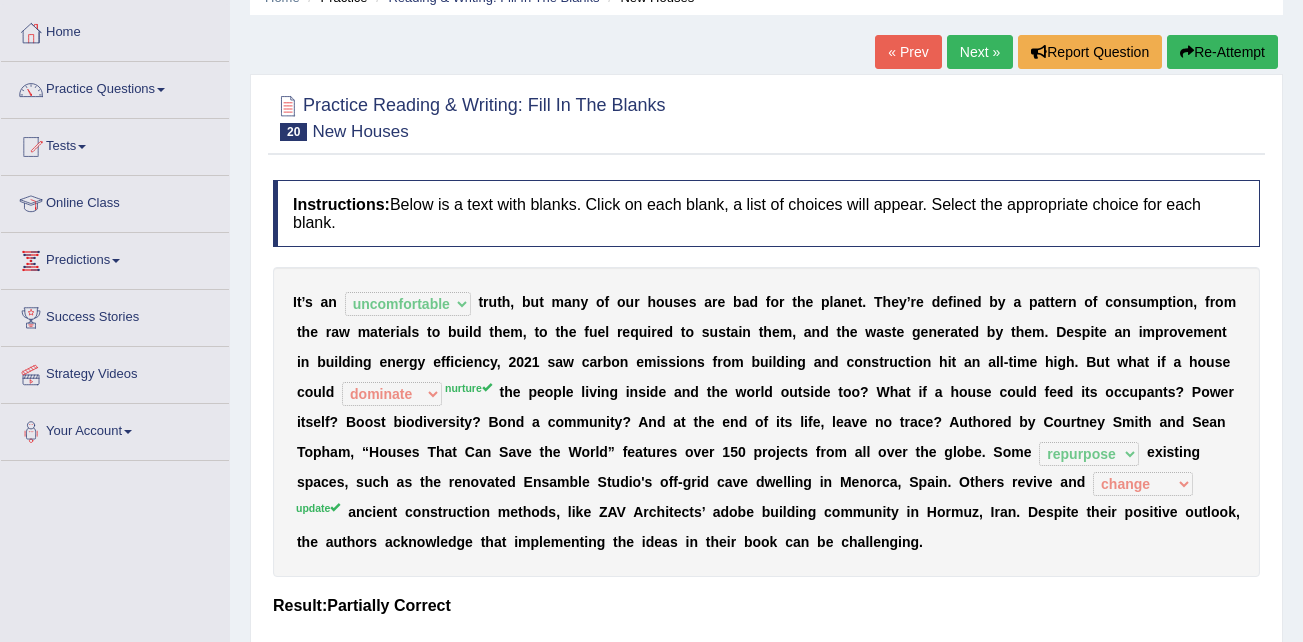 scroll, scrollTop: 0, scrollLeft: 0, axis: both 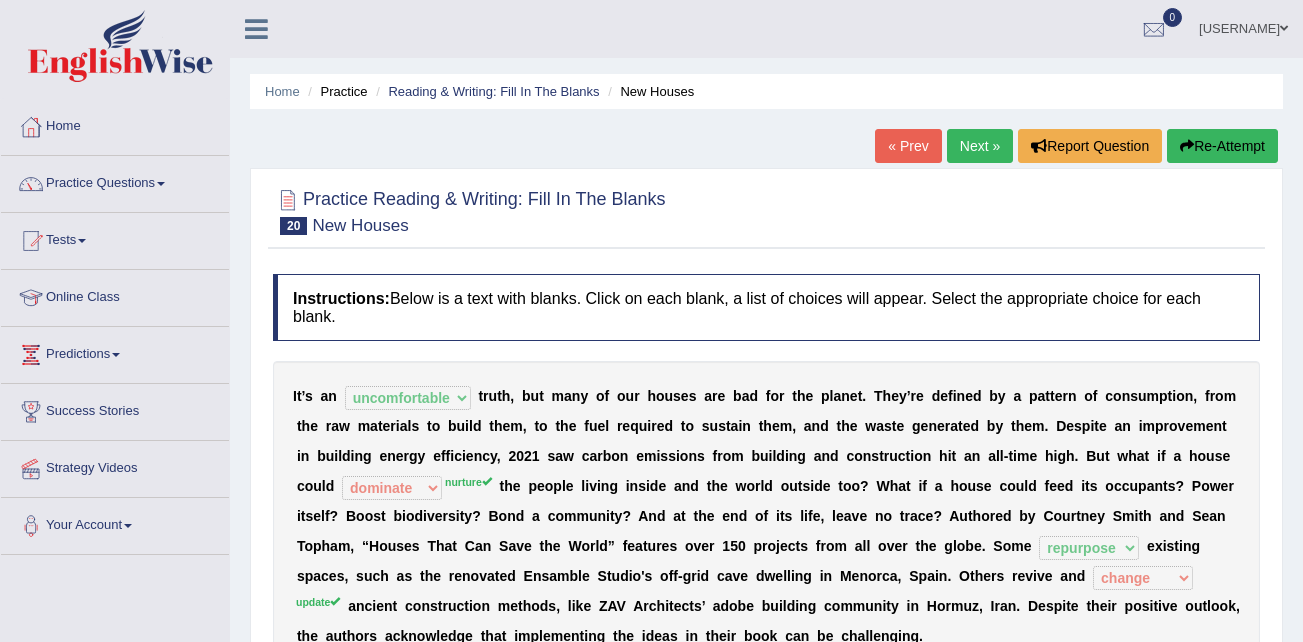 click on "Next »" at bounding box center (980, 146) 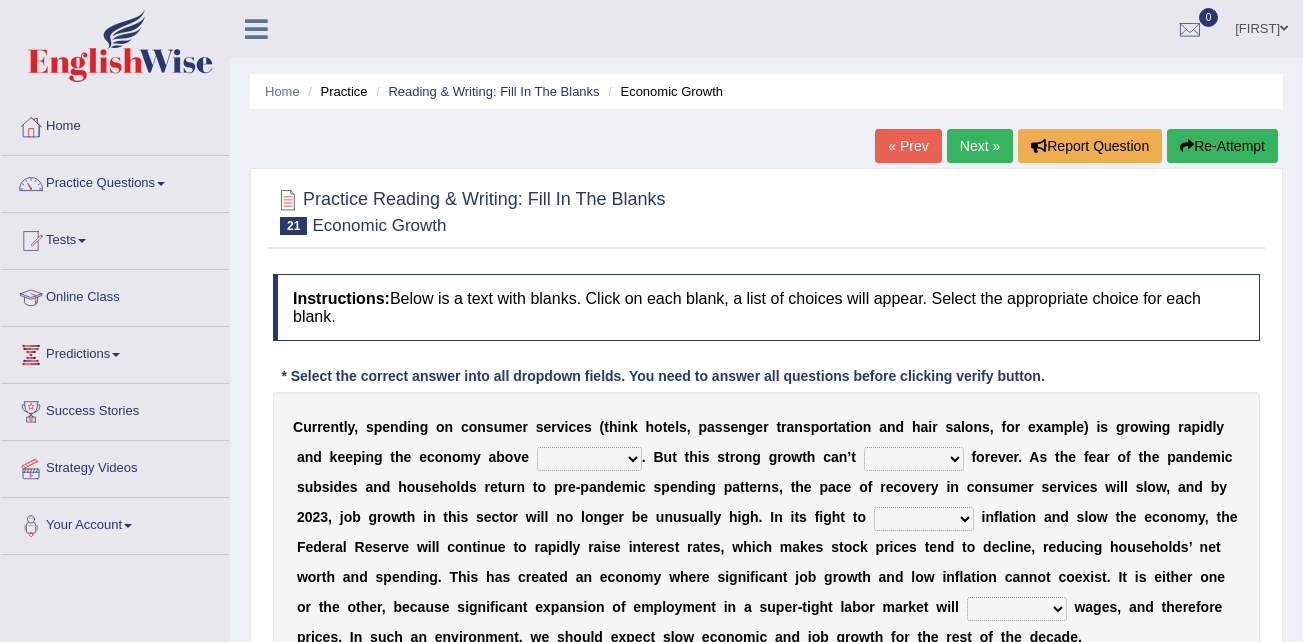 scroll, scrollTop: 0, scrollLeft: 0, axis: both 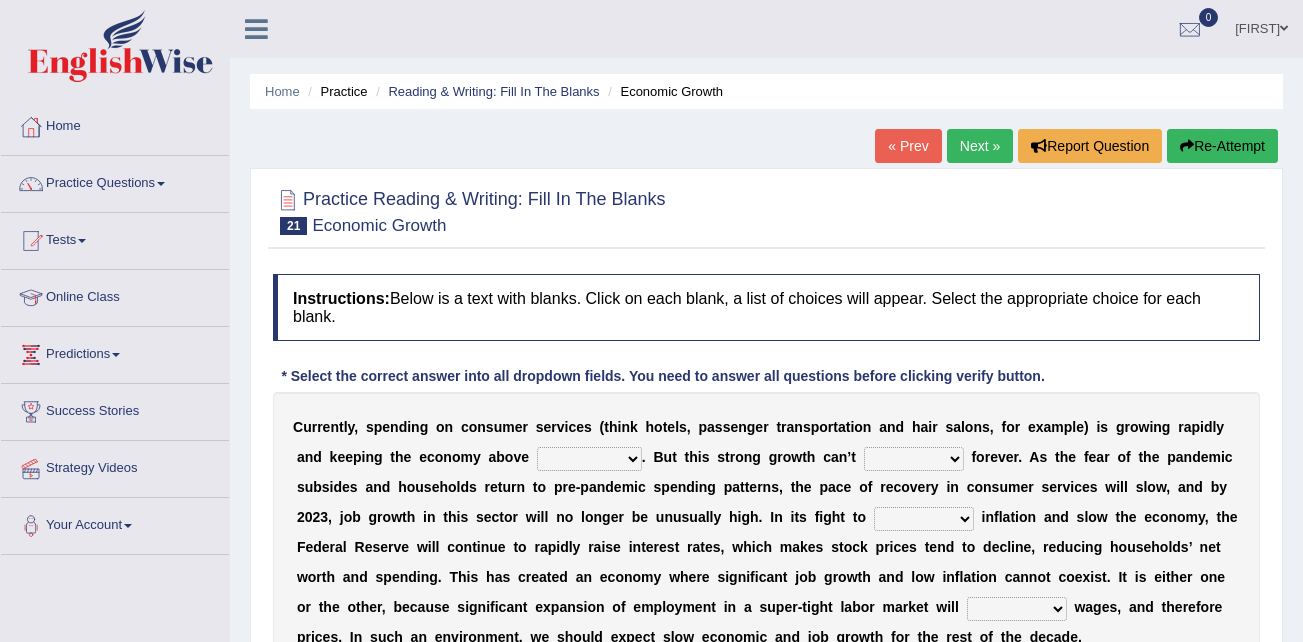 click on "board water all themselves" at bounding box center [589, 459] 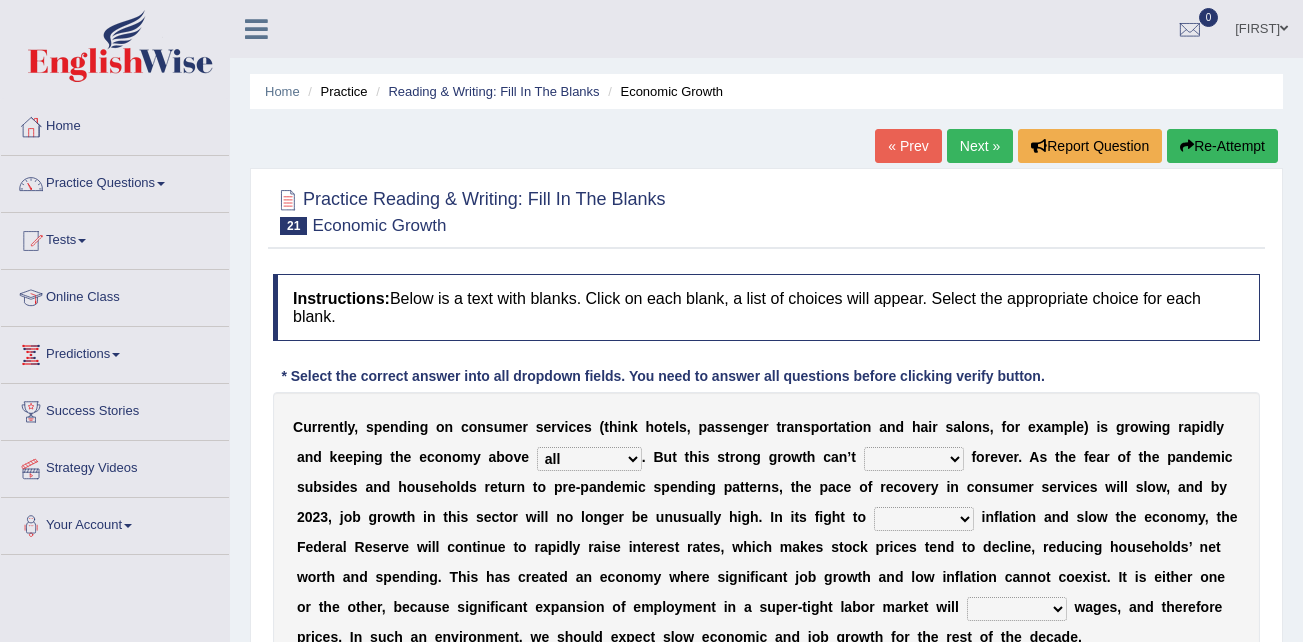 click on "perceive persist stride underlie" at bounding box center [914, 459] 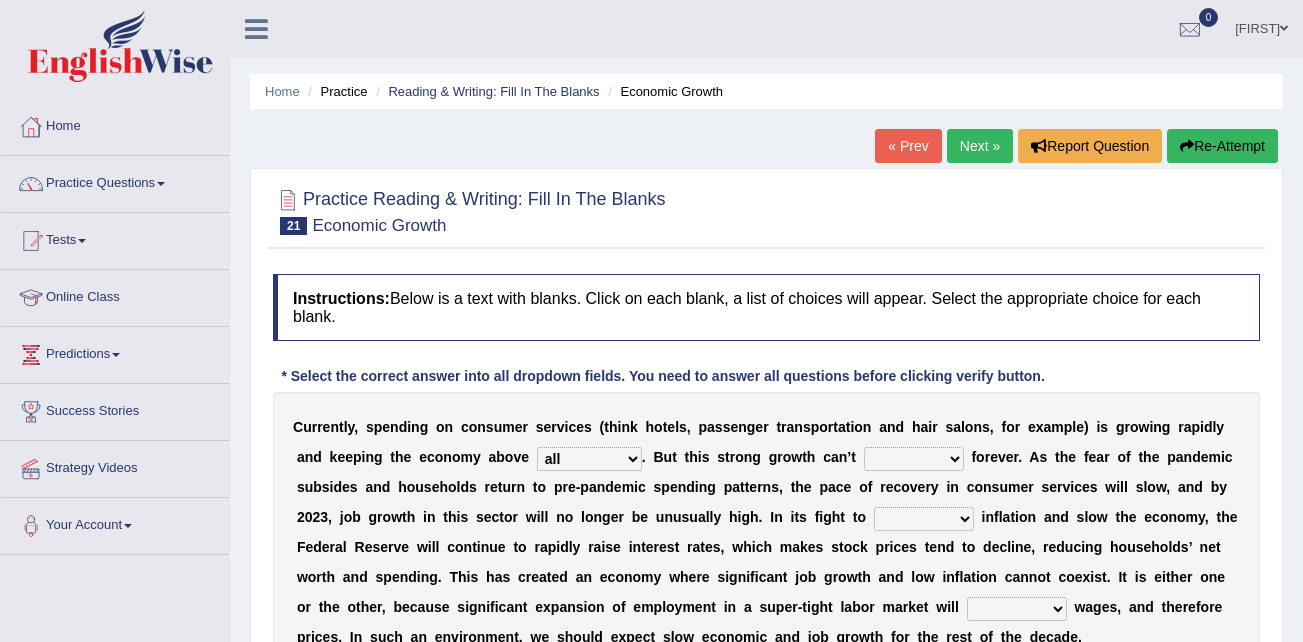 click on "perceive persist stride underlie" at bounding box center [914, 459] 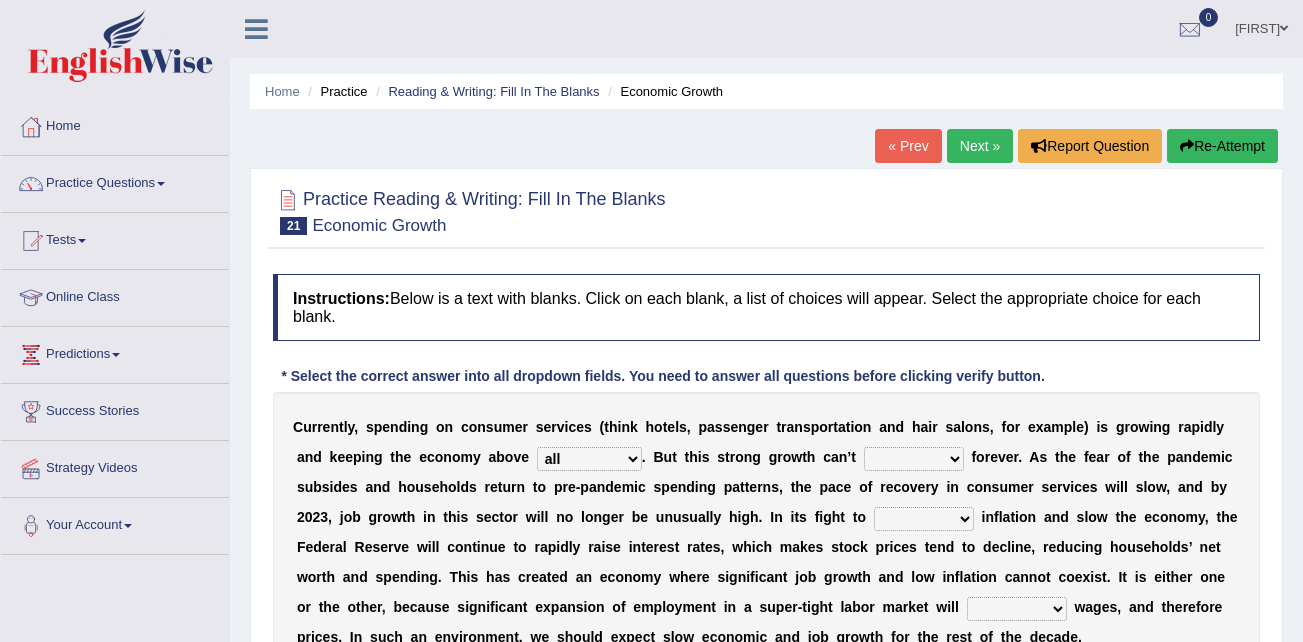 click on "perceive persist stride underlie" at bounding box center [914, 459] 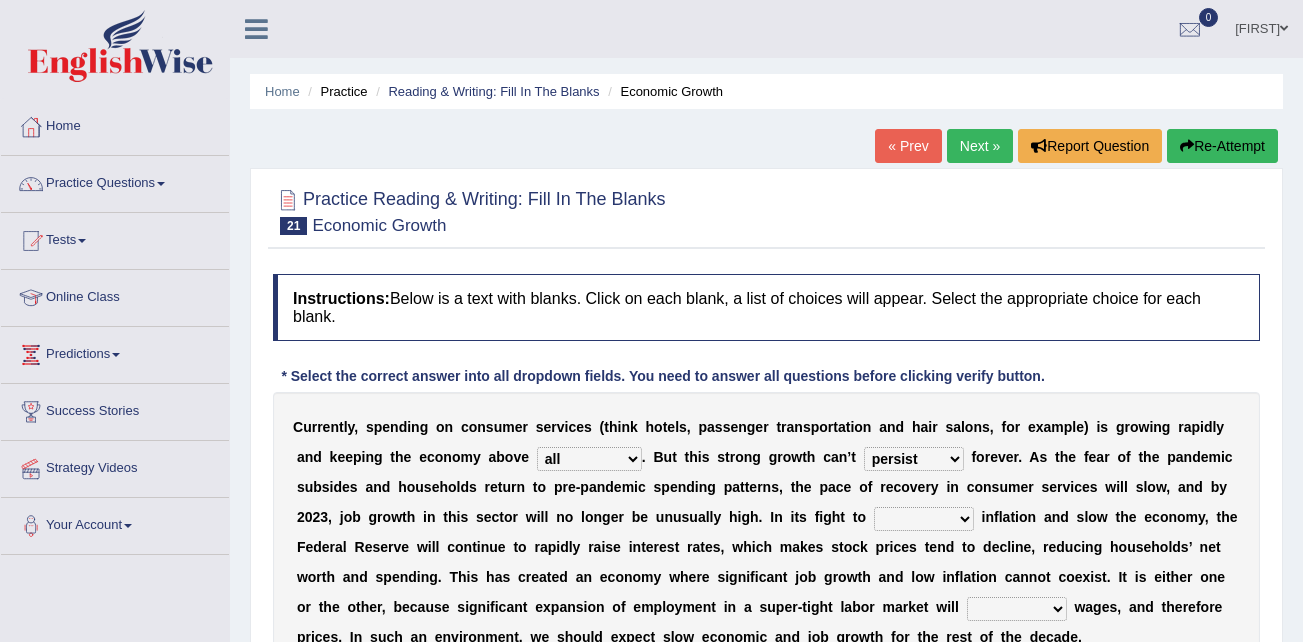 click on "perceive persist stride underlie" at bounding box center (914, 459) 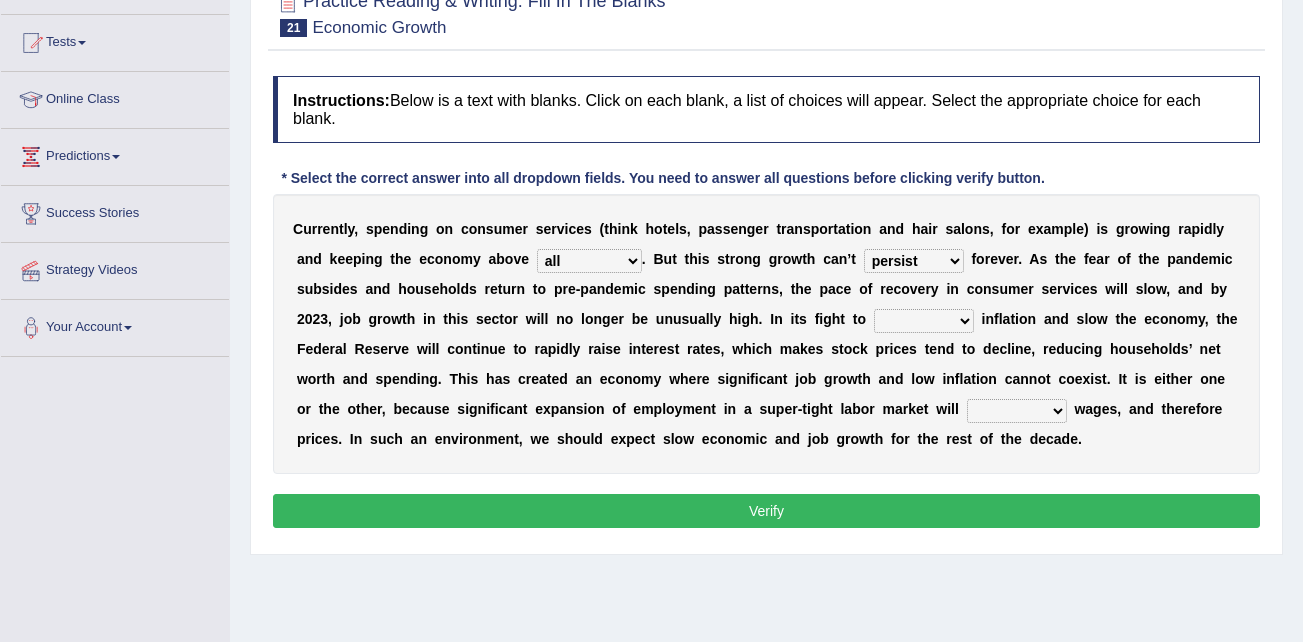 scroll, scrollTop: 200, scrollLeft: 0, axis: vertical 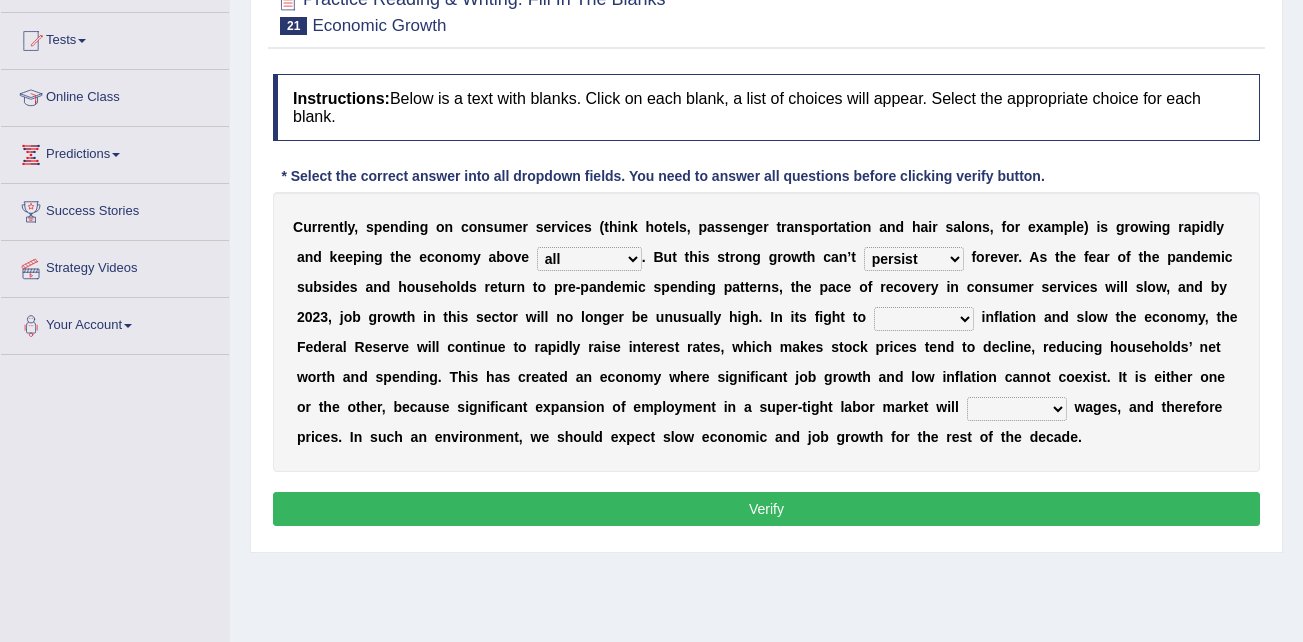 click on "C u r r e n t l y ,    s p e n d i n g    o n    c o n s u m e r    s e r v i c e s    ( t h i n k    h o t e l s ,    p a s s e n g e r    t r a n s p o r t a t i o n    a n d    h a i r    s a l o n s ,    f o r    e x a m p l e )    i s    g r o w i n g    r a p i d l y    a n d    k e e p i n g    t h e    e c o n o m y    a b o v e    board water all themselves .    B u t    t h i s    s t r o n g    g r o w t h    c a n ’ t    perceive persist stride underlie    f o r e v e r .    A s    t h e    f e a r    o f    t h e    p a n d e m i c    s u b s i d e s    a n d    h o u s e h o l d s    r e t u r n    t o    p r e - p a n d e m i c    s p e n d i n g    p a t t e r n s ,    t h e    p a c e    o f    r e c o v e r y    i n    c o n s u m e r    s e r v i c e s    w i l l    s l o w ,    a n d    b y    2 0 2 3 ,    j o b    g r o w t h    i n    t h i s    s e c t o r    w i l l    n o    l o n g e r    b e    u n u s u a l l y" at bounding box center [766, 332] 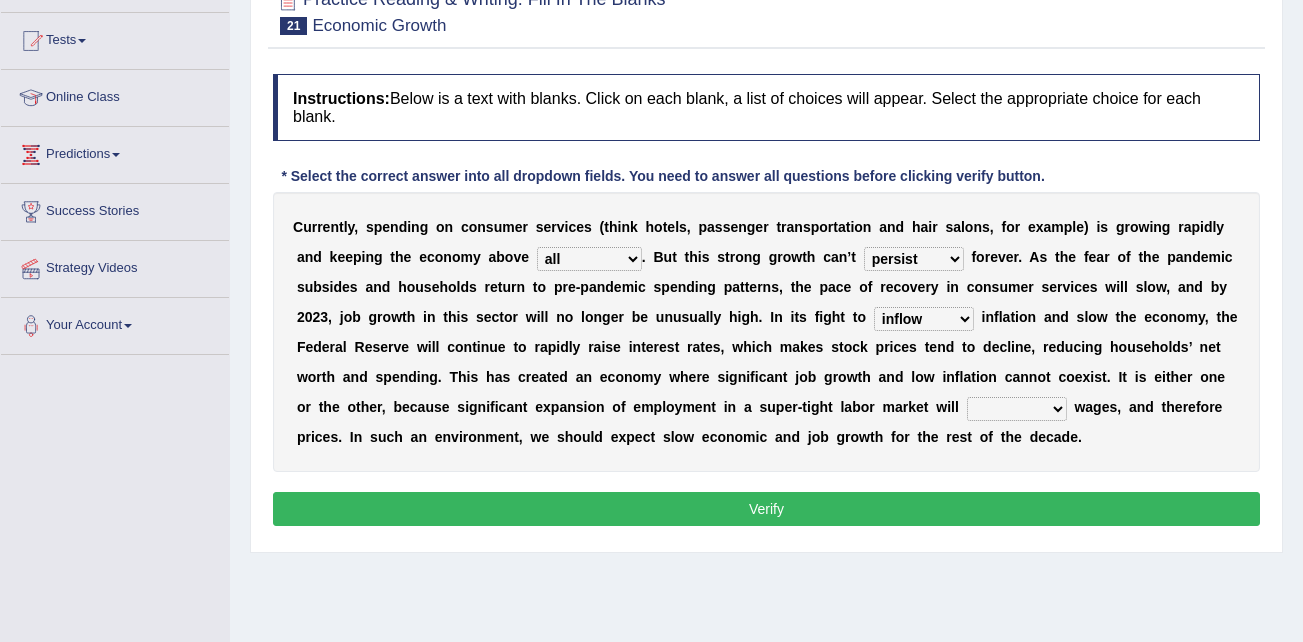 click on "inflow disarm tame distaste" at bounding box center [924, 319] 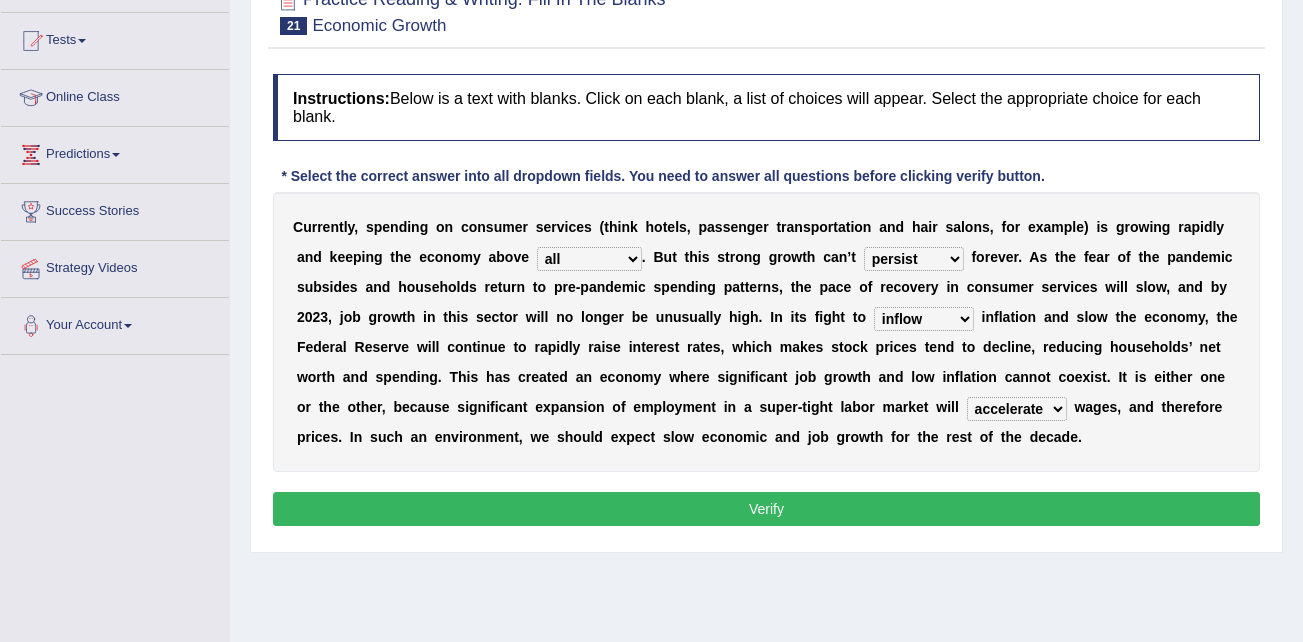 click on "precede rupture accede accelerate" at bounding box center [1017, 409] 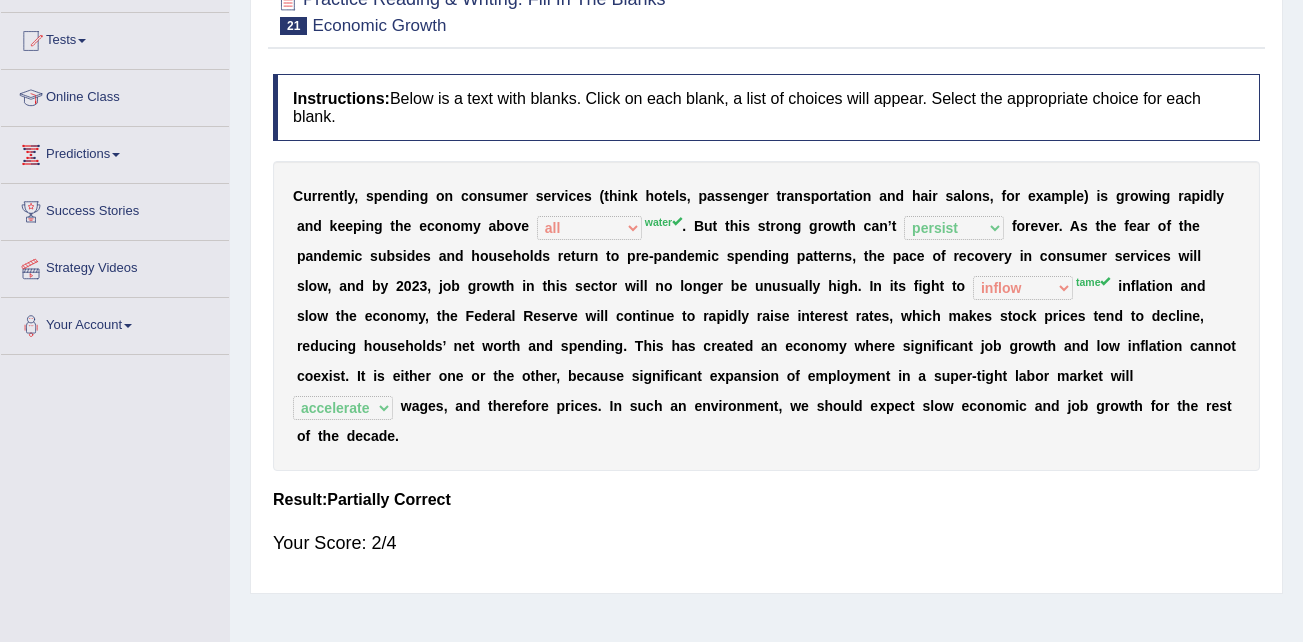click on "C u r r e n t l y ,    s p e n d i n g    o n    c o n s u m e r    s e r v i c e s    ( t h i n k    h o t e l s ,    p a s s e n g e r    t r a n s p o r t a t i o n    a n d    h a i r    s a l o n s ,    f o r    e x a m p l e )    i s    g r o w i n g    r a p i d l y    a n d    k e e p i n g    t h e    e c o n o m y    a b o v e    board water all themselves water .    B u t    t h i s    s t r o n g    g r o w t h    c a n ’ t    perceive persist stride underlie    f o r e v e r .    A s    t h e    f e a r    o f    t h e    p a n d e m i c    s u b s i d e s    a n d    h o u s e h o l d s    r e t u r n    t o    p r e - p a n d e m i c    s p e n d i n g    p a t t e r n s ,    t h e    p a c e    o f    r e c o v e r y    i n    c o n s u m e r    s e r v i c e s    w i l l    s l o w ,    a n d    b y    2 0 2 3 ,    j o b    g r o w t h    i n    t h i s    s e c t o r    w i l l    n o    l o n g e r    b e    u n u s u a l l" at bounding box center [766, 316] 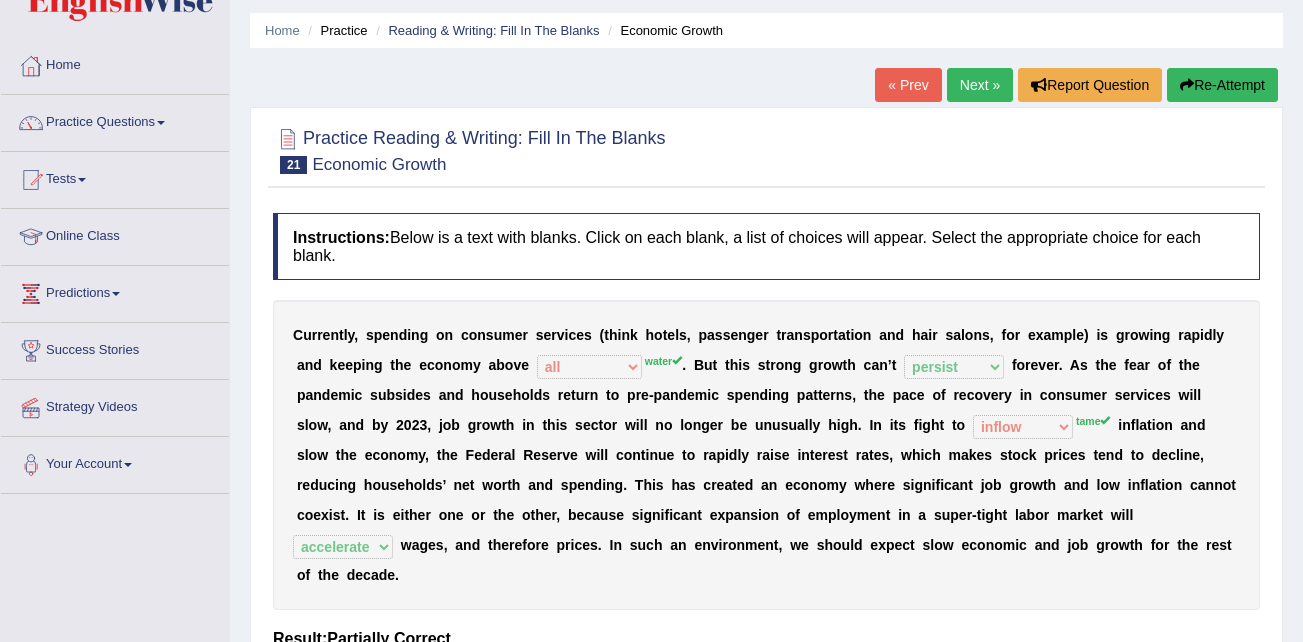scroll, scrollTop: 0, scrollLeft: 0, axis: both 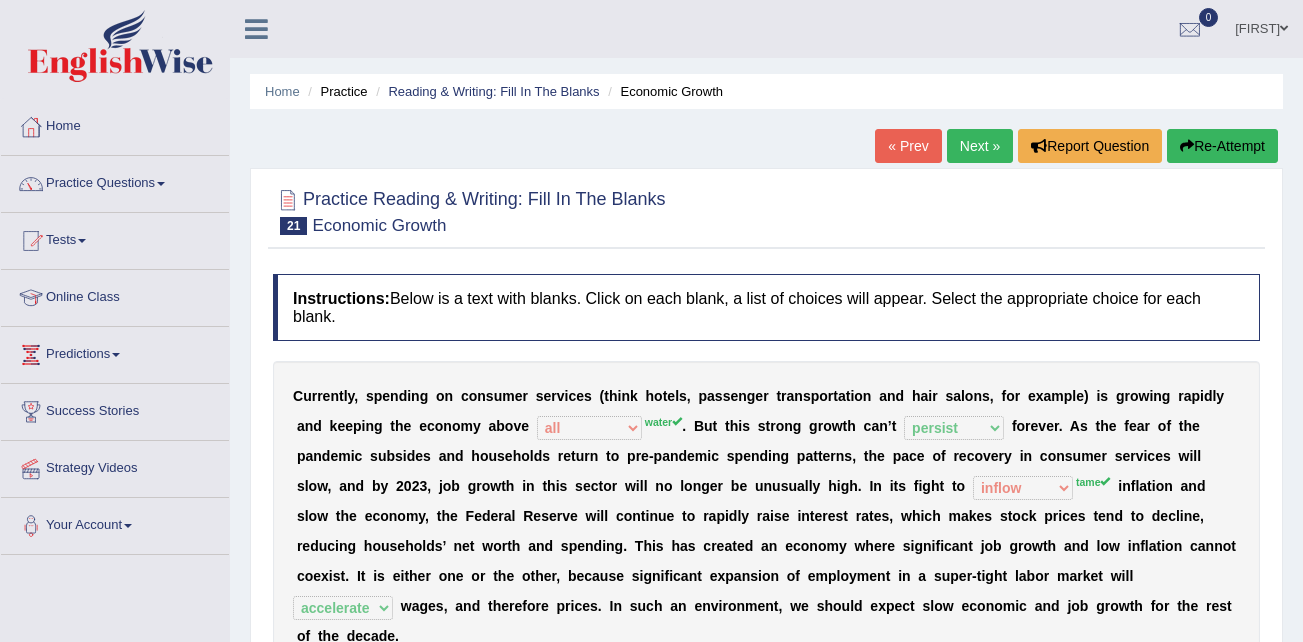 click on "Next »" at bounding box center (980, 146) 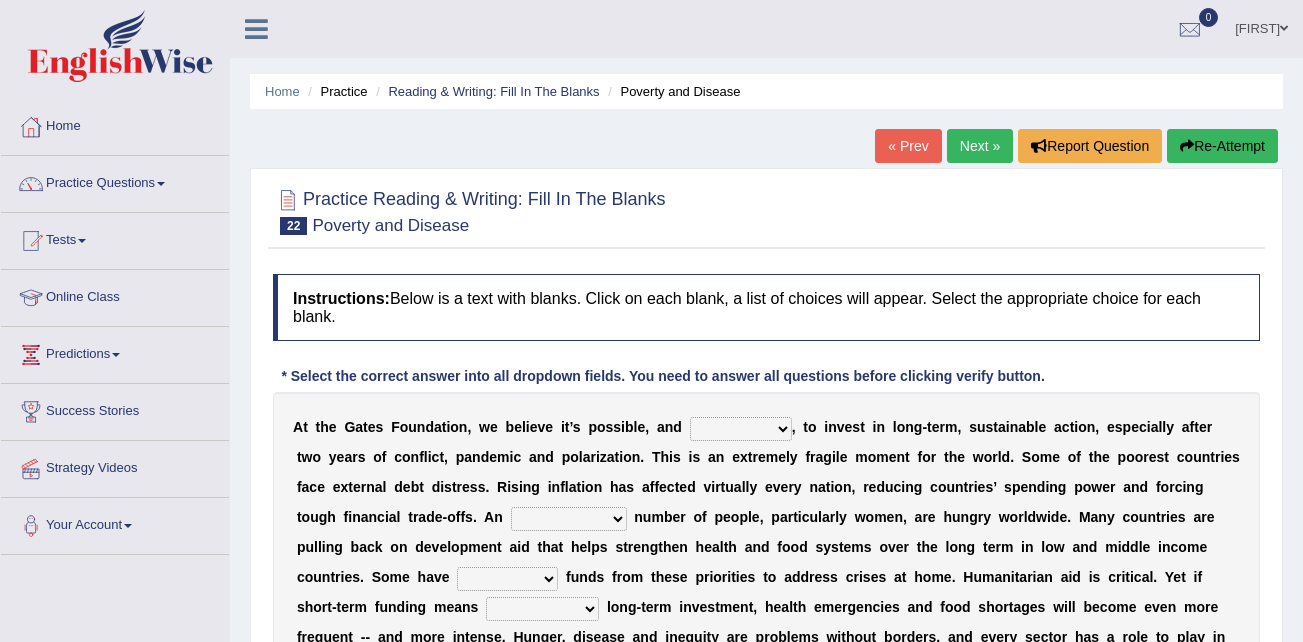 scroll, scrollTop: 0, scrollLeft: 0, axis: both 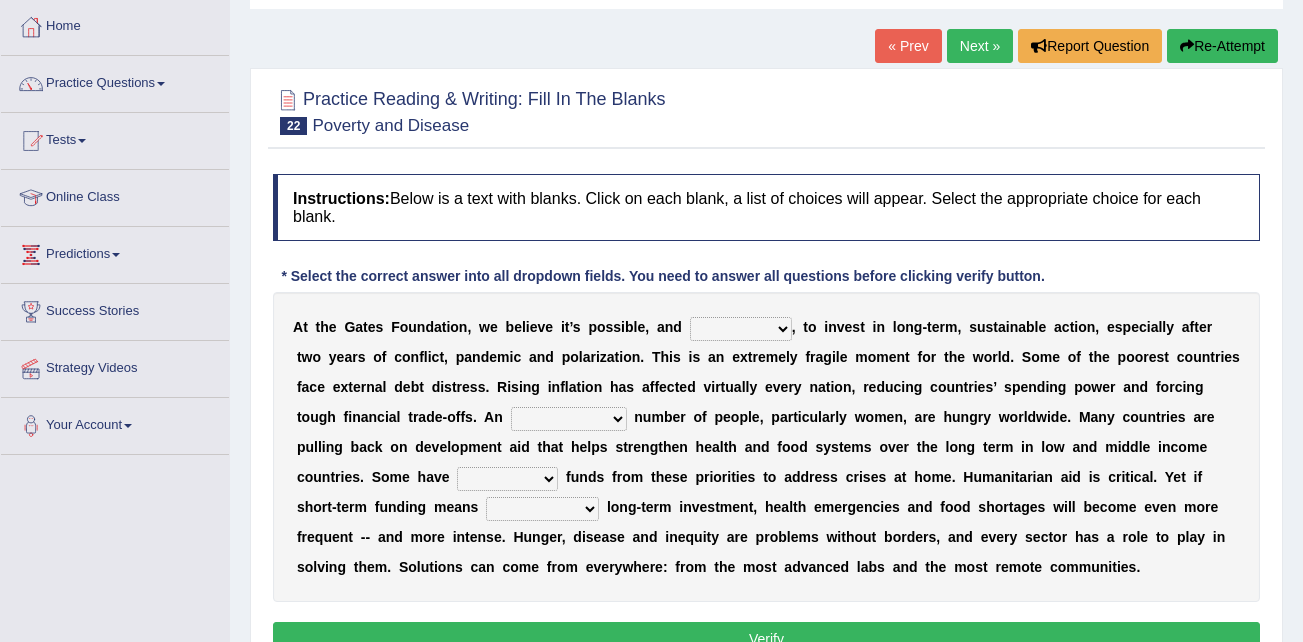 click on "impaired impalpable imperative impressive" at bounding box center [741, 329] 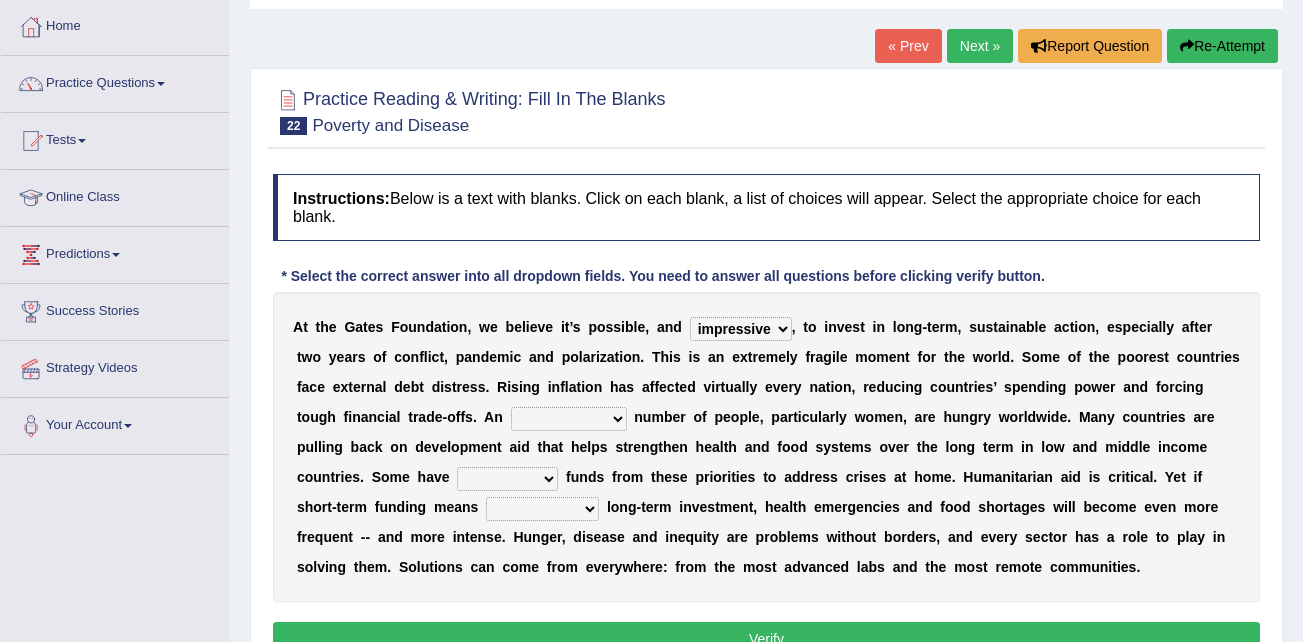 click on "impaired impalpable imperative impressive" at bounding box center (741, 329) 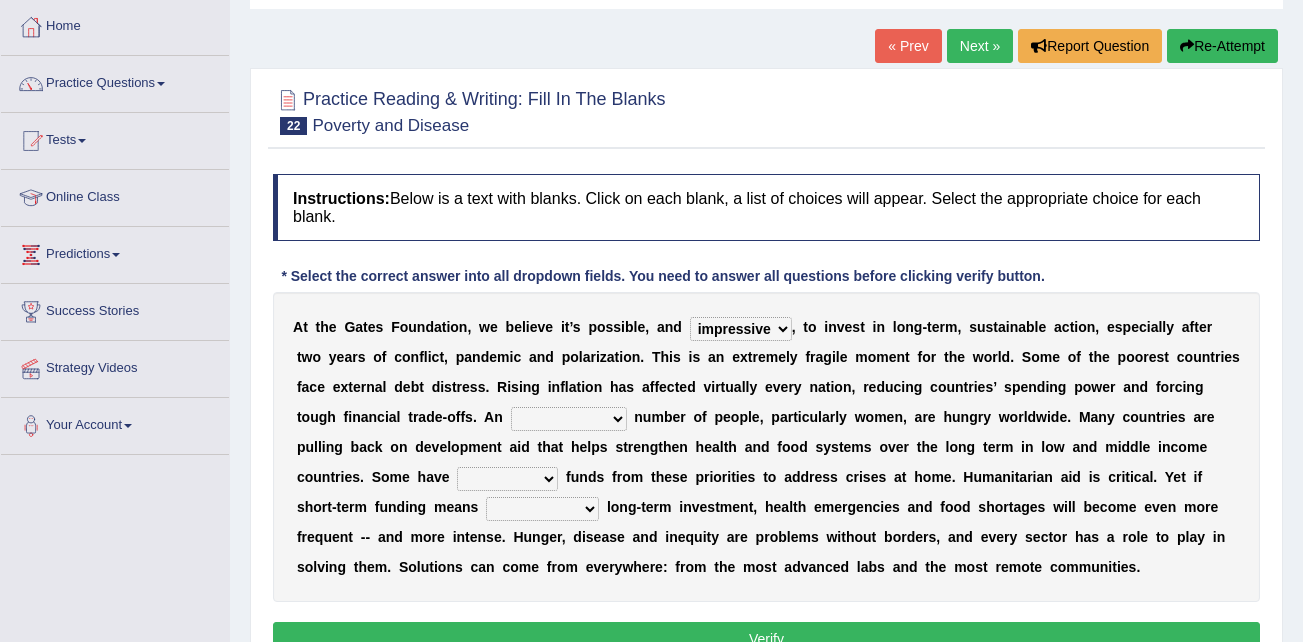 click on "alarming unintentional implicit absolute" at bounding box center (569, 419) 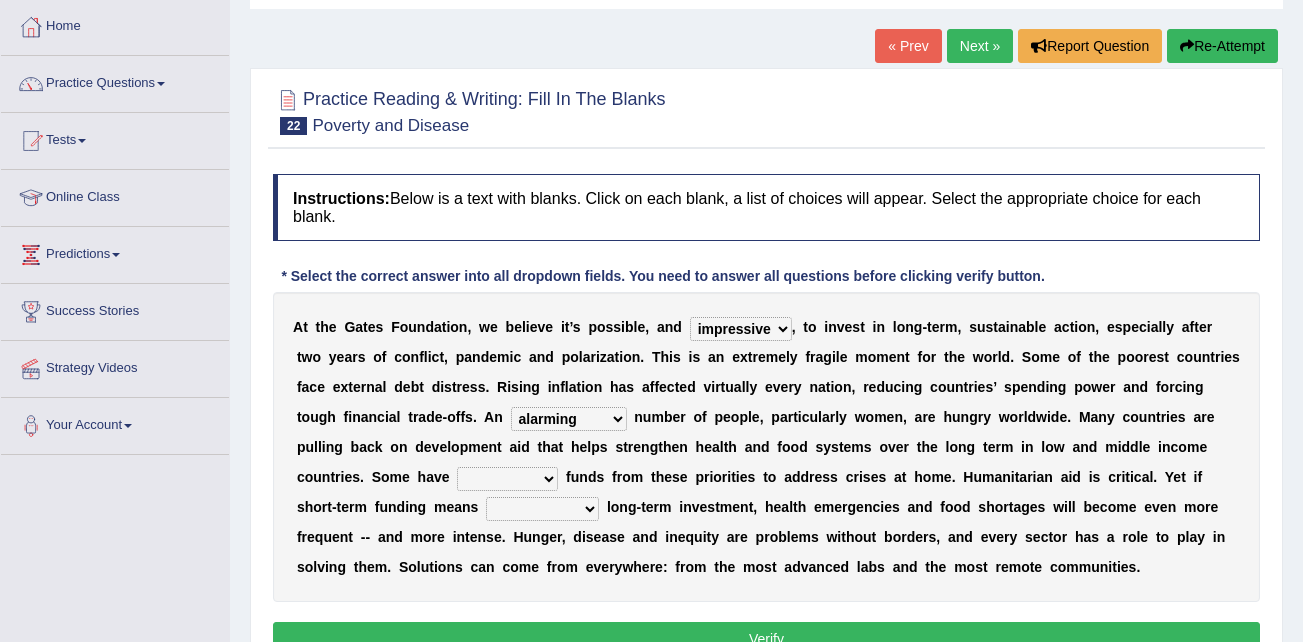 click on "alarming unintentional implicit absolute" at bounding box center (569, 419) 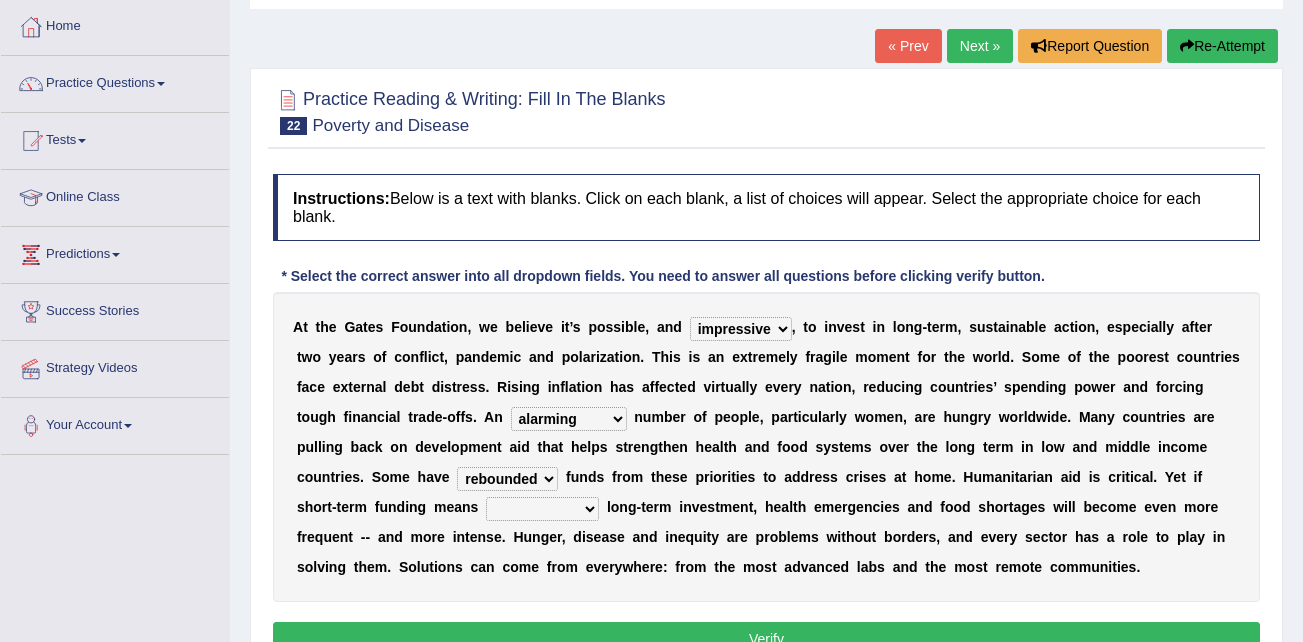 click on "rebounded expended recouped redirected" at bounding box center [507, 479] 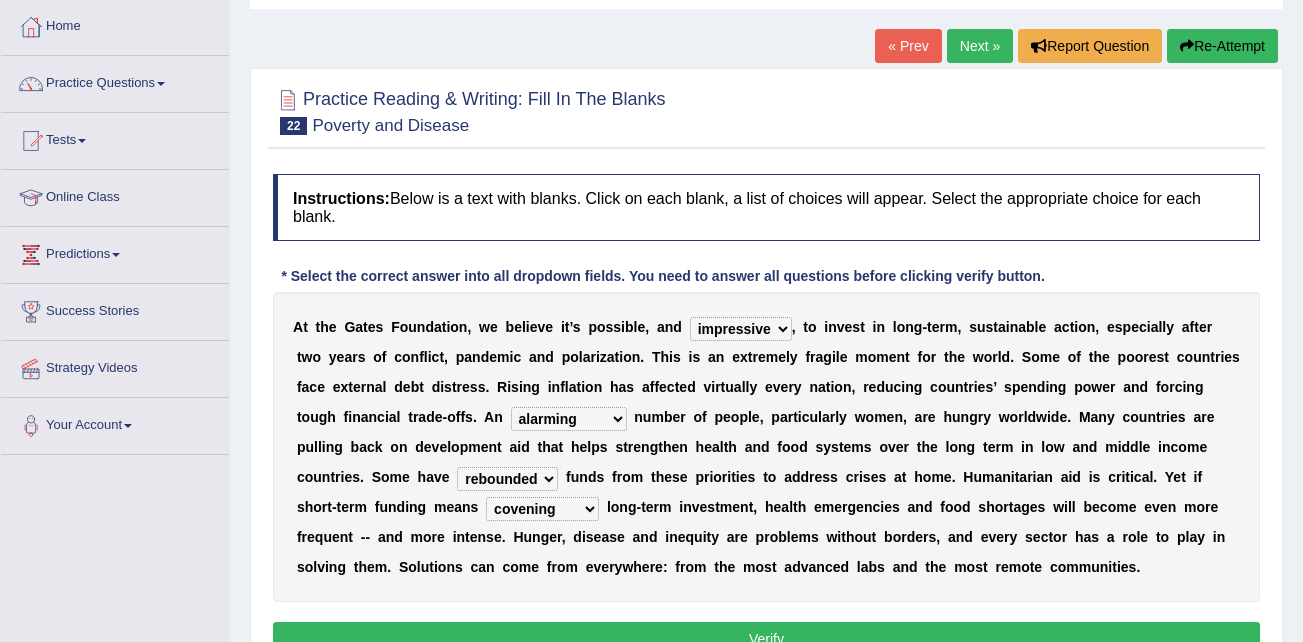 click on "emphasizing alerting covening neglecting" at bounding box center (542, 509) 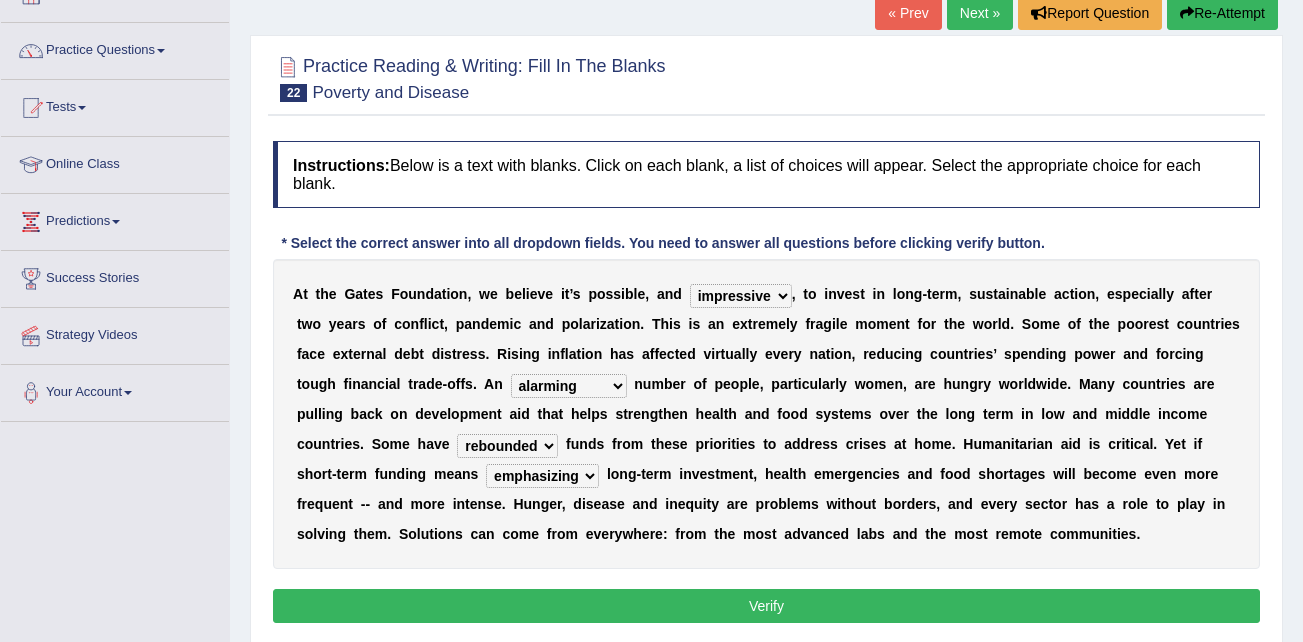 scroll, scrollTop: 200, scrollLeft: 0, axis: vertical 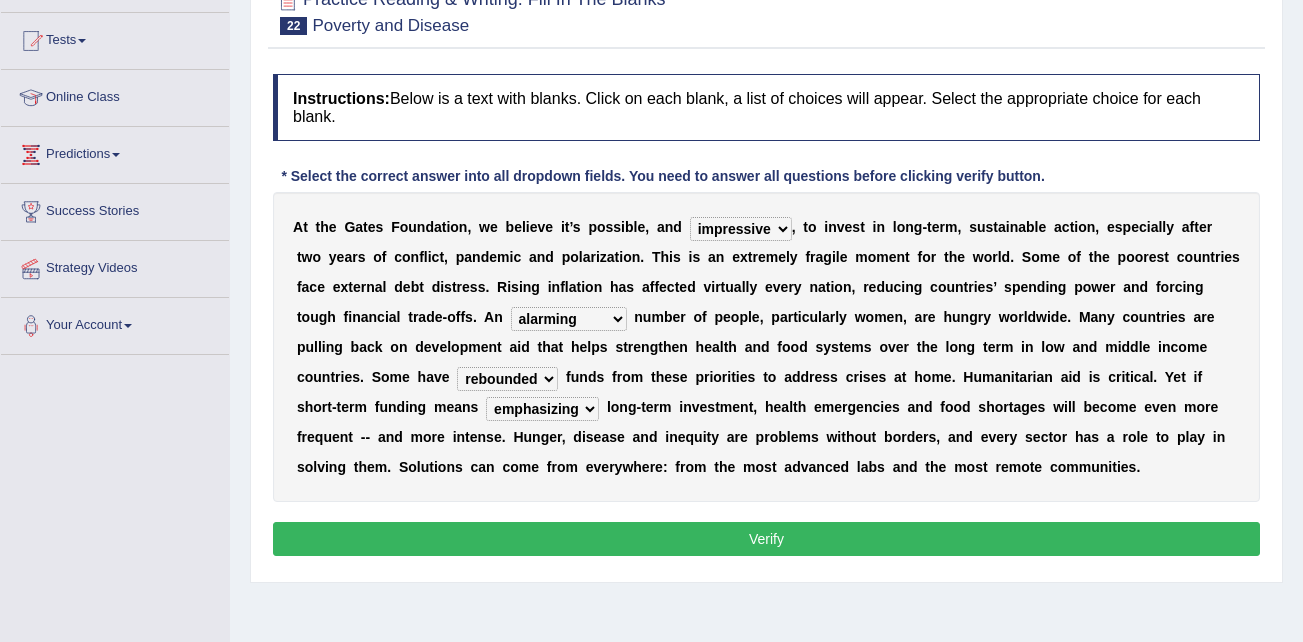 click on "Verify" at bounding box center (766, 539) 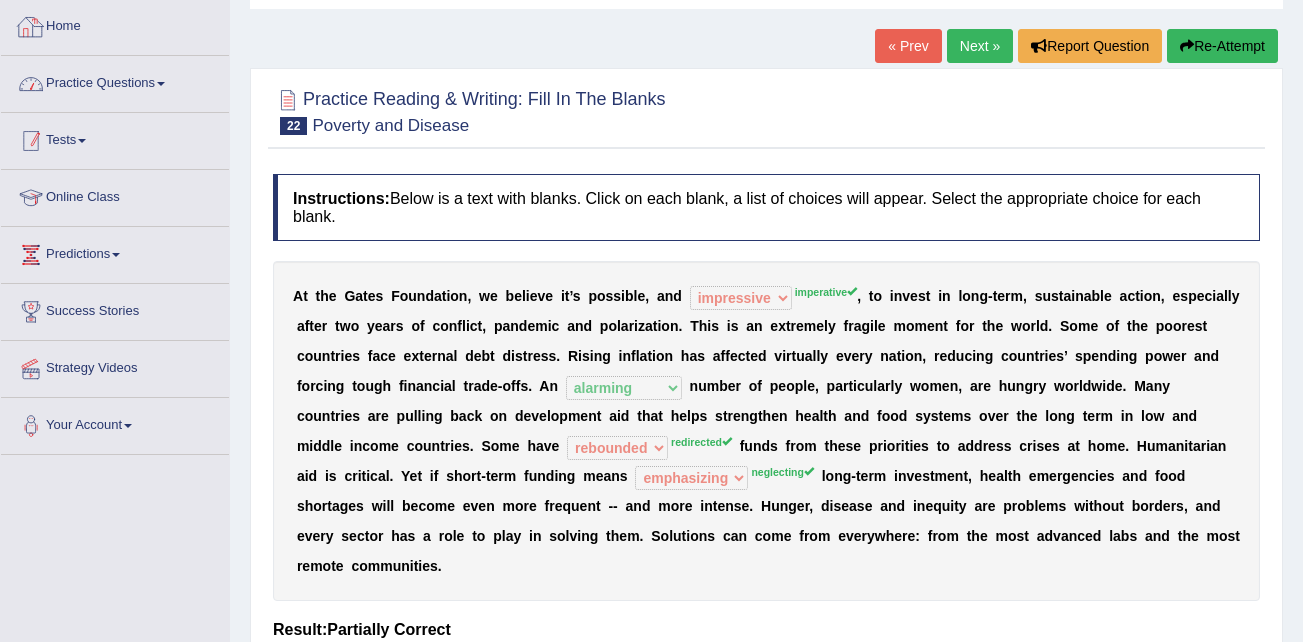 scroll, scrollTop: 0, scrollLeft: 0, axis: both 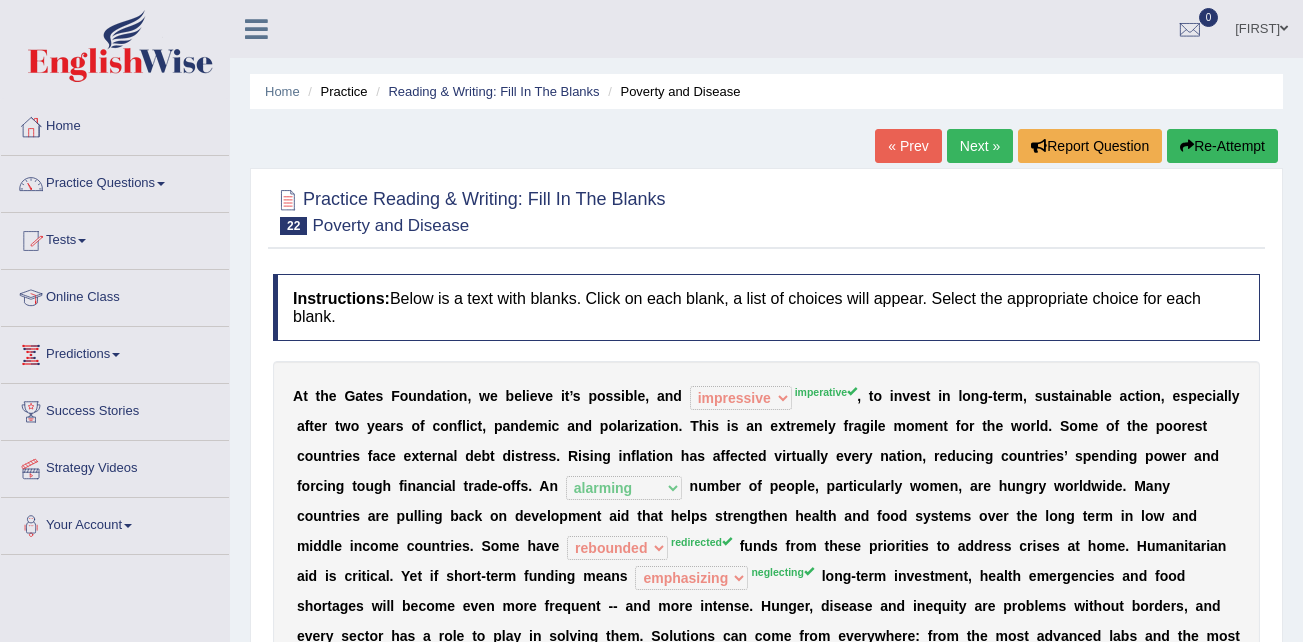 click on "Practice Questions" at bounding box center (115, 181) 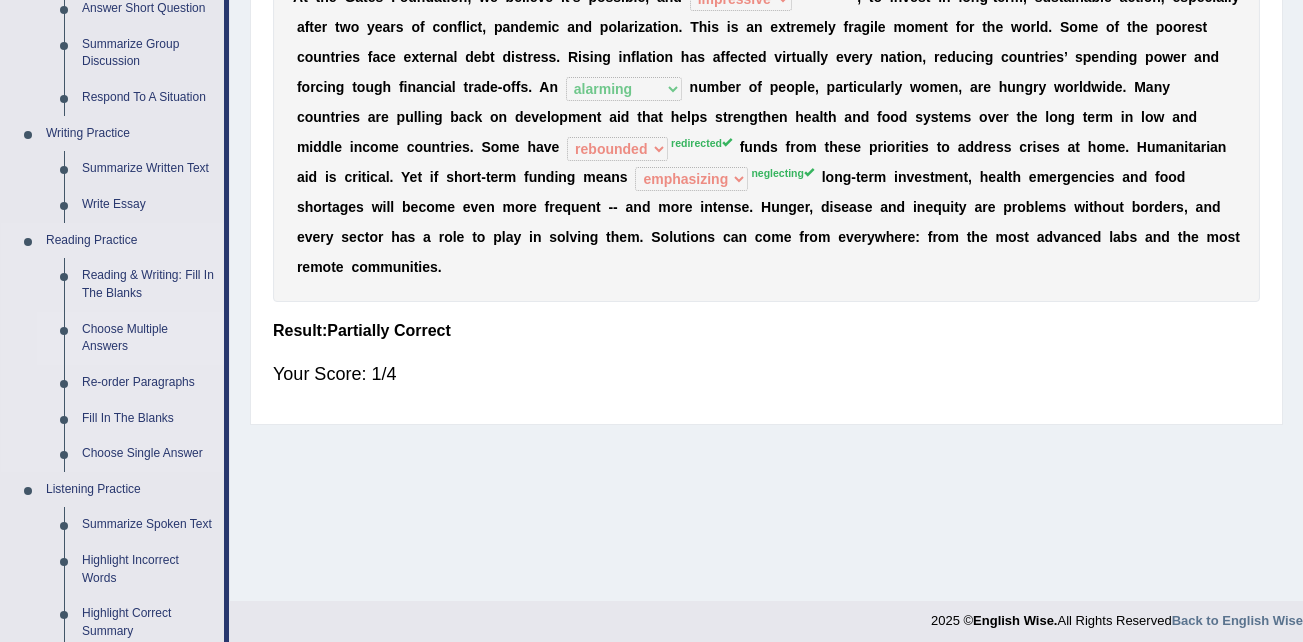 scroll, scrollTop: 400, scrollLeft: 0, axis: vertical 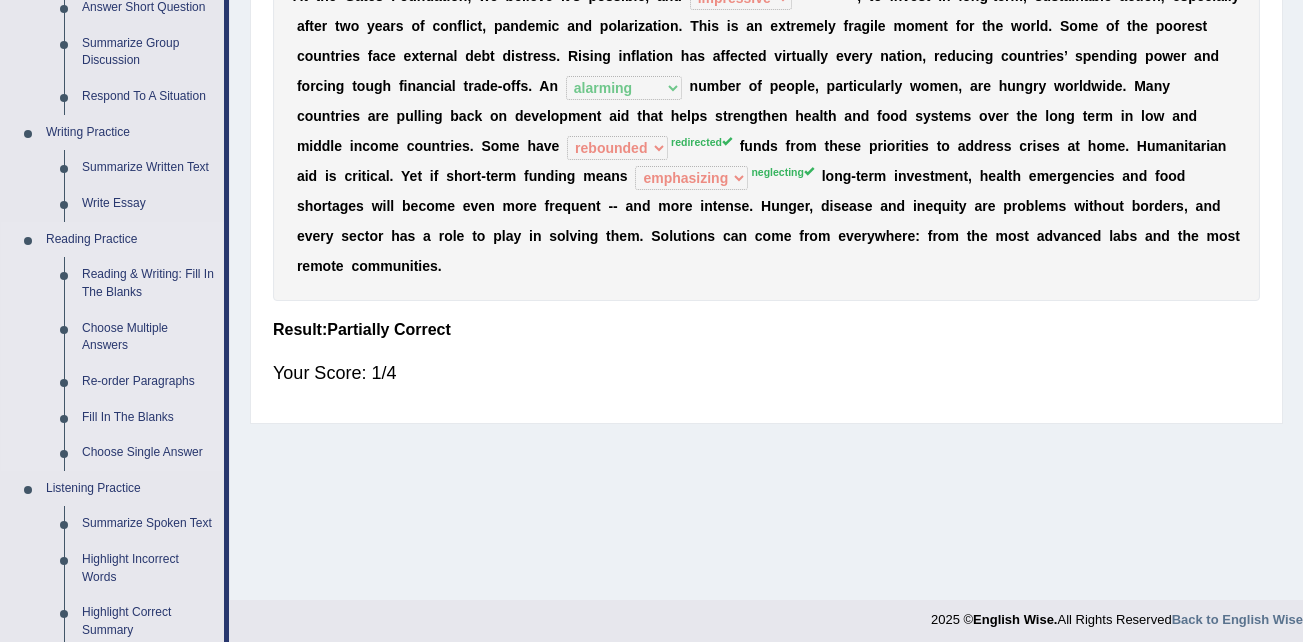 click on "Reading Practice" at bounding box center (130, 240) 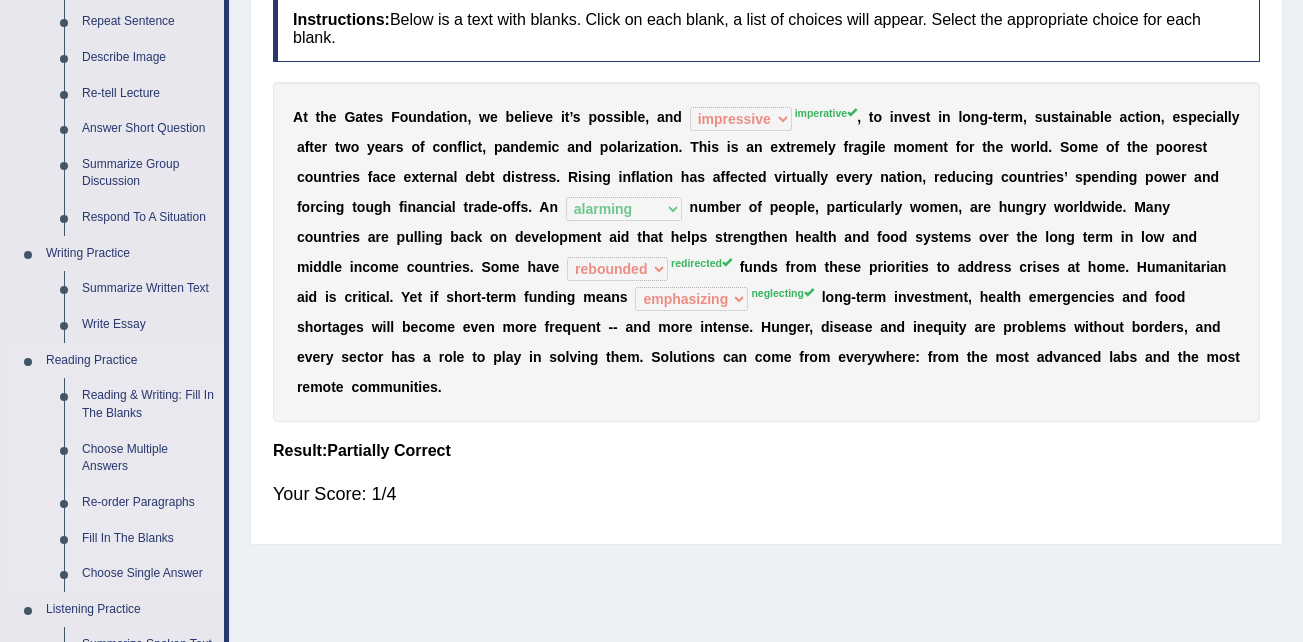 scroll, scrollTop: 400, scrollLeft: 0, axis: vertical 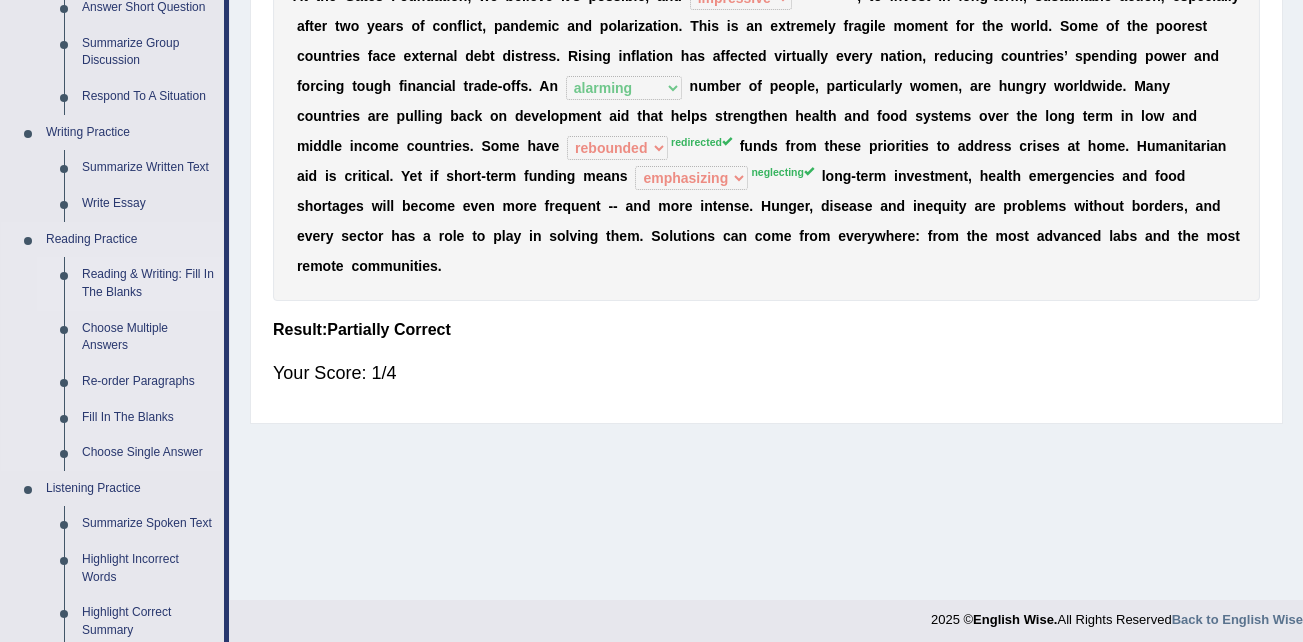 click on "Reading & Writing: Fill In The Blanks" at bounding box center (148, 283) 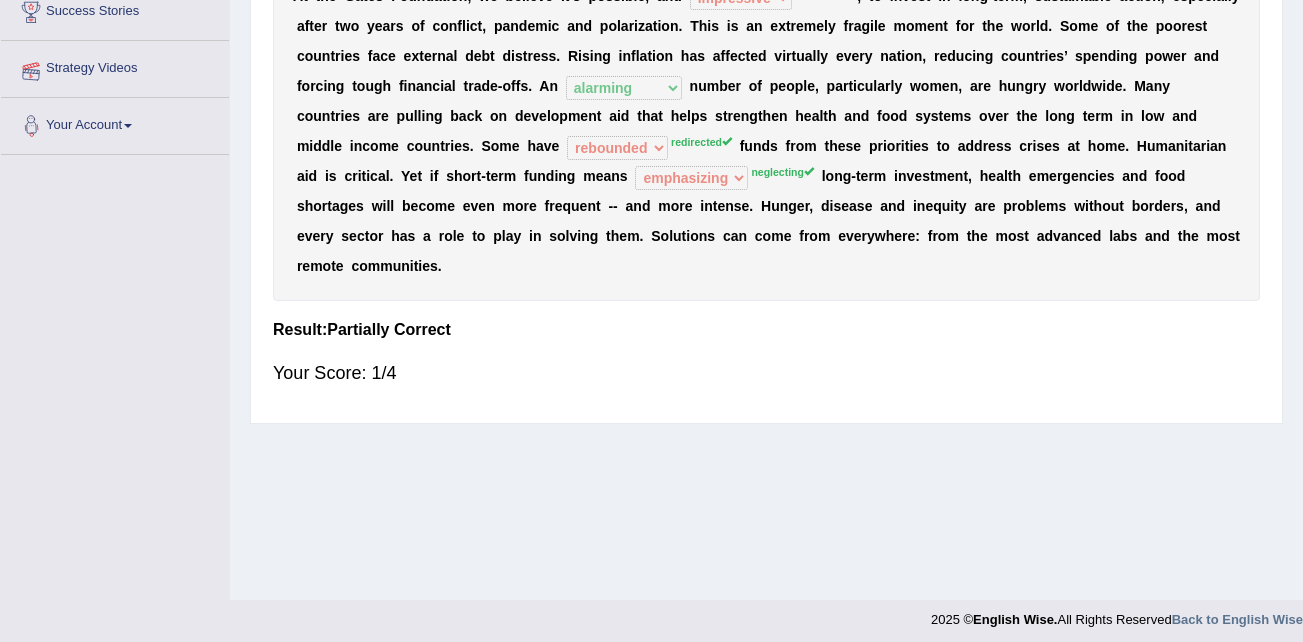 scroll, scrollTop: 408, scrollLeft: 0, axis: vertical 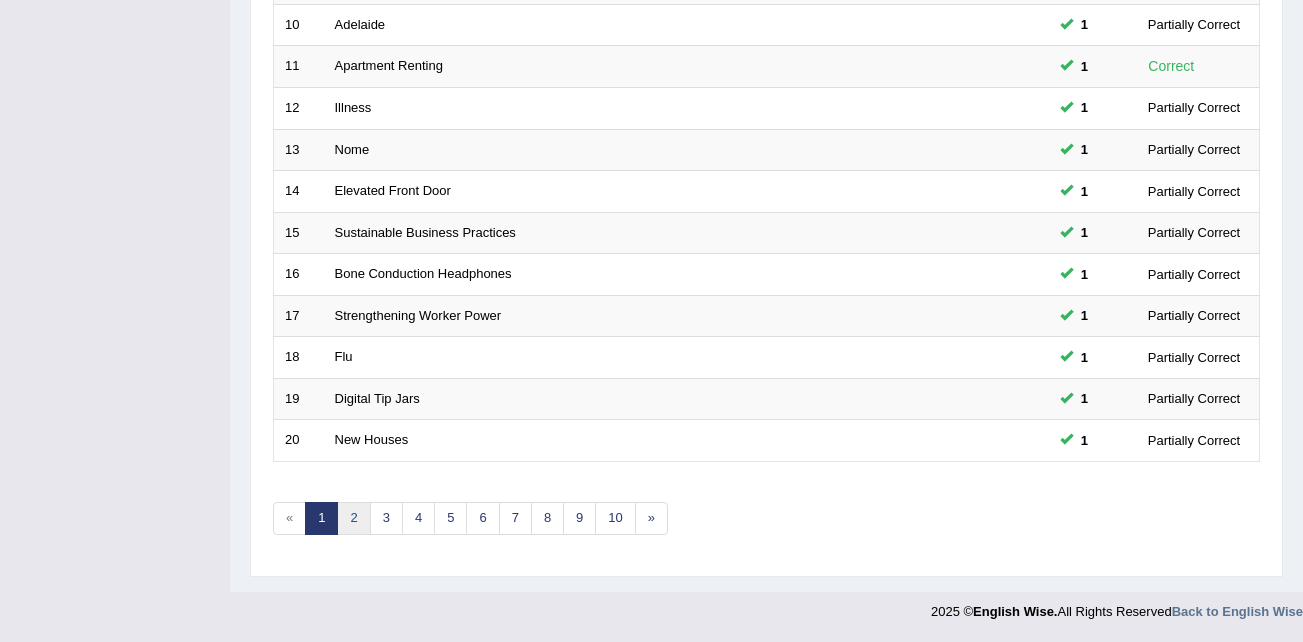 click on "2" at bounding box center (353, 518) 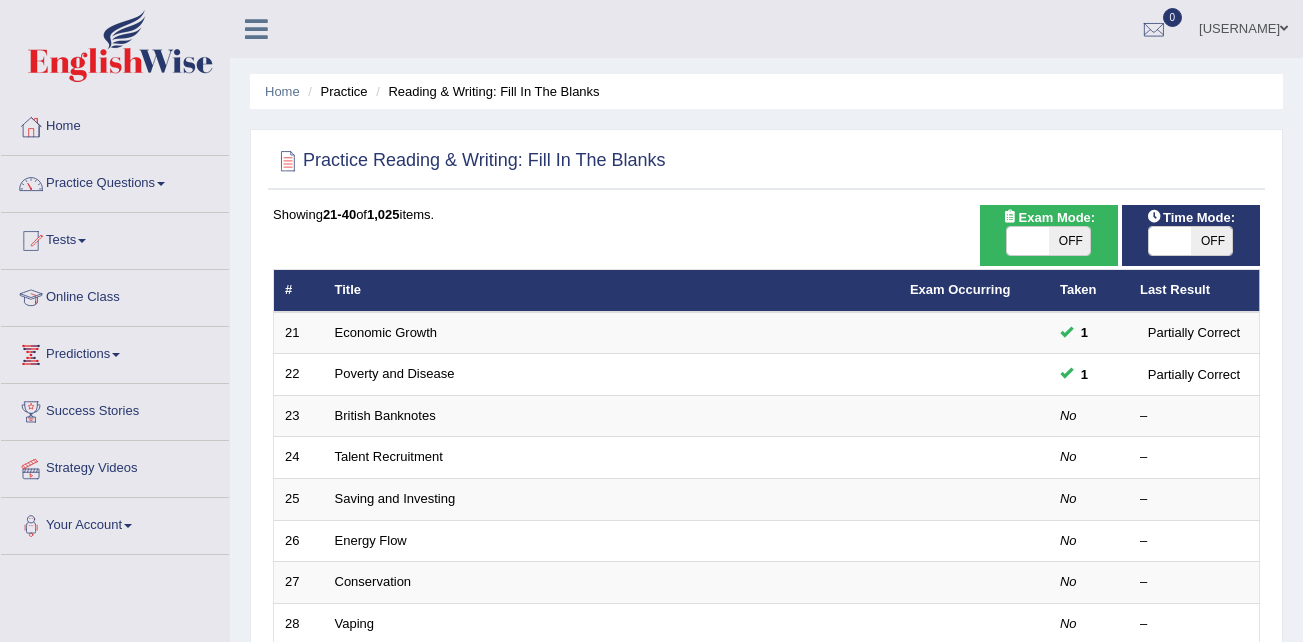 scroll, scrollTop: 0, scrollLeft: 0, axis: both 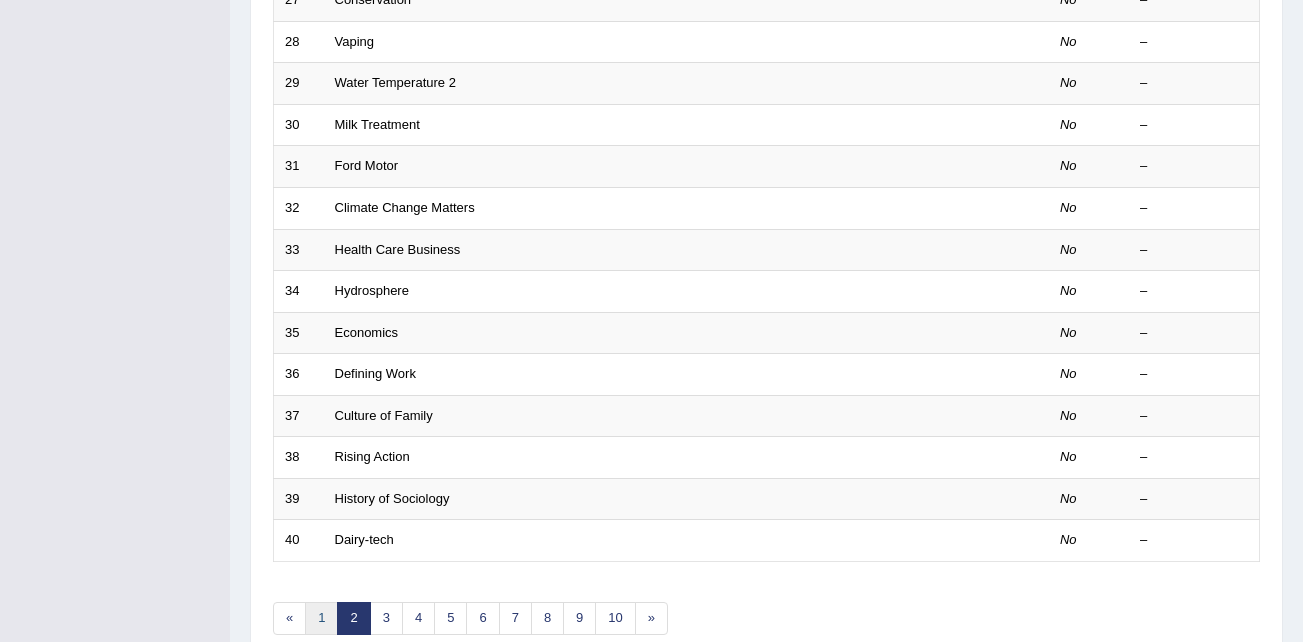click on "1" at bounding box center [321, 618] 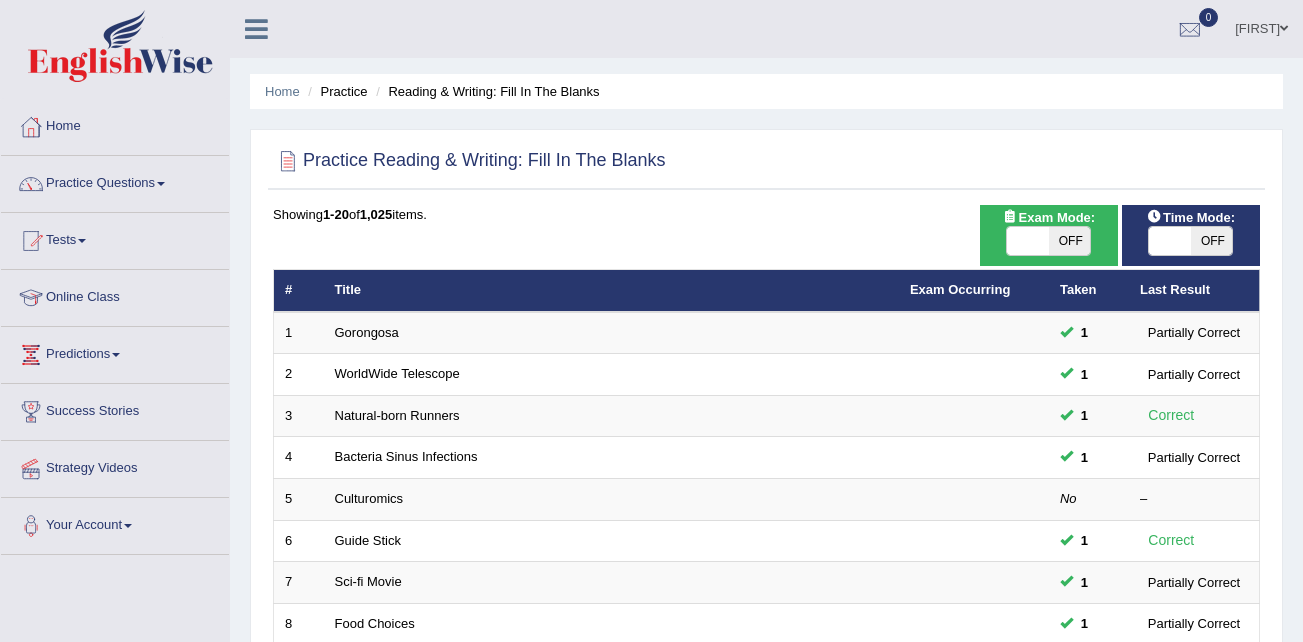scroll, scrollTop: 0, scrollLeft: 0, axis: both 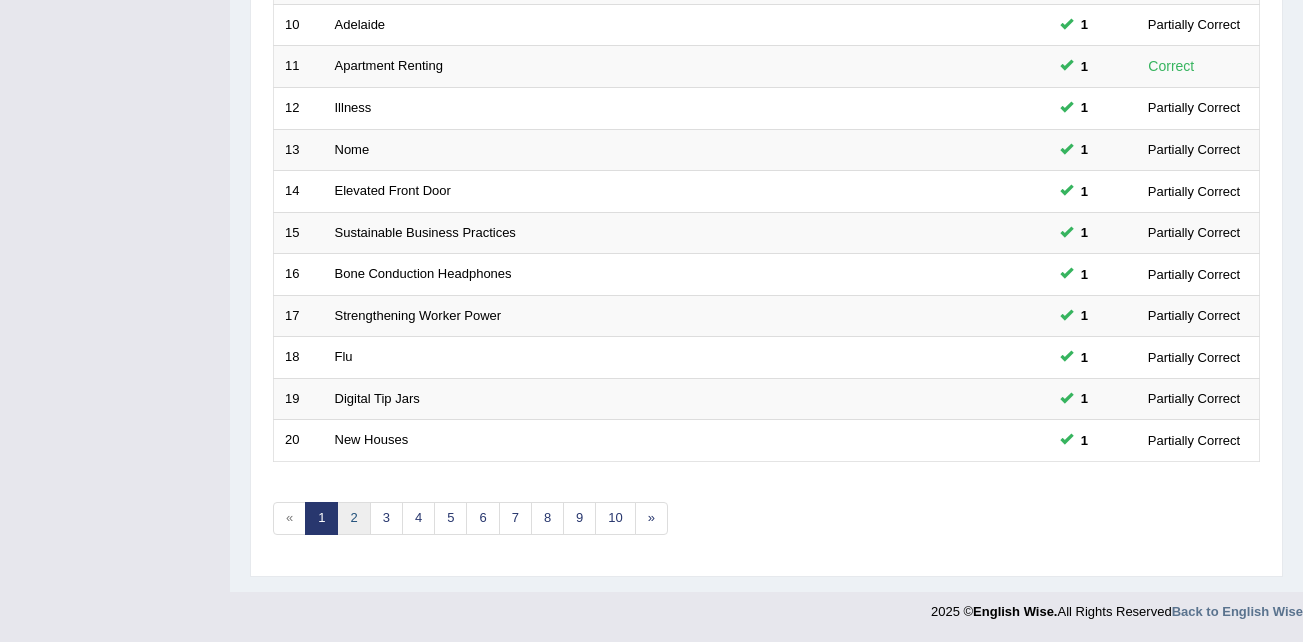 click on "2" at bounding box center (353, 518) 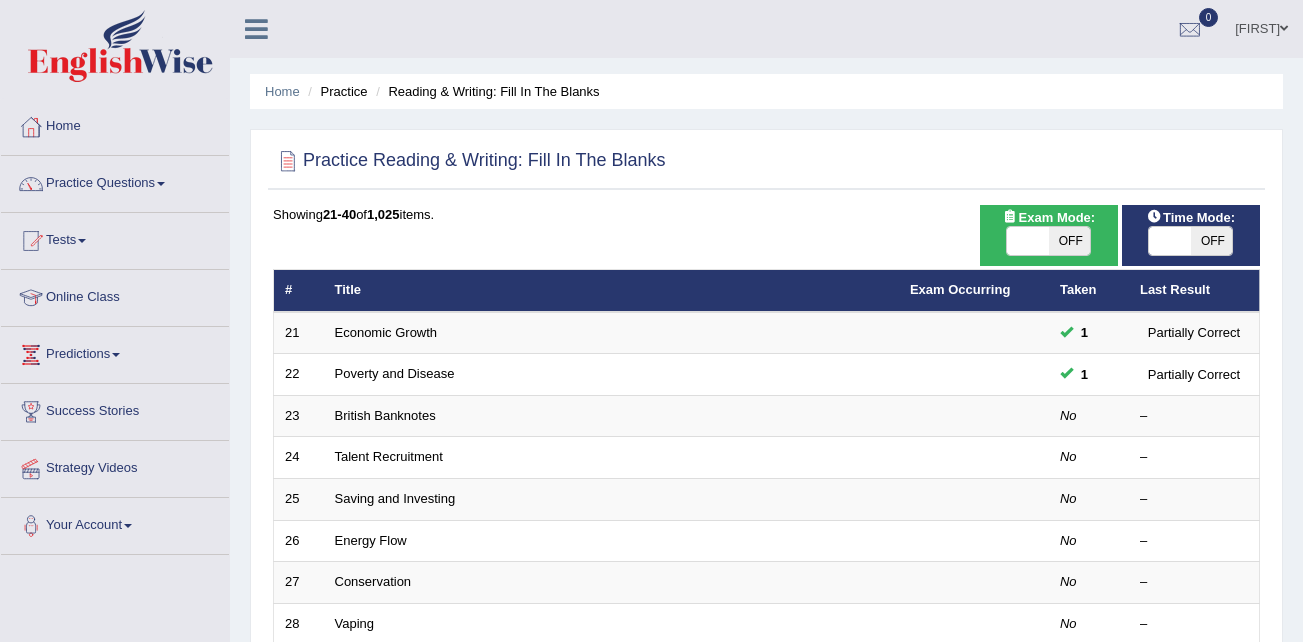 scroll, scrollTop: 500, scrollLeft: 0, axis: vertical 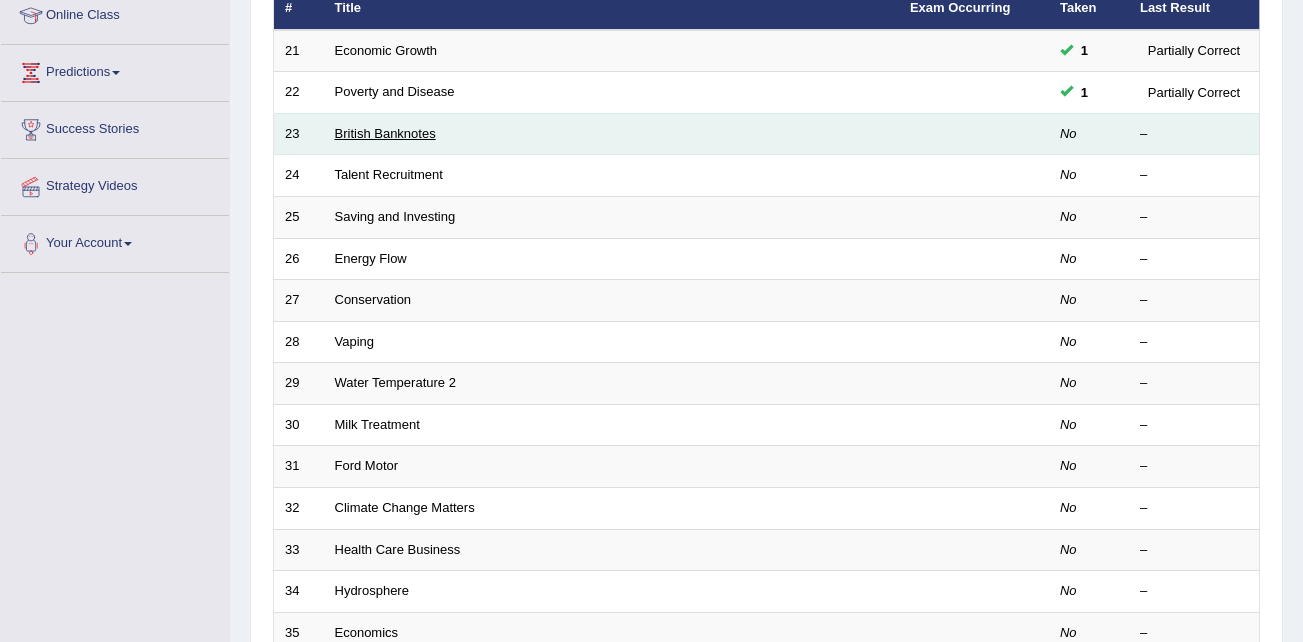 click on "British Banknotes" at bounding box center [385, 133] 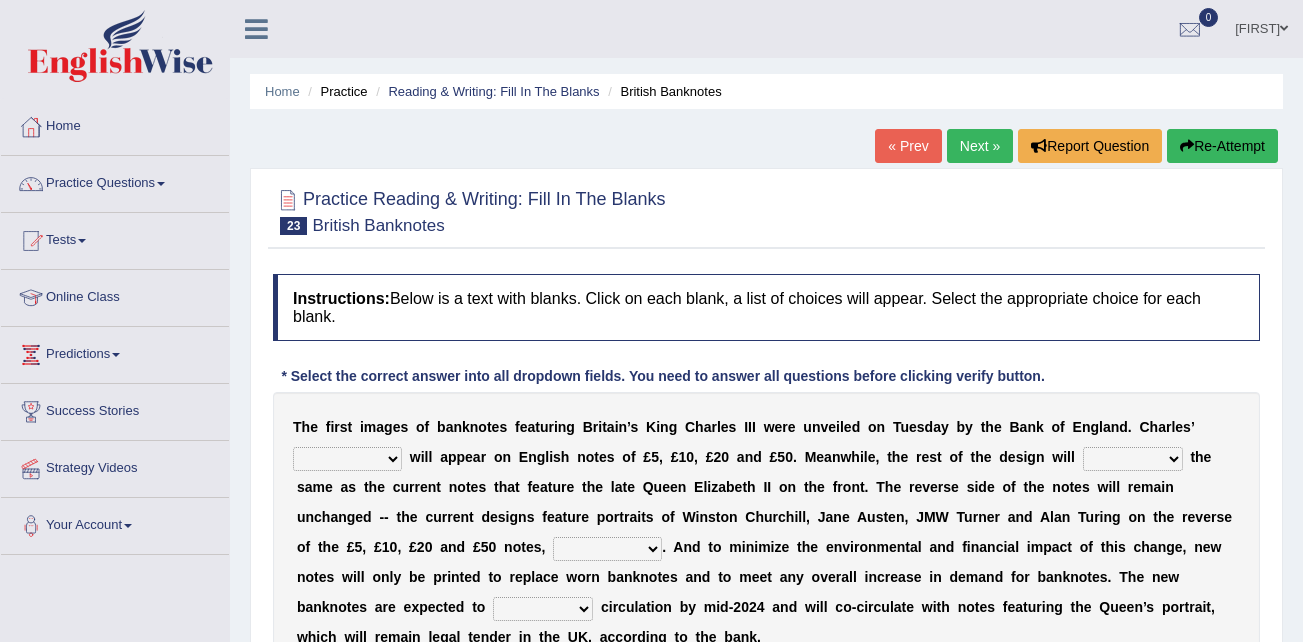 scroll, scrollTop: 0, scrollLeft: 0, axis: both 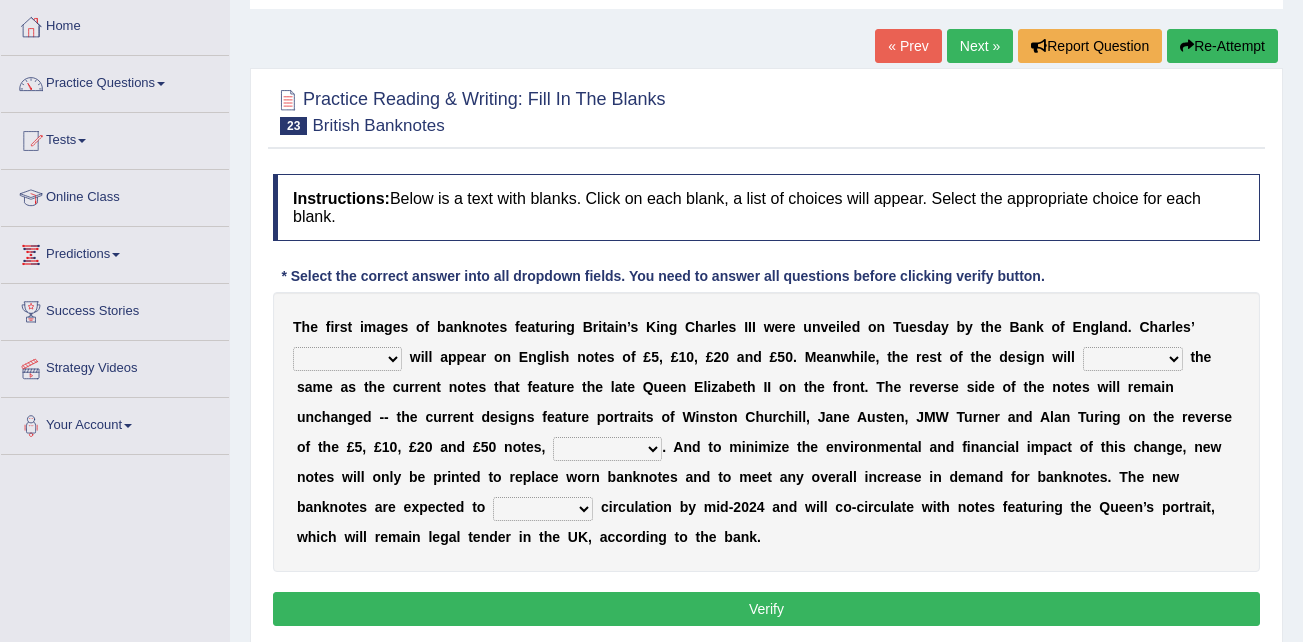 click on "cornerstone portion plagiarism portrait" at bounding box center (347, 359) 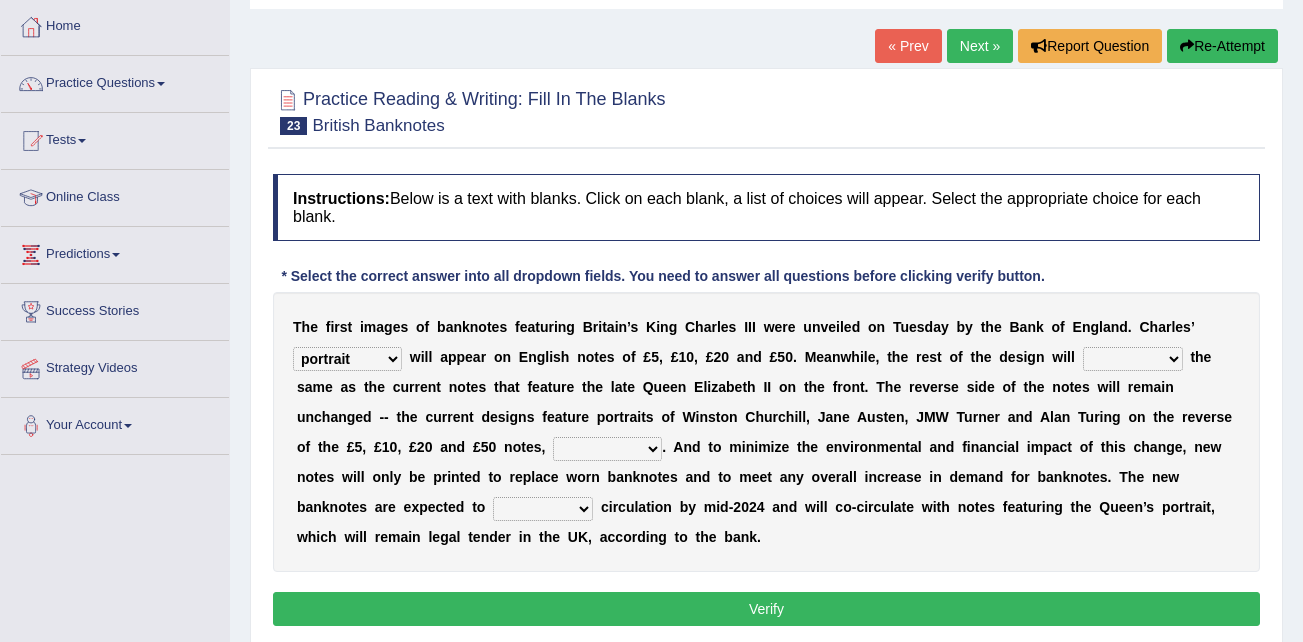 click on "cornerstone portion plagiarism portrait" at bounding box center [347, 359] 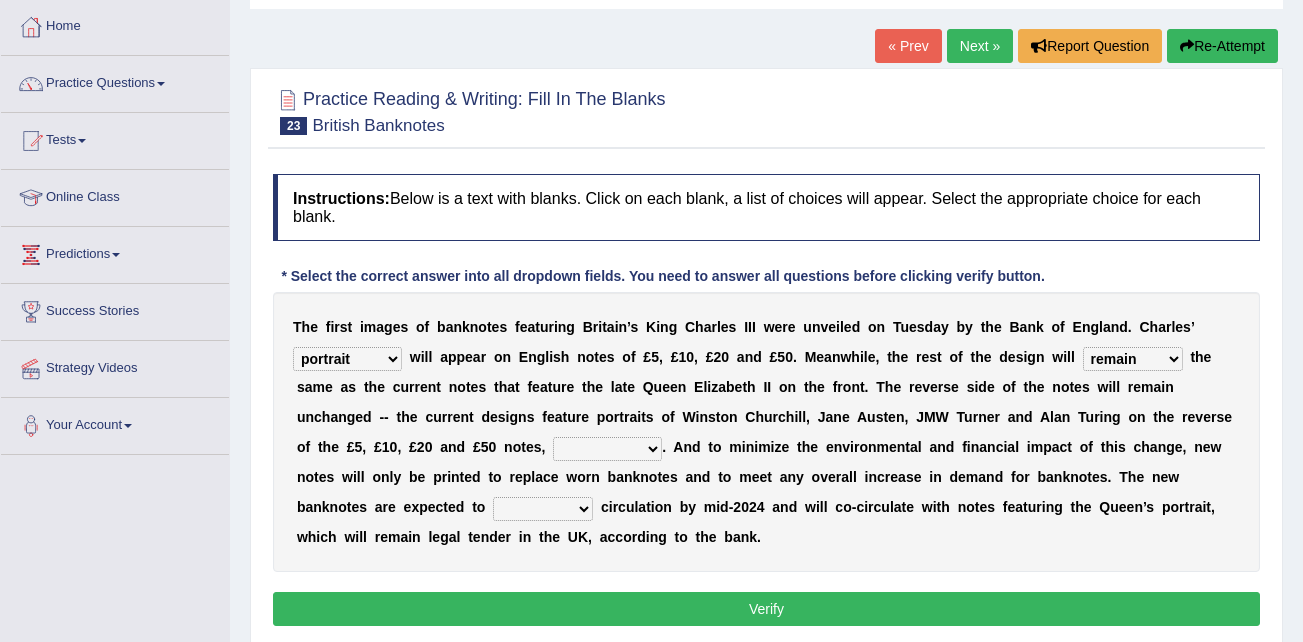click on "remain surpass signify replicate" at bounding box center [1133, 359] 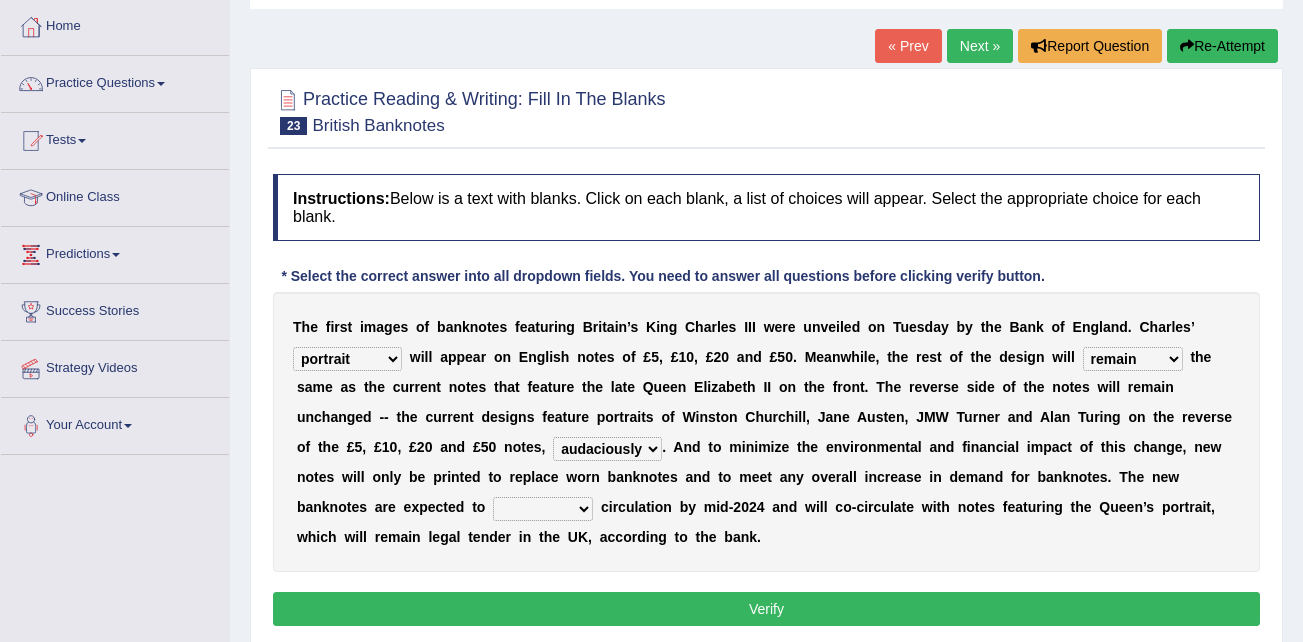 click on "remain surpass signify replicate" at bounding box center (1133, 359) 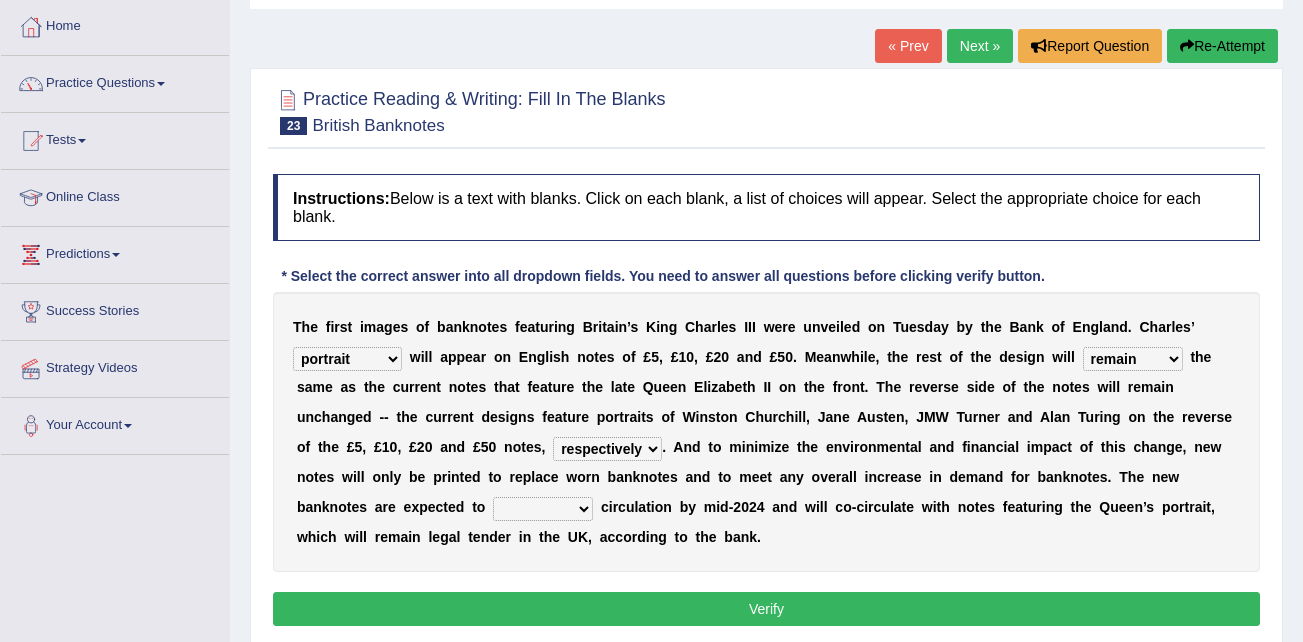 click on "pervasively variously audaciously respectively" at bounding box center [607, 449] 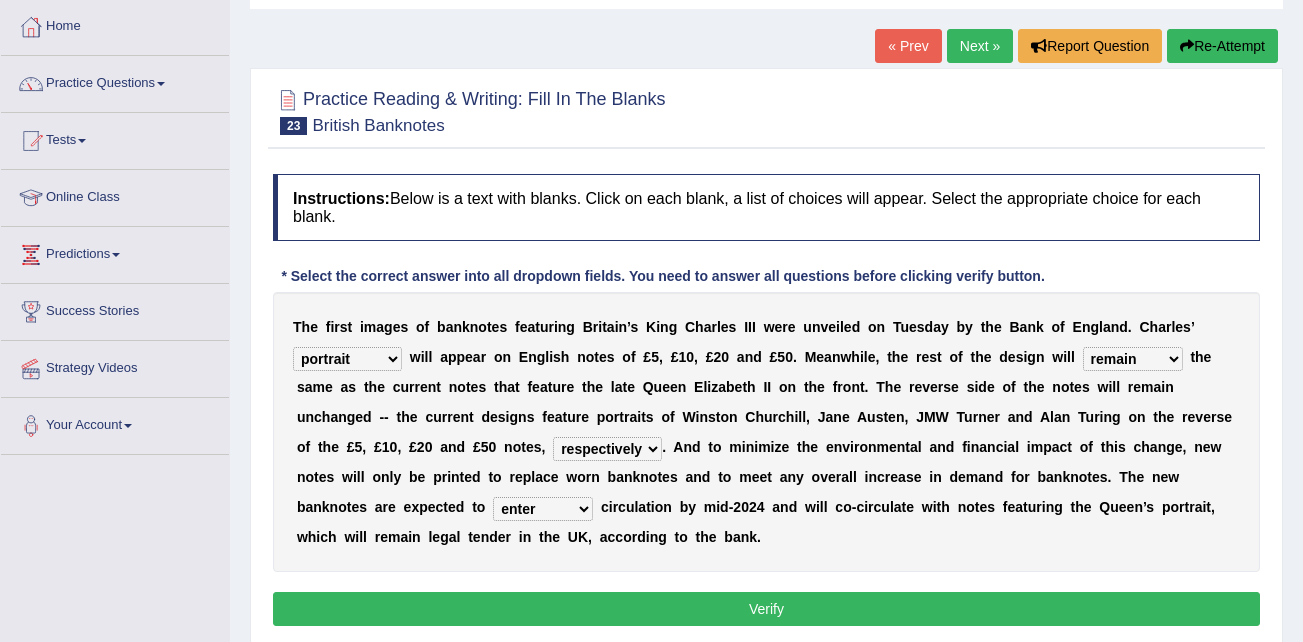 click on "Verify" at bounding box center [766, 609] 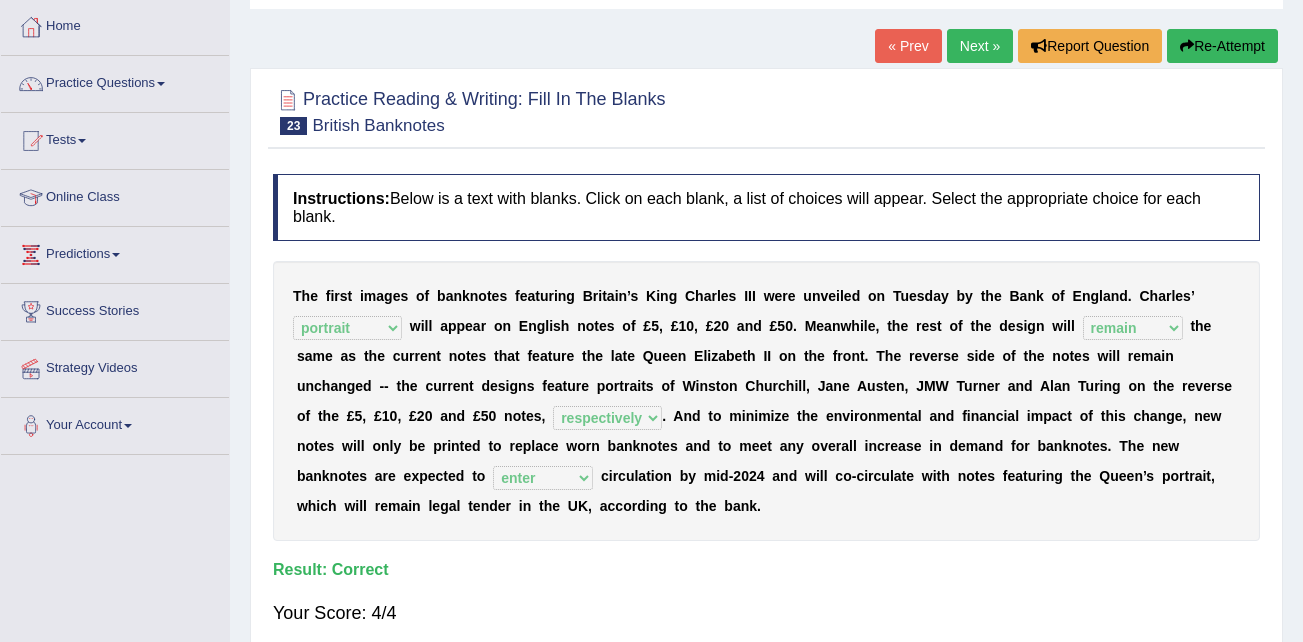 click on "Next »" at bounding box center [980, 46] 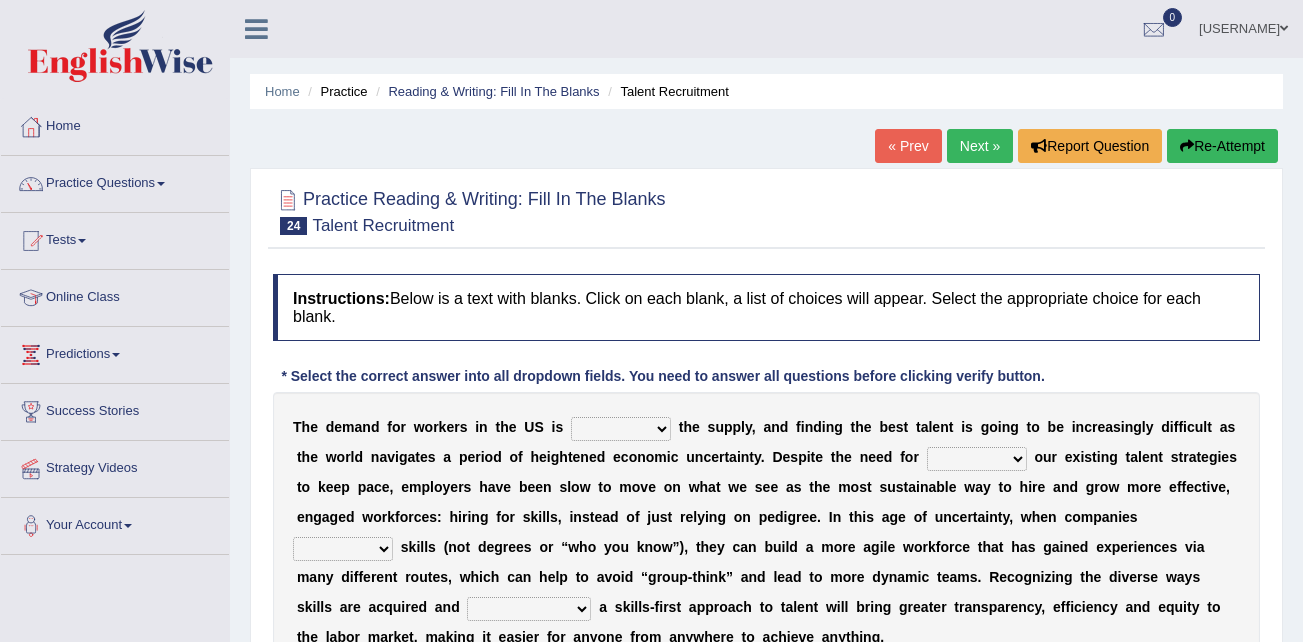 scroll, scrollTop: 0, scrollLeft: 0, axis: both 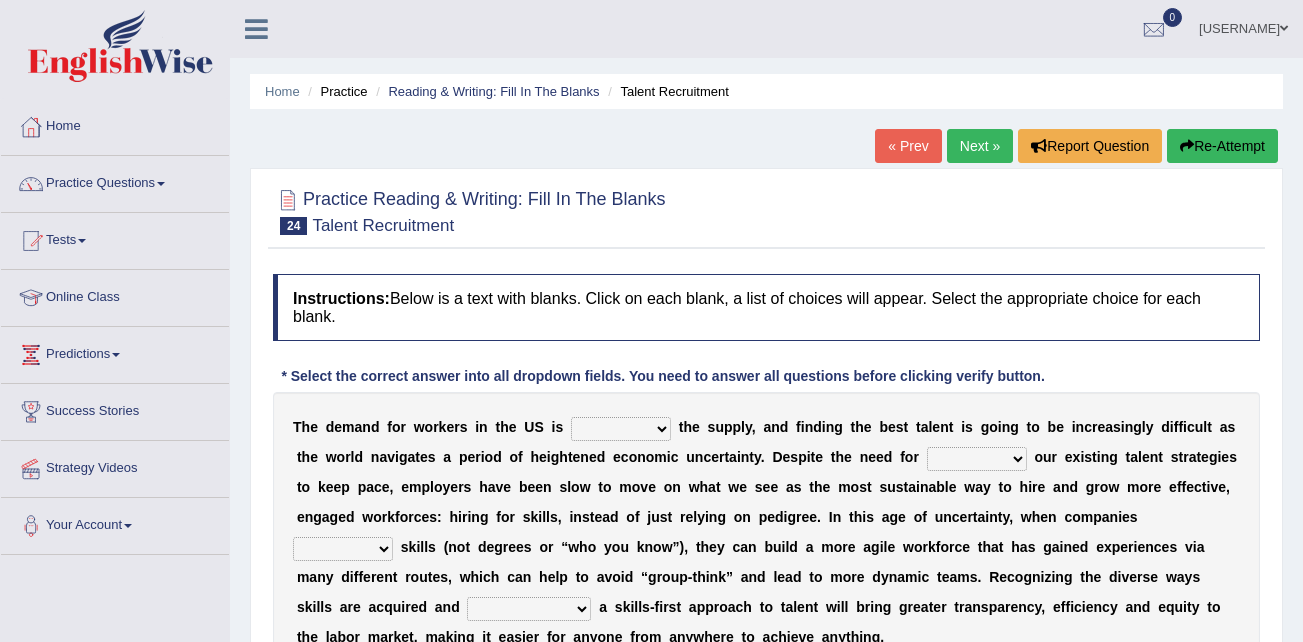 click on "outpacing falling flipping irrigating" at bounding box center (621, 429) 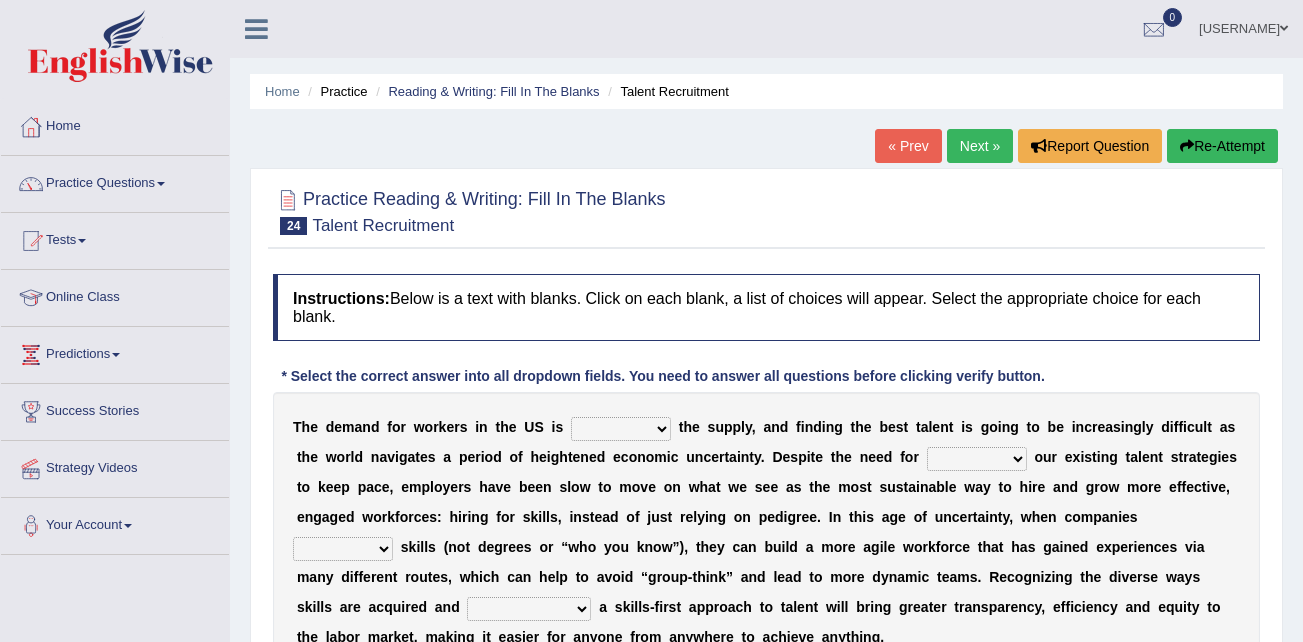 select on "falling" 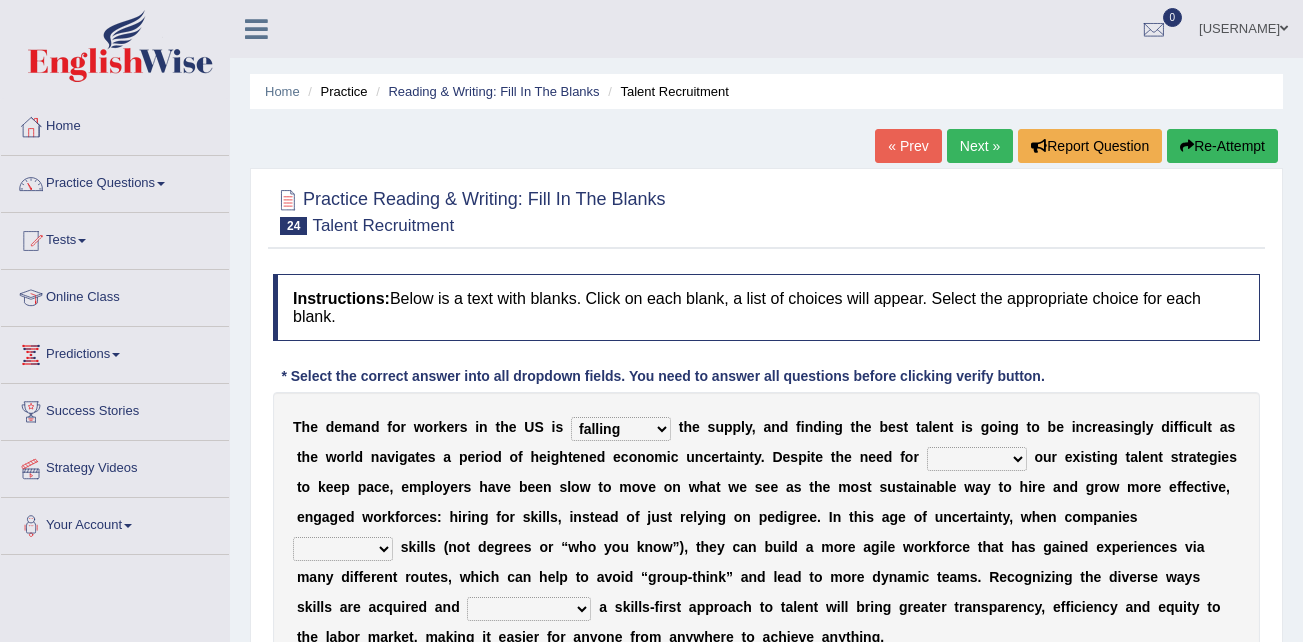 click on "outpacing falling flipping irrigating" at bounding box center [621, 429] 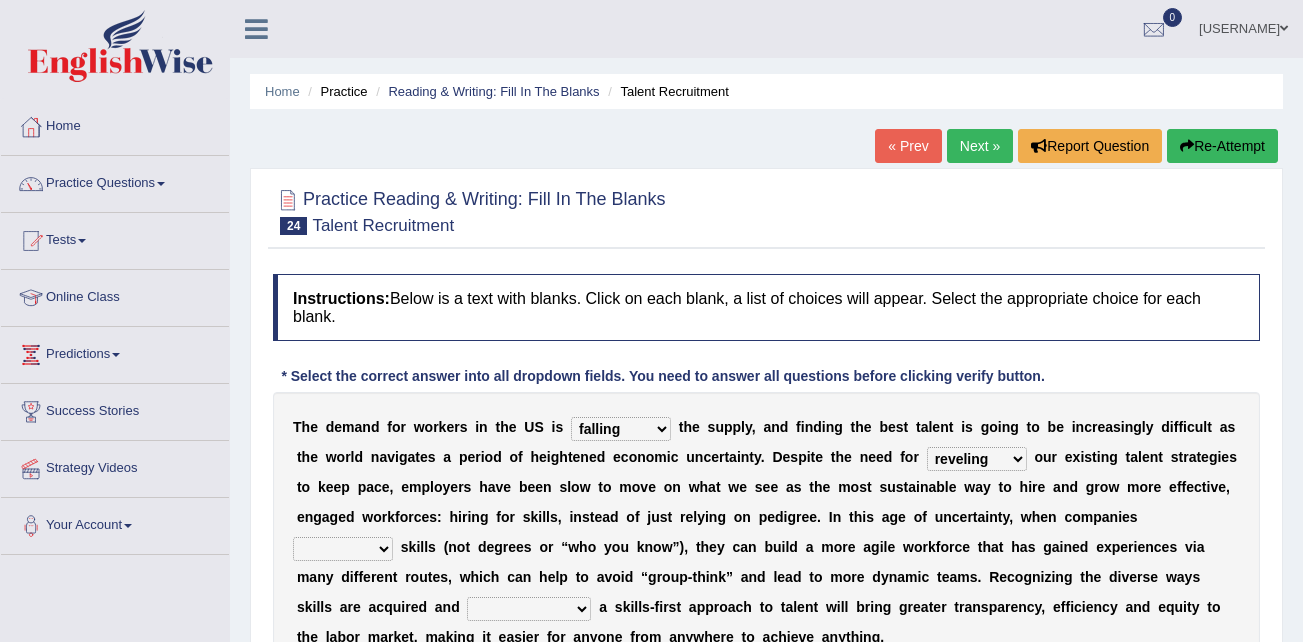 click on "reveling reflecting revamping inverting" at bounding box center [977, 459] 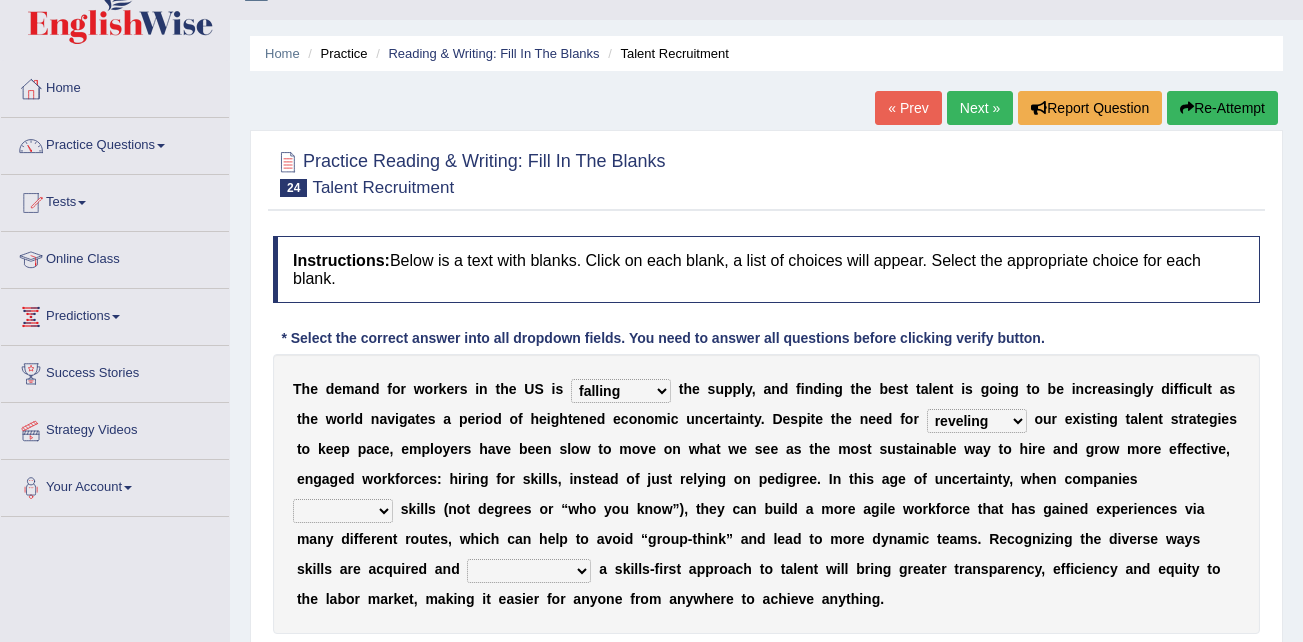 scroll, scrollTop: 100, scrollLeft: 0, axis: vertical 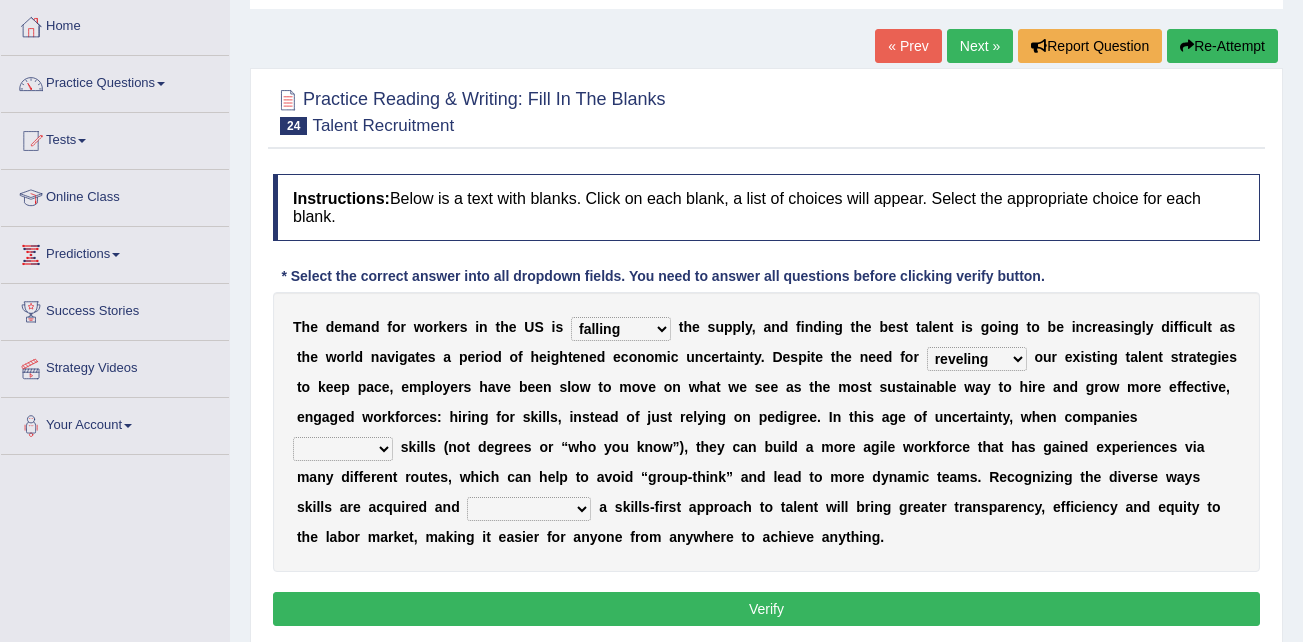 click on "neglect prioritize worsen alleviate" at bounding box center [343, 449] 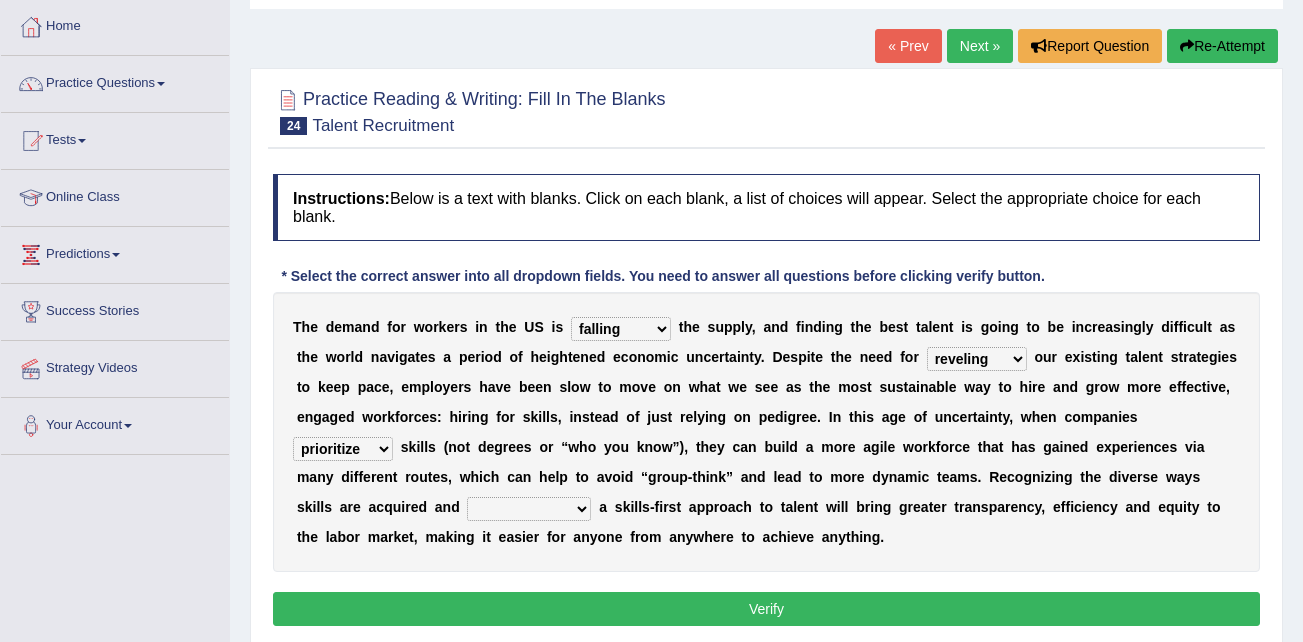 click on "neglect prioritize worsen alleviate" at bounding box center [343, 449] 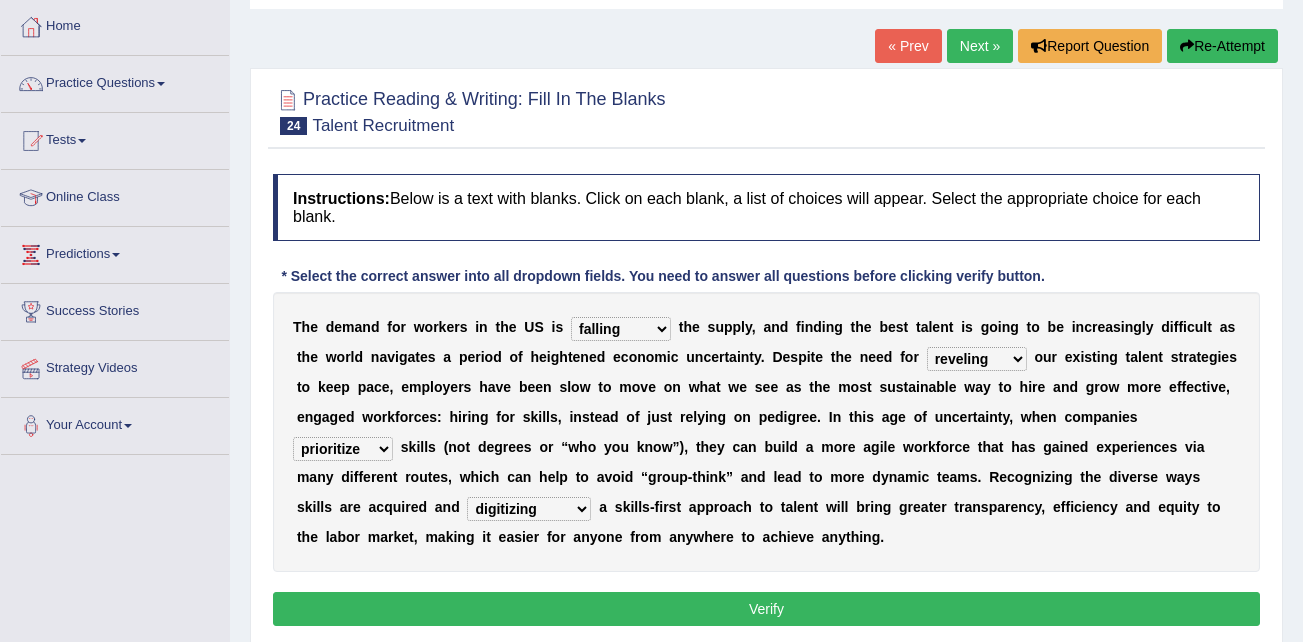 click on "distinguishing digitizing attempting adopting" at bounding box center (529, 509) 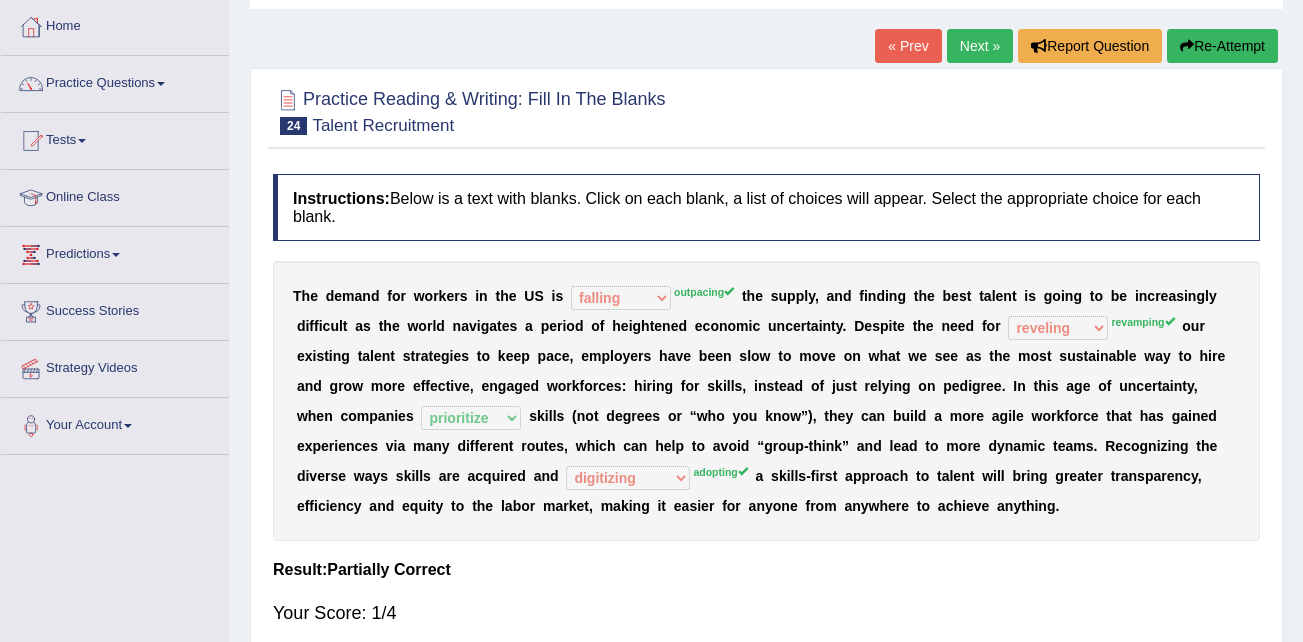 click on "Next »" at bounding box center (980, 46) 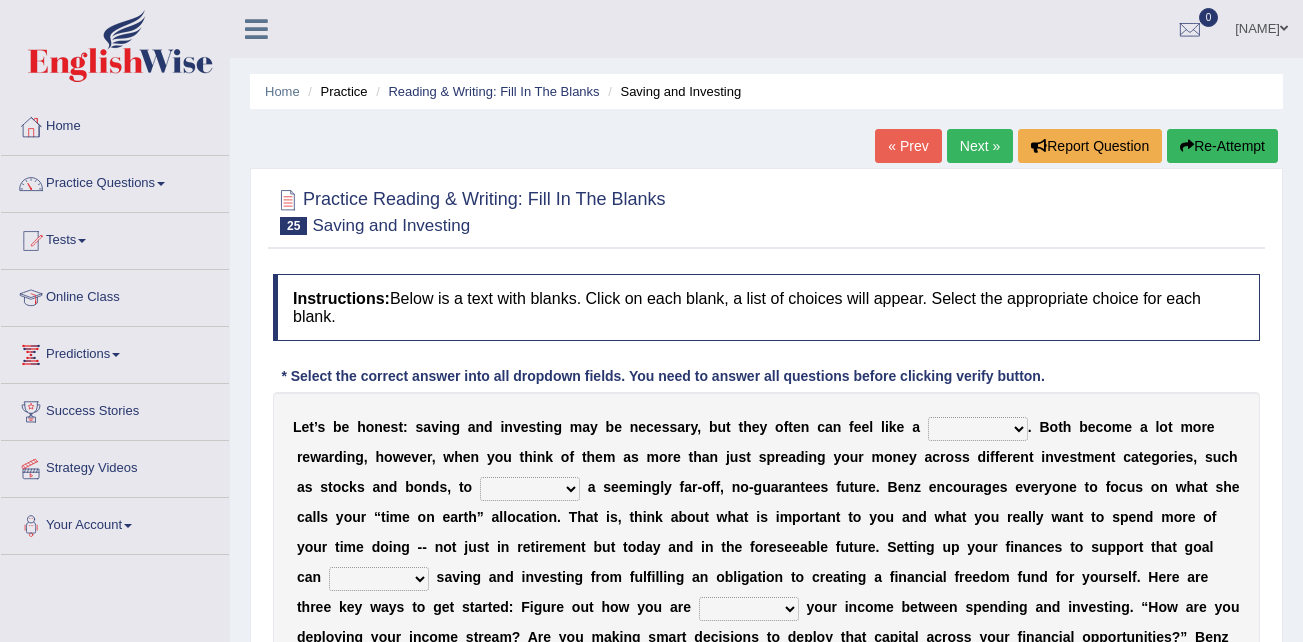 scroll, scrollTop: 0, scrollLeft: 0, axis: both 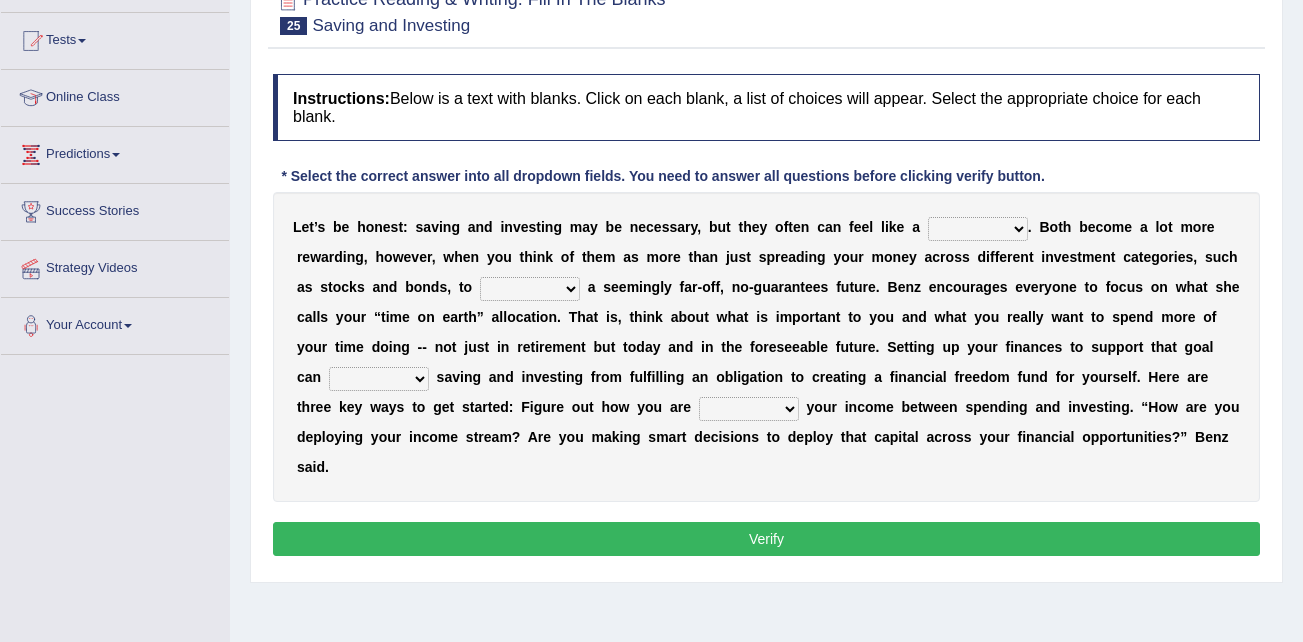 click on "nuance choice recidivist chore" at bounding box center (978, 229) 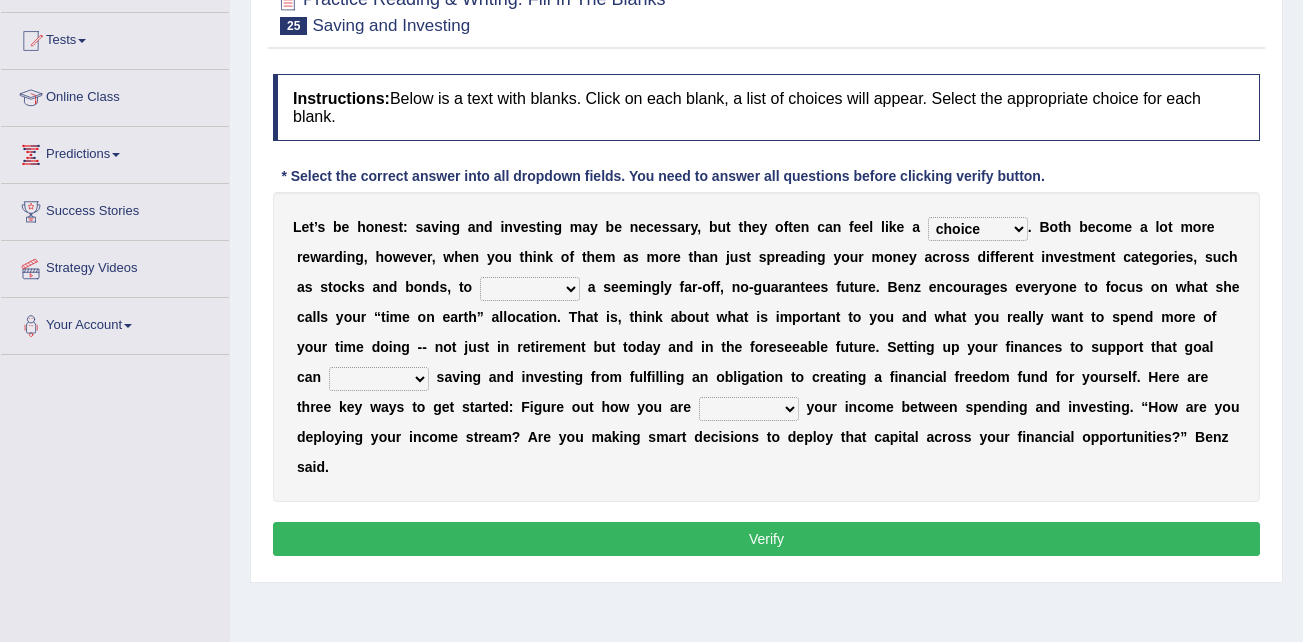 click on "nuance choice recidivist chore" at bounding box center [978, 229] 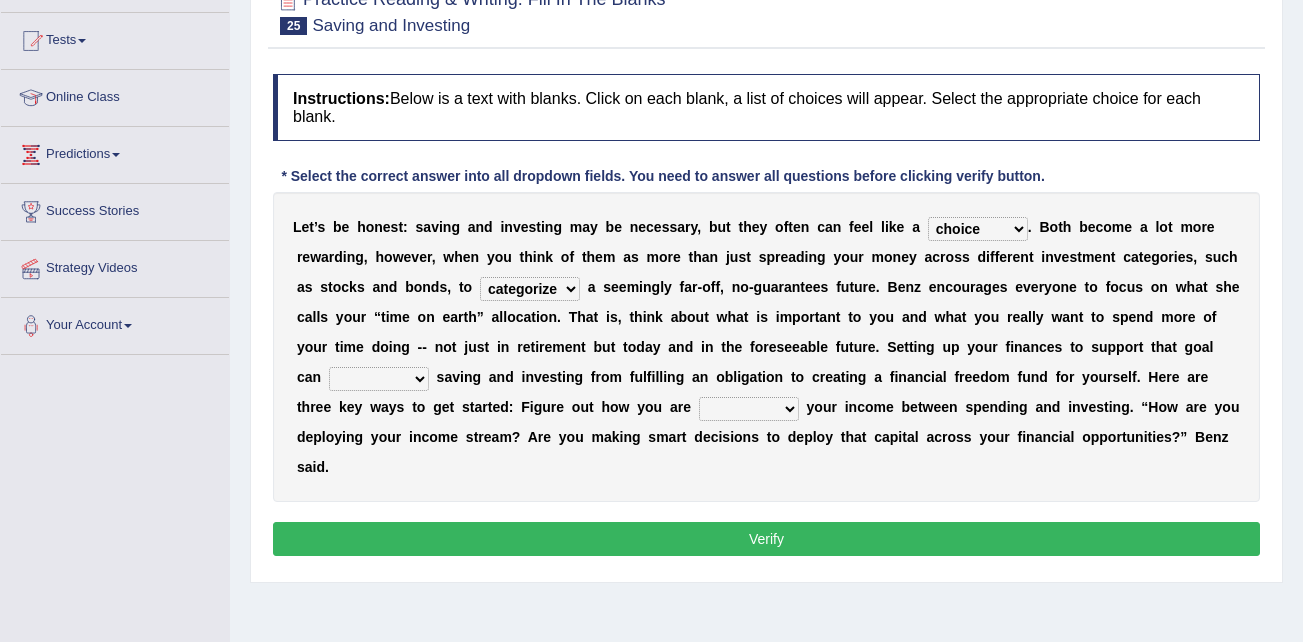 click on "fulminate fund categorize fend" at bounding box center (530, 289) 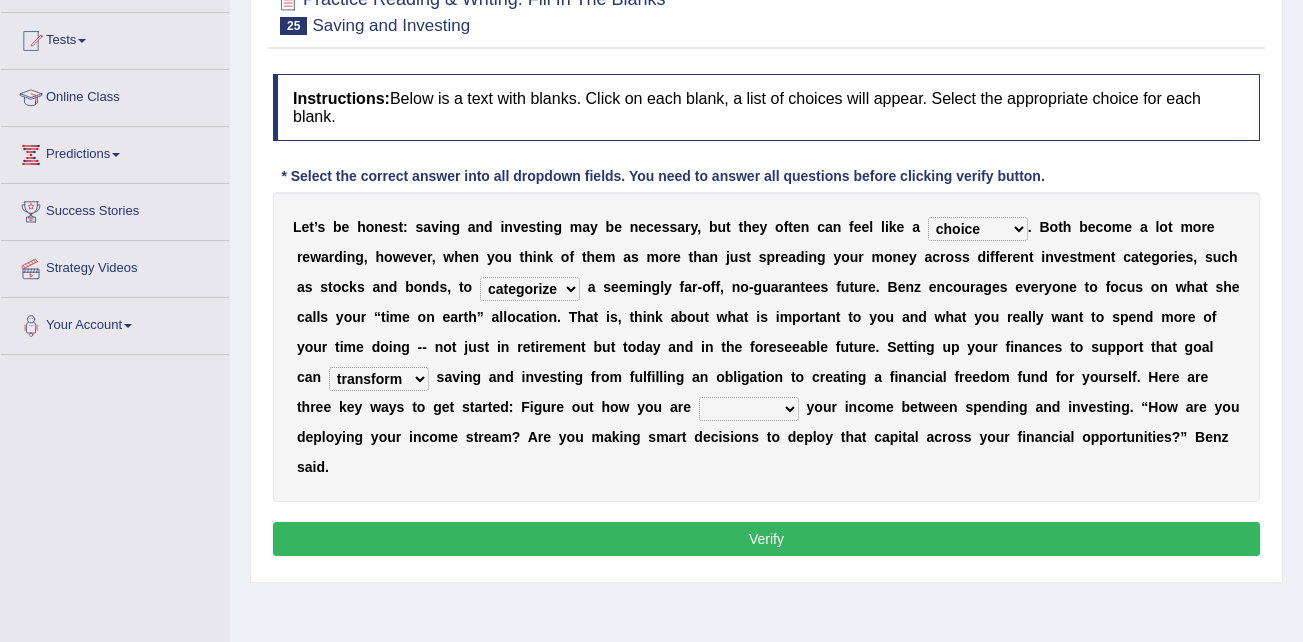 click on "transcend transact transport transform" at bounding box center (379, 379) 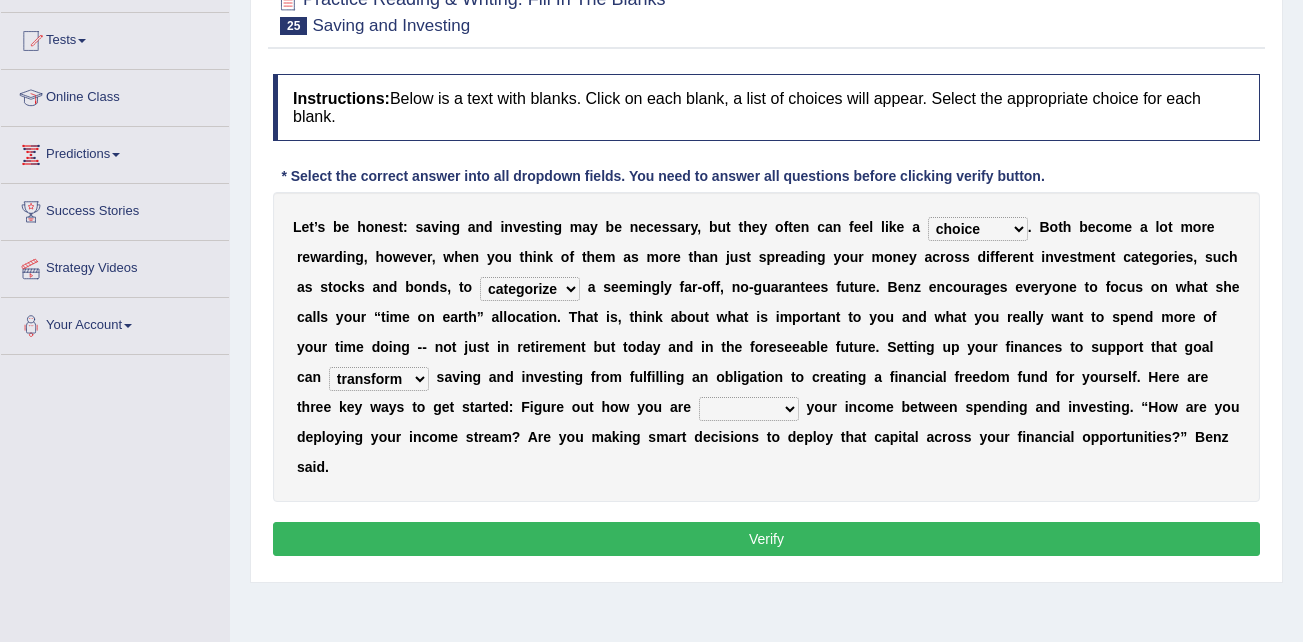click on "affording spiking allocating delegating" at bounding box center [749, 409] 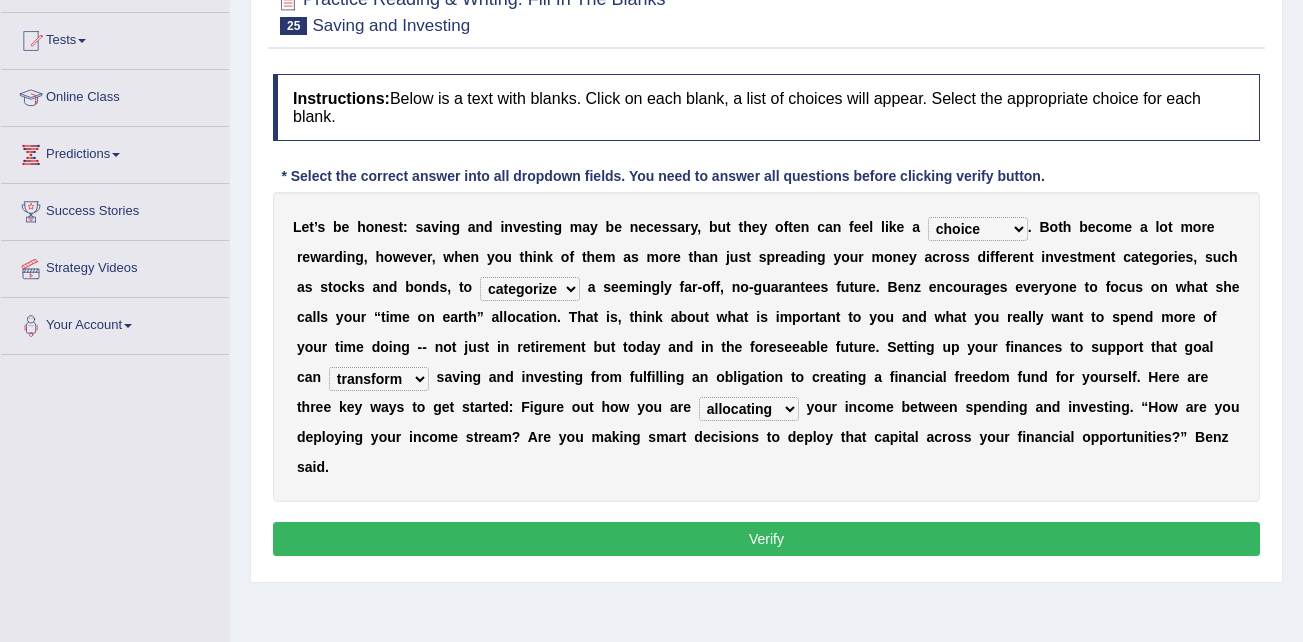click on "affording spiking allocating delegating" at bounding box center (749, 409) 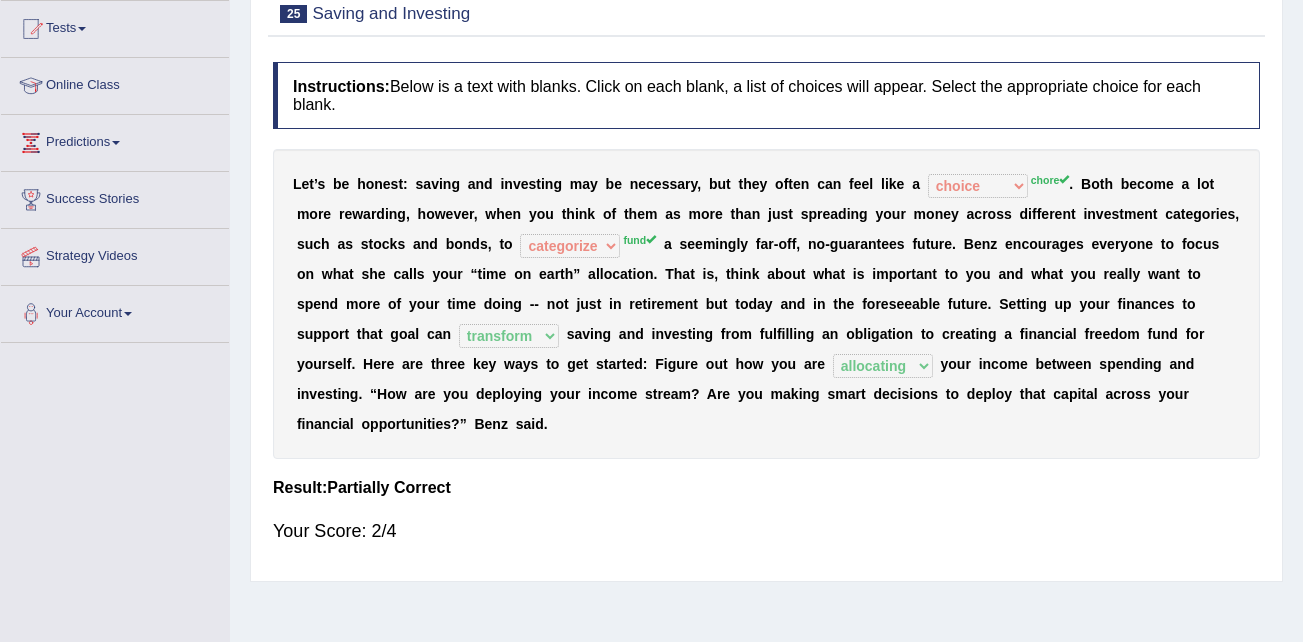 scroll, scrollTop: 100, scrollLeft: 0, axis: vertical 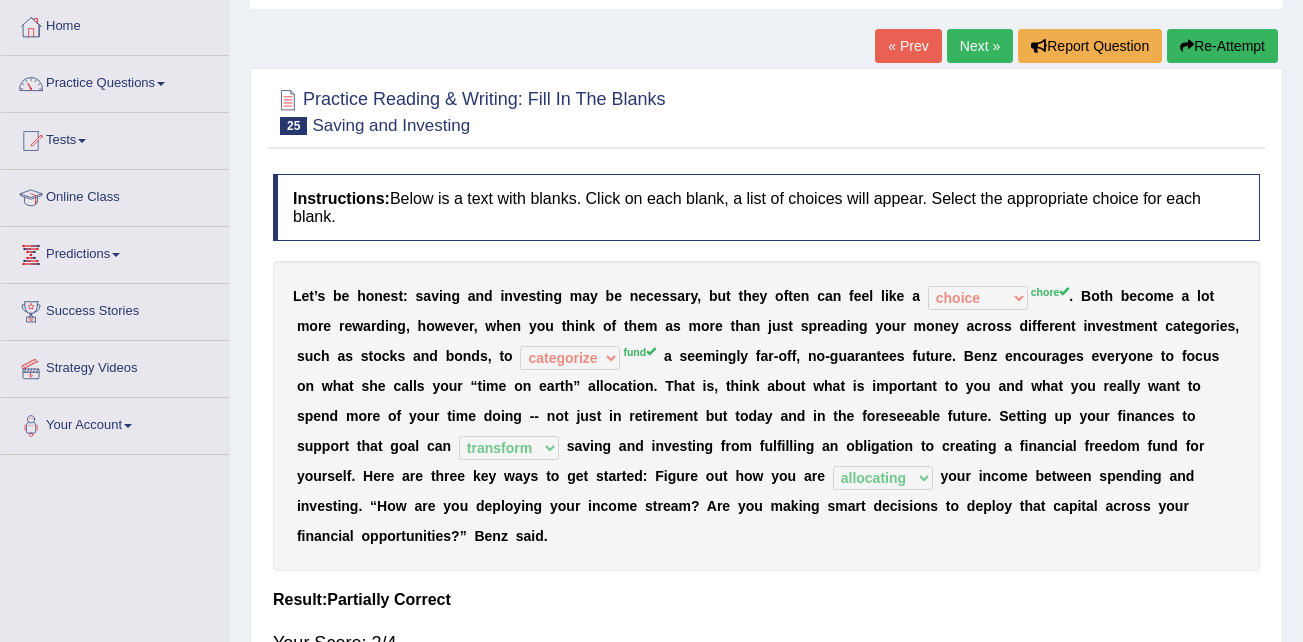 click on "Next »" at bounding box center (980, 46) 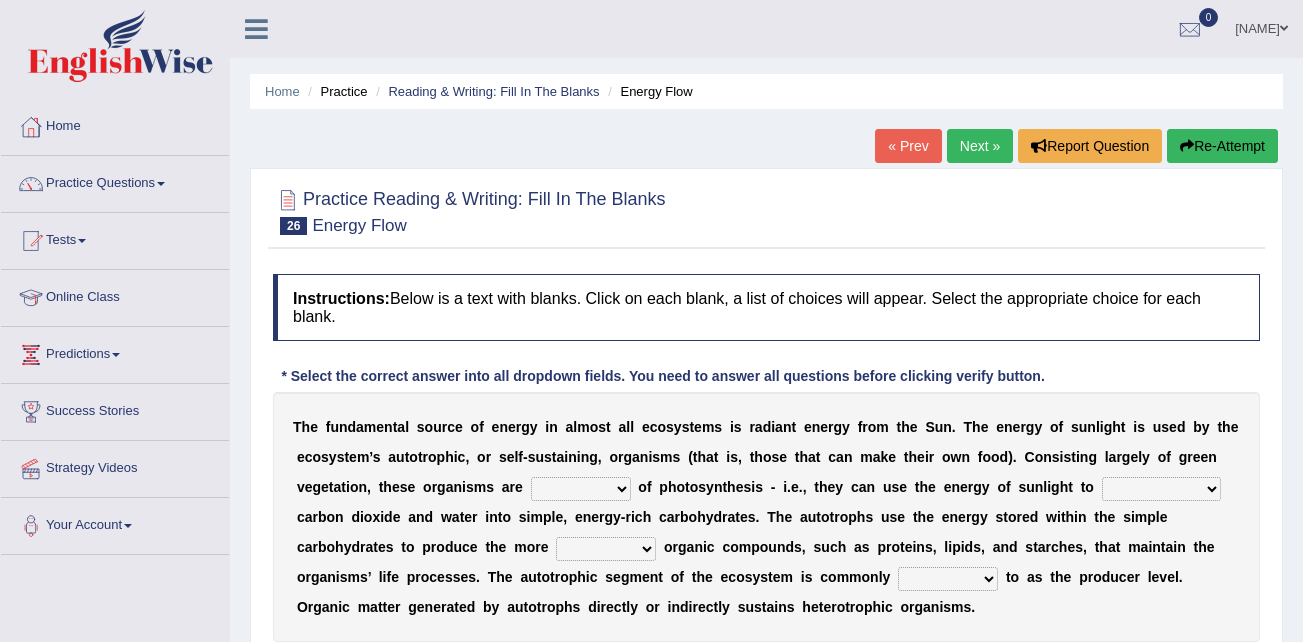 scroll, scrollTop: 0, scrollLeft: 0, axis: both 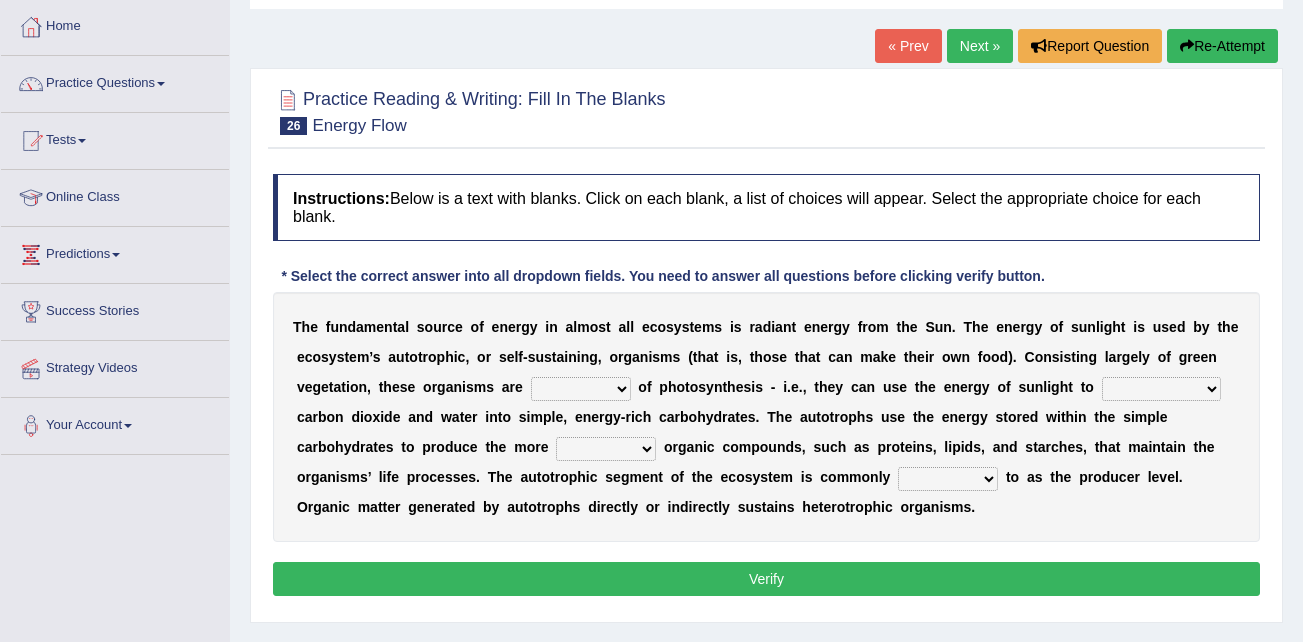 click on "aware capable proud guilty" at bounding box center (581, 389) 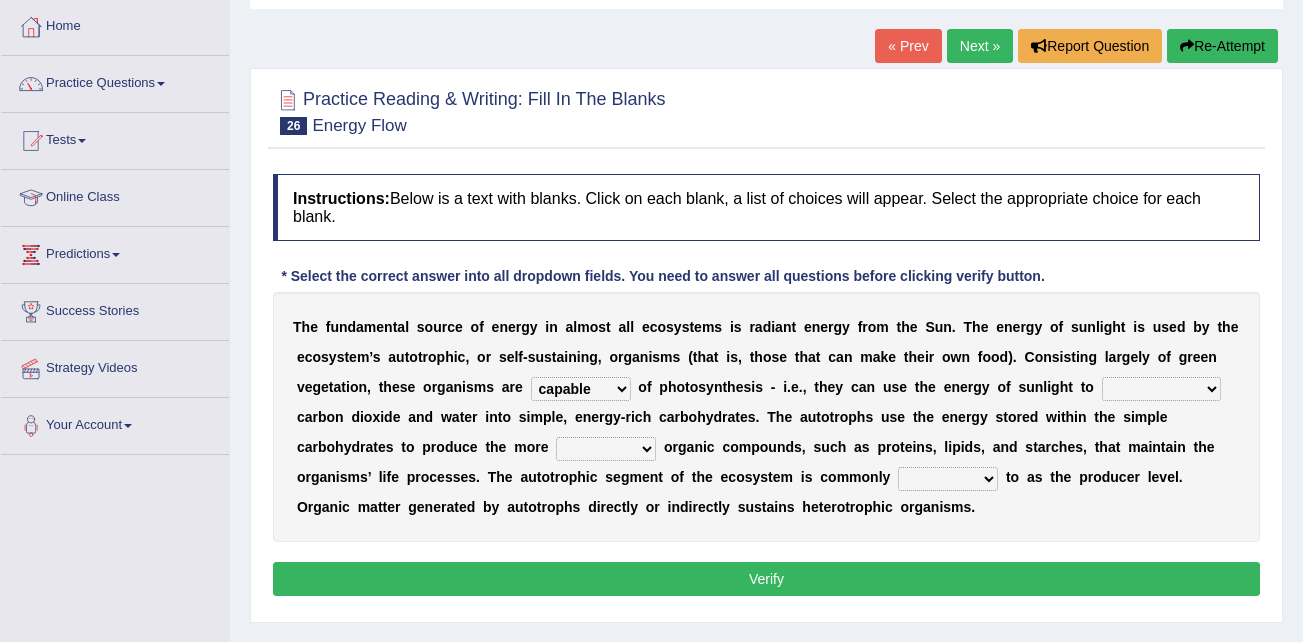 click on "aware capable proud guilty" at bounding box center [581, 389] 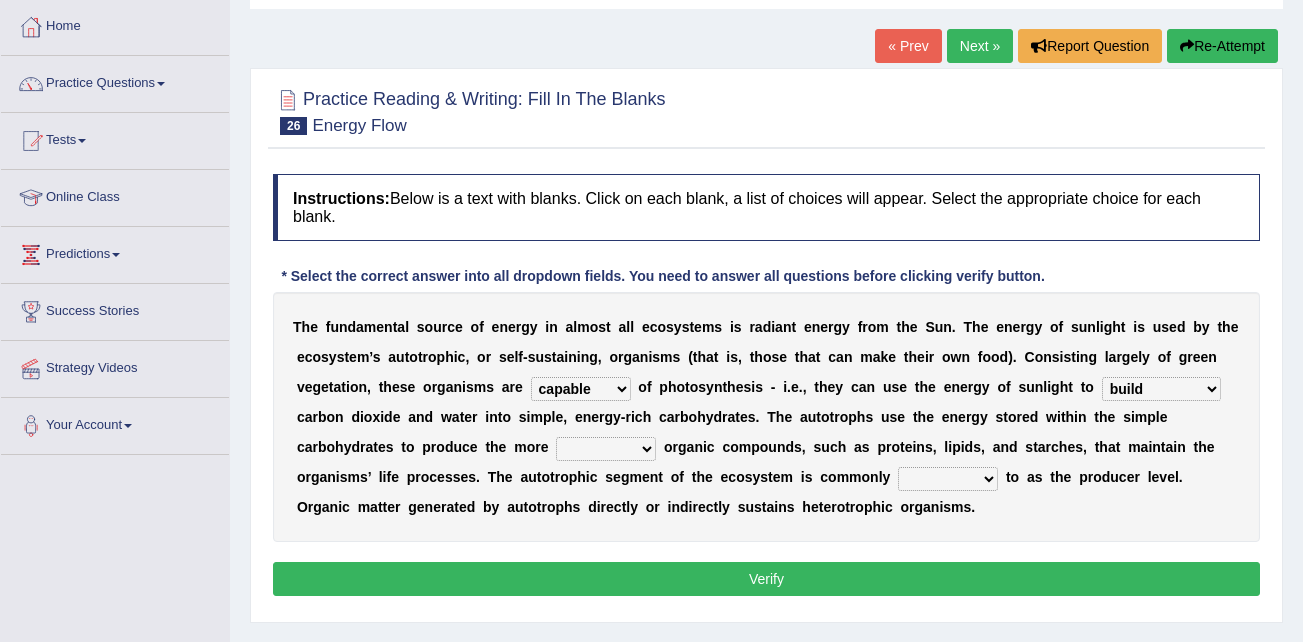 click on "communicate build convert force" at bounding box center [1161, 389] 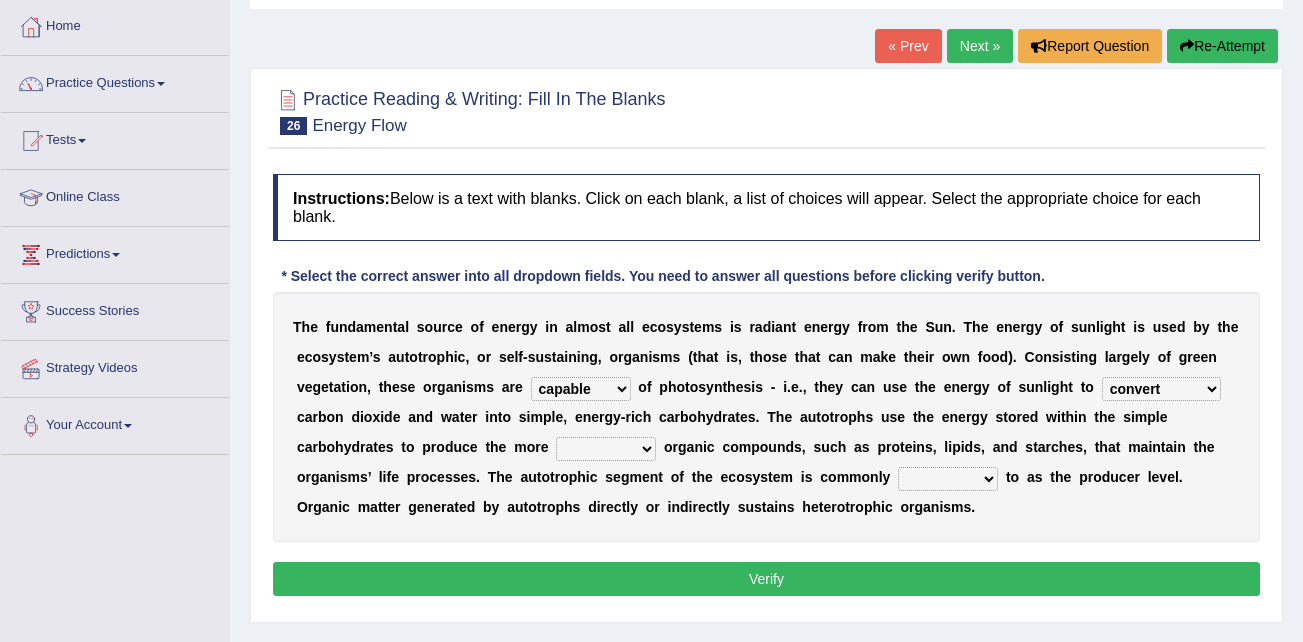click on "communicate build convert force" at bounding box center [1161, 389] 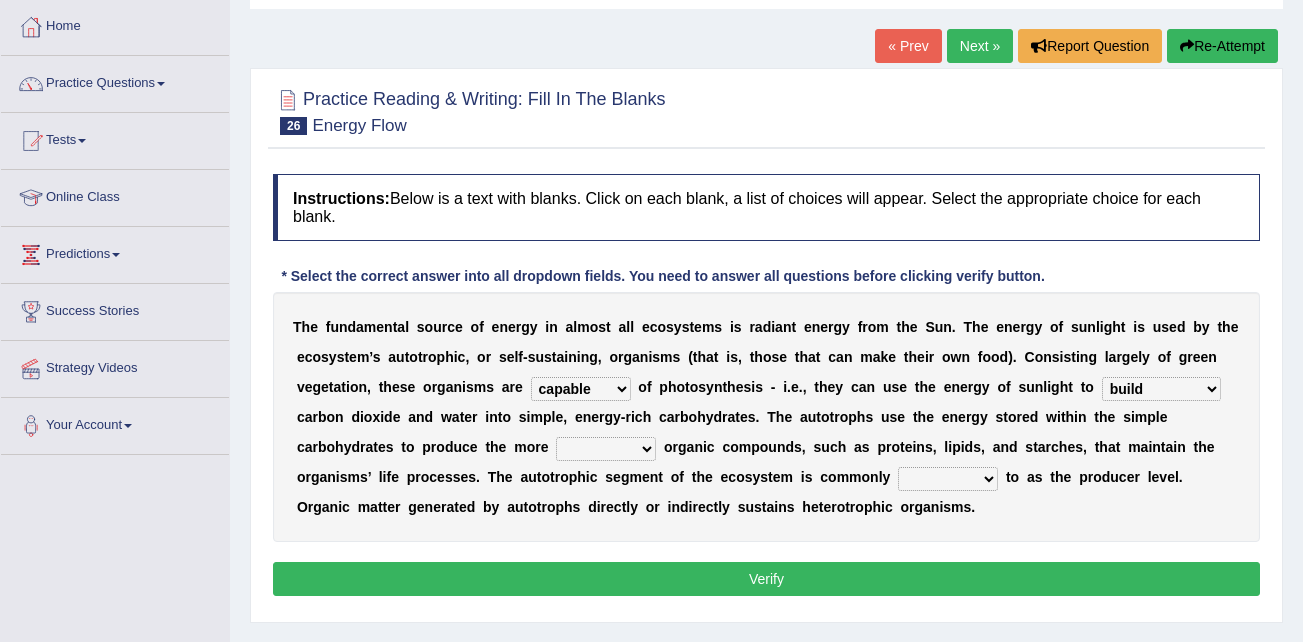 click on "normal complex authentic futile" at bounding box center [606, 449] 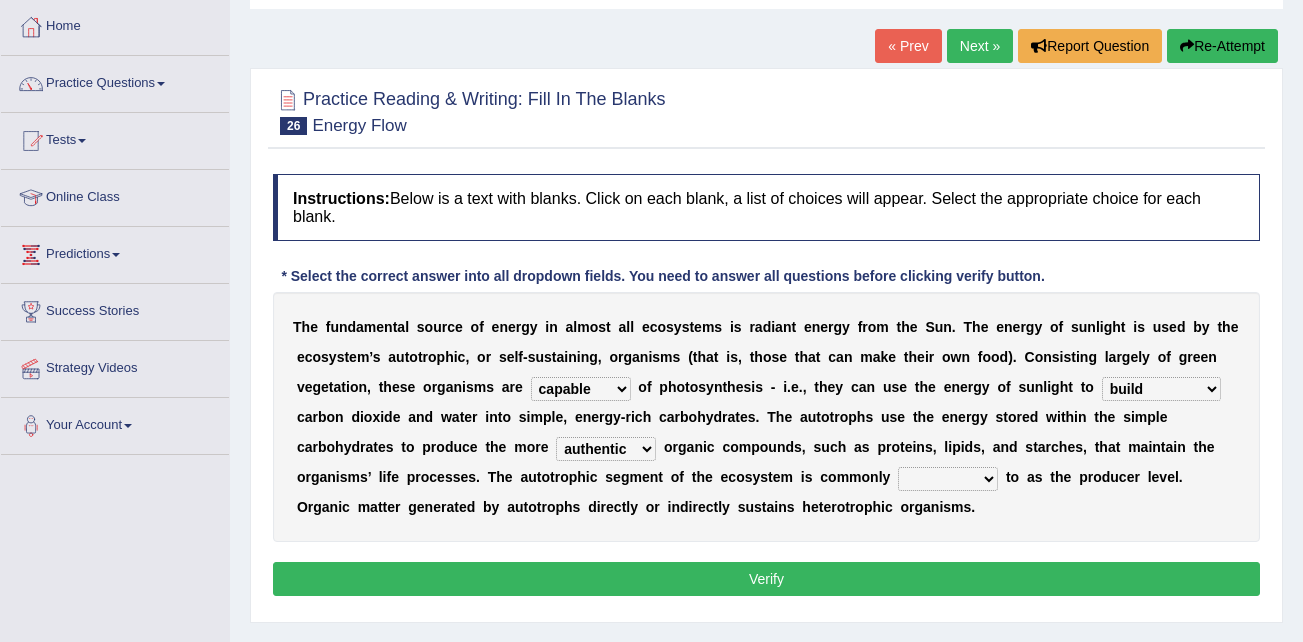 click on "made known provided referred" at bounding box center (948, 479) 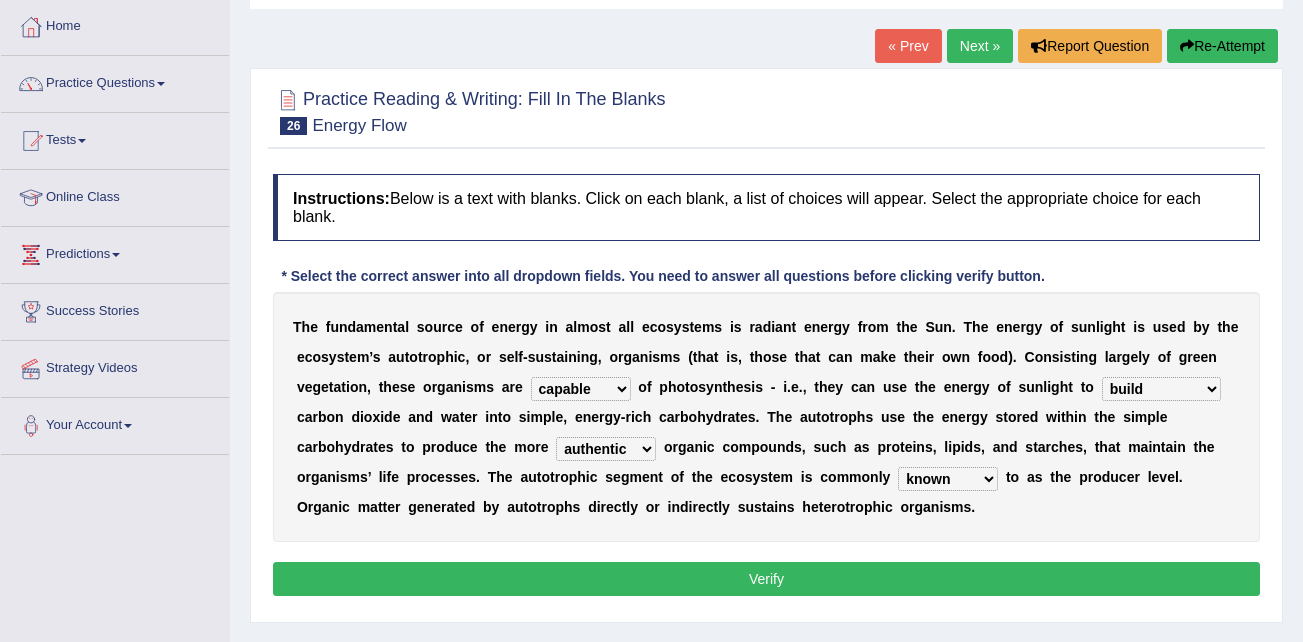 click on "made known provided referred" at bounding box center [948, 479] 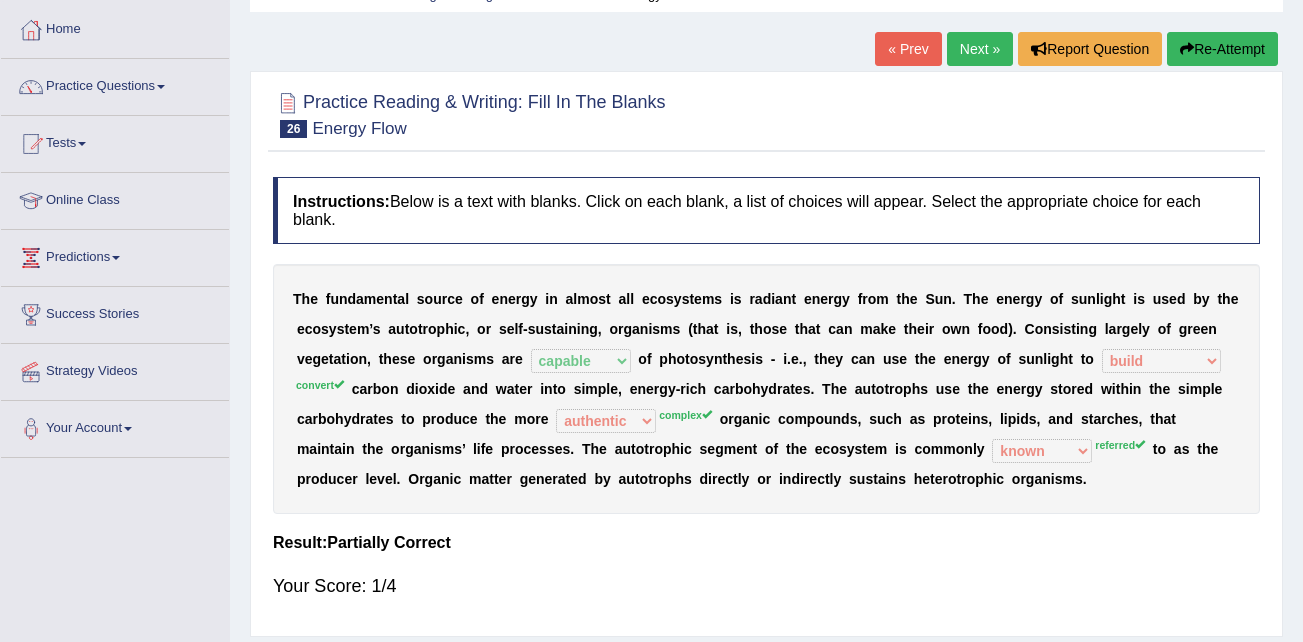 scroll, scrollTop: 0, scrollLeft: 0, axis: both 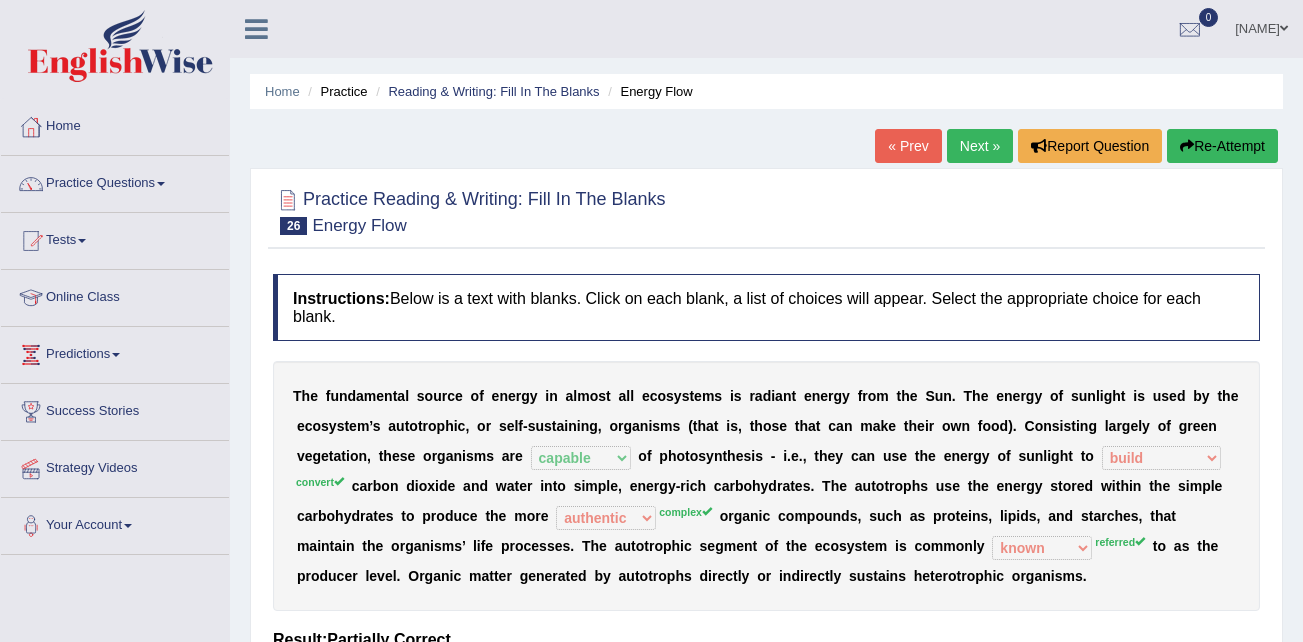 click on "Next »" at bounding box center (980, 146) 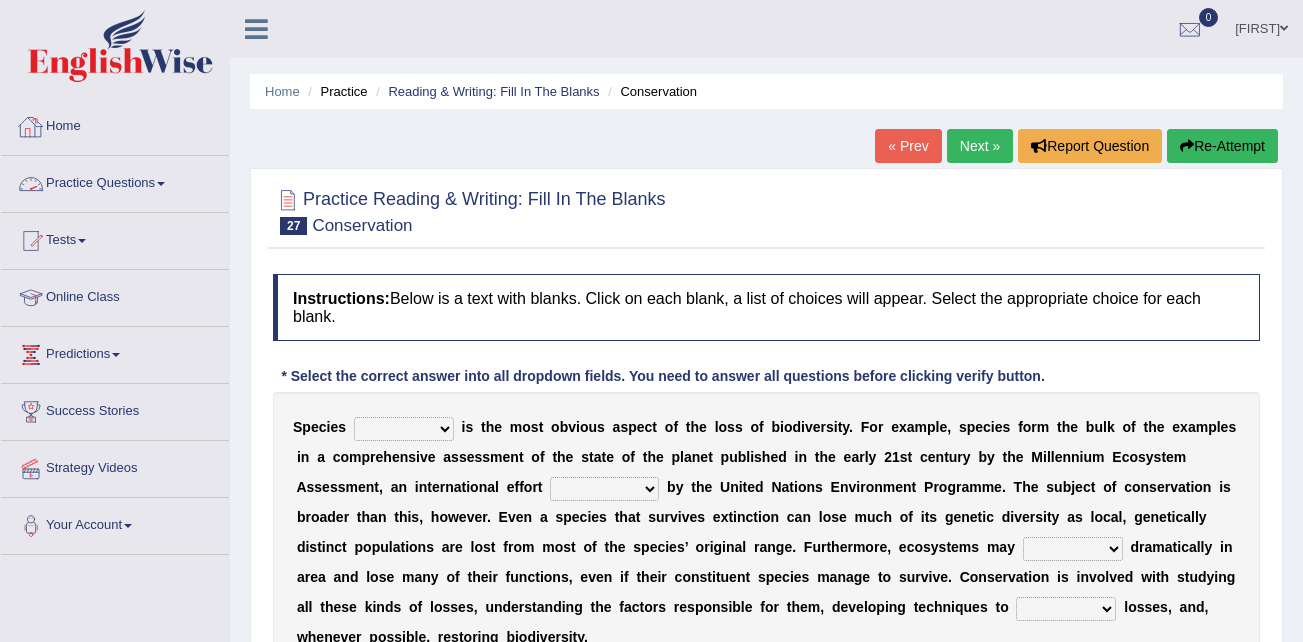 scroll, scrollTop: 100, scrollLeft: 0, axis: vertical 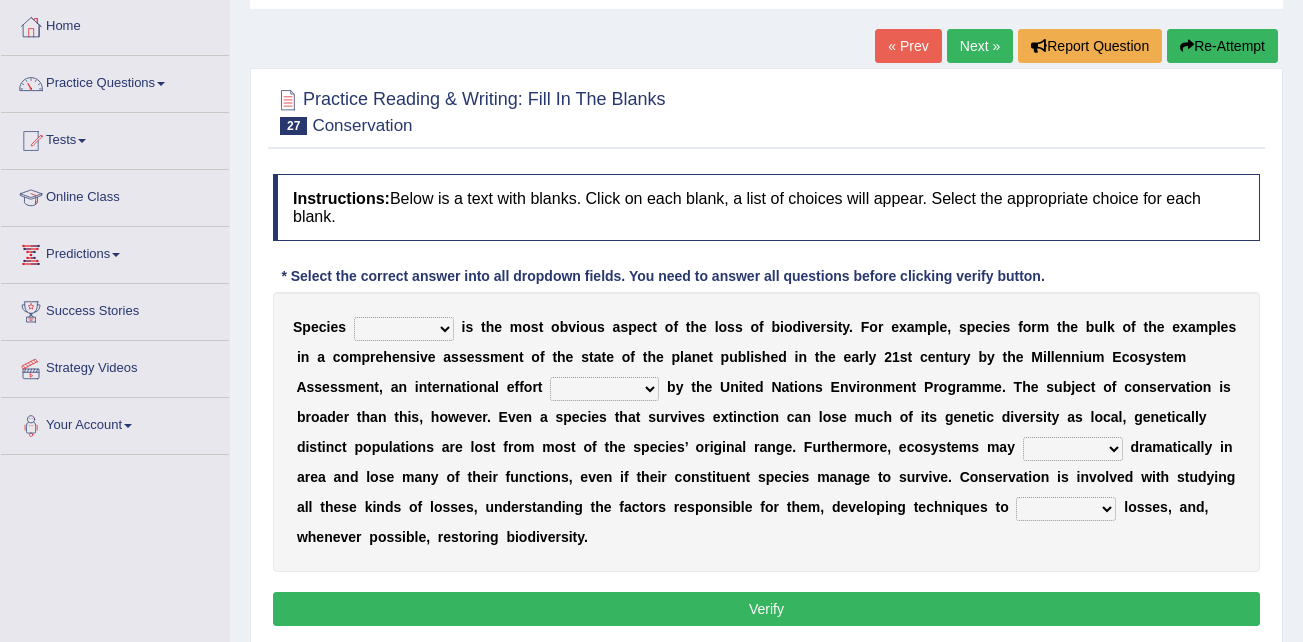 click on "richness extinction migration diversity" at bounding box center [404, 329] 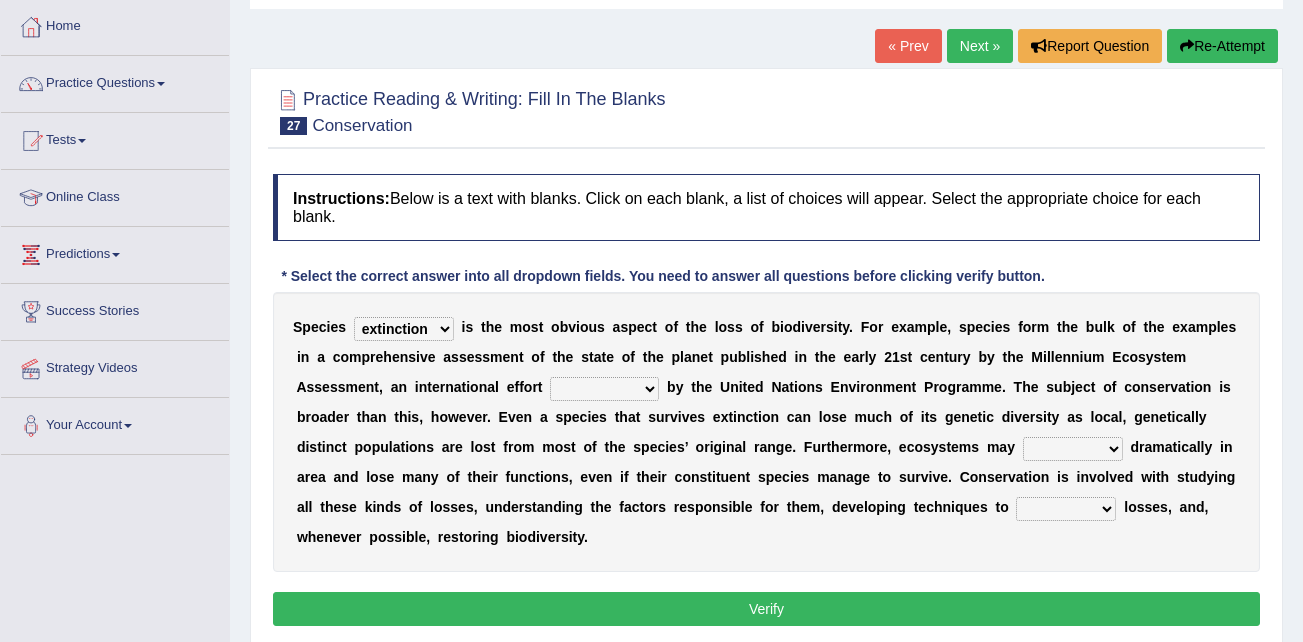 click on "richness extinction migration diversity" at bounding box center (404, 329) 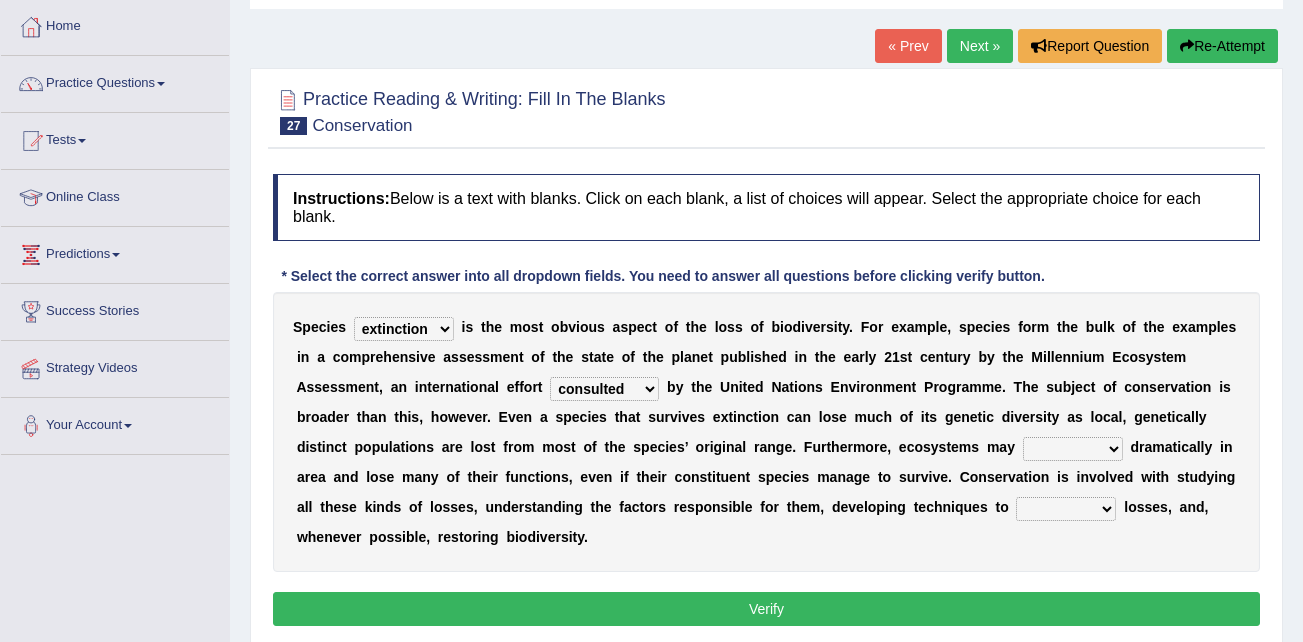 click on "confounded consulted converted coordinated" at bounding box center [604, 389] 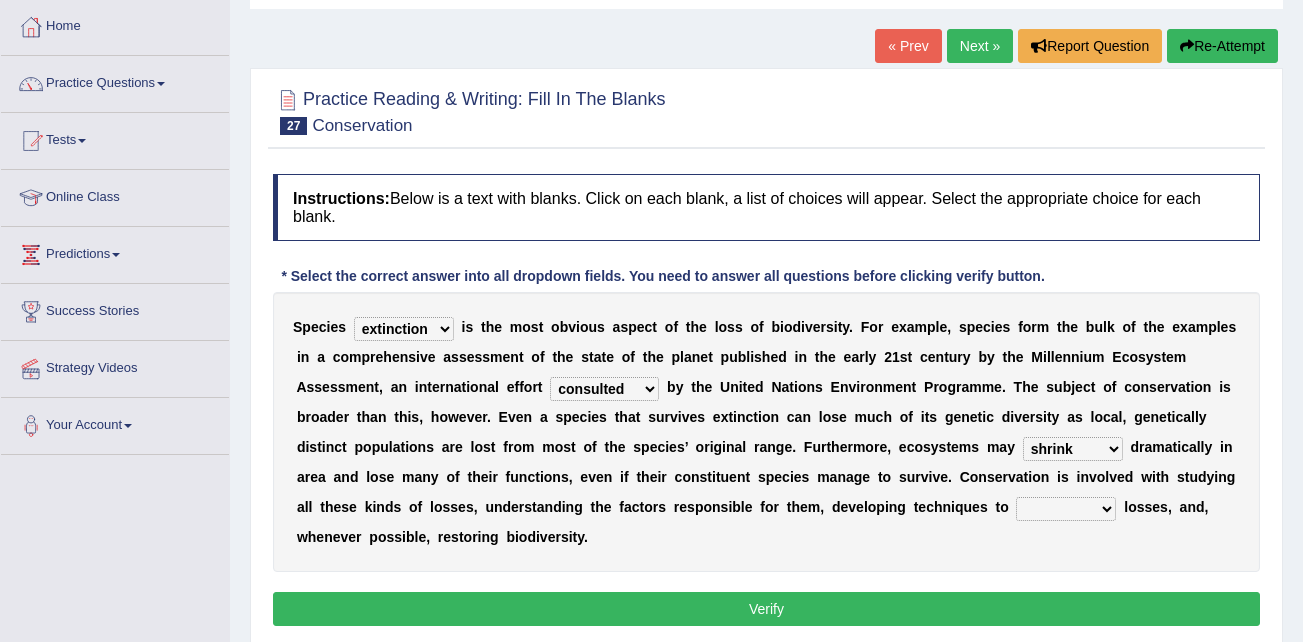 click on "expand remain shrink extend" at bounding box center (1073, 449) 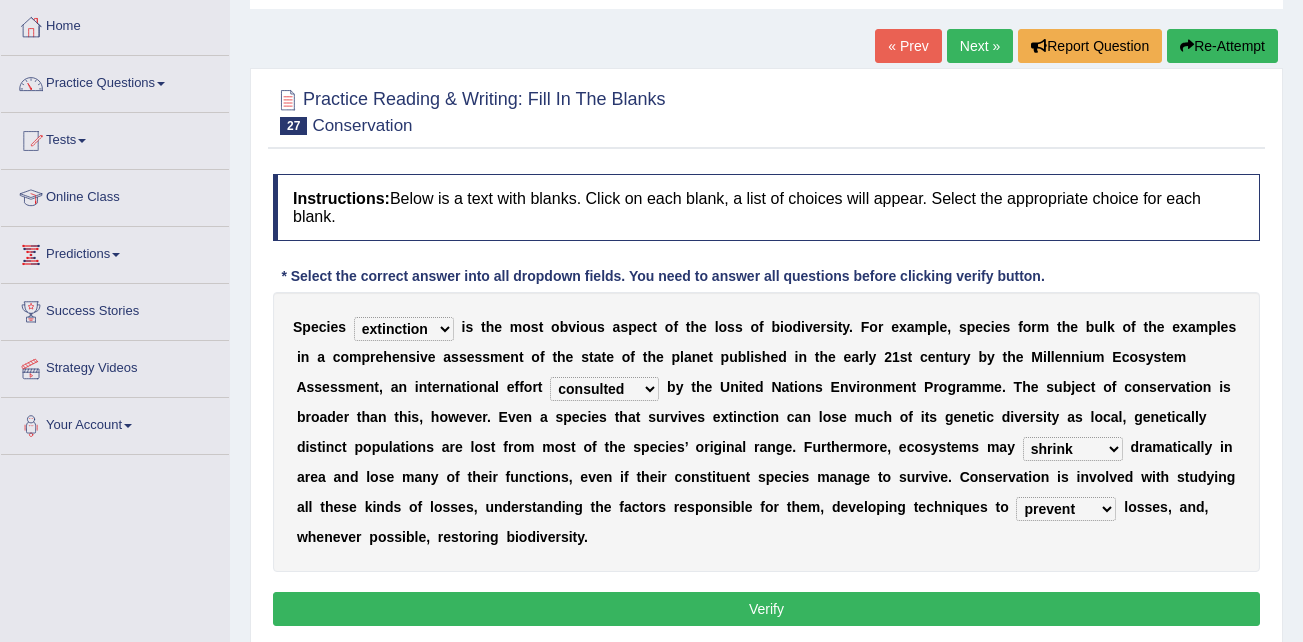 click on "S p e c i e s    richness extinction migration diversity    i s    t h e    m o s t    o b v i o u s    a s p e c t    o f    t h e    l o s s    o f    b i o d i v e r s i t y .    F o r    e x a m p l e ,    s p e c i e s    f o r m    t h e    b u l k    o f    t h e    e x a m p l e s    i n    a    c o m p r e h e n s i v e    a s s e s s m e n t    o f    t h e    s t a t e    o f    t h e    p l a n e t    p u b l i s h e d    i n    t h e    e a r l y    2 1 s t    c e n t u r y    b y    t h e    M i l l e n n i u m    E c o s y s t e m    A s s e s s m e n t ,    a n    i n t e r n a t i o n a l    e f f o r t    confounded consulted converted coordinated    b y    t h e    U n i t e d    N a t i o n s    E n v i r o n m e n t    P r o g r a m m e .    T h e    s u b j e c t    o f    c o n s e r v a t i o n    i s    b r o a d e r    t h a n    t h i s ,    h o w e v e r .    E v e n    a    s p e c i e s    t h a t    s u r v i v e s" at bounding box center [766, 432] 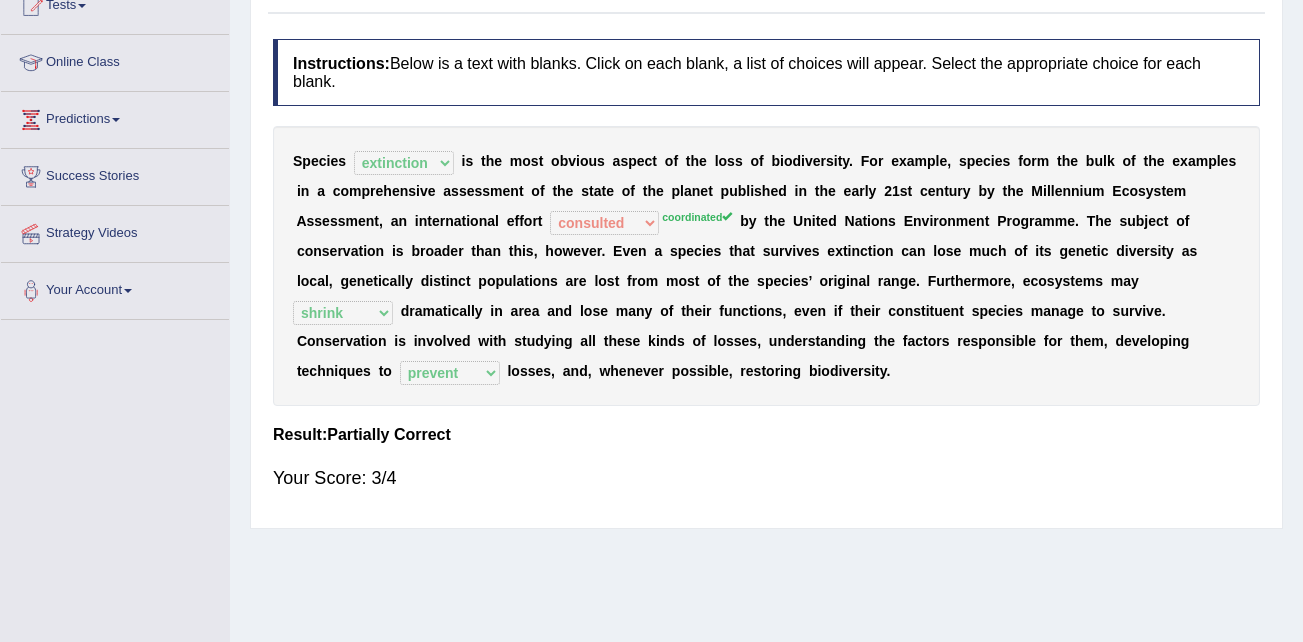 scroll, scrollTop: 0, scrollLeft: 0, axis: both 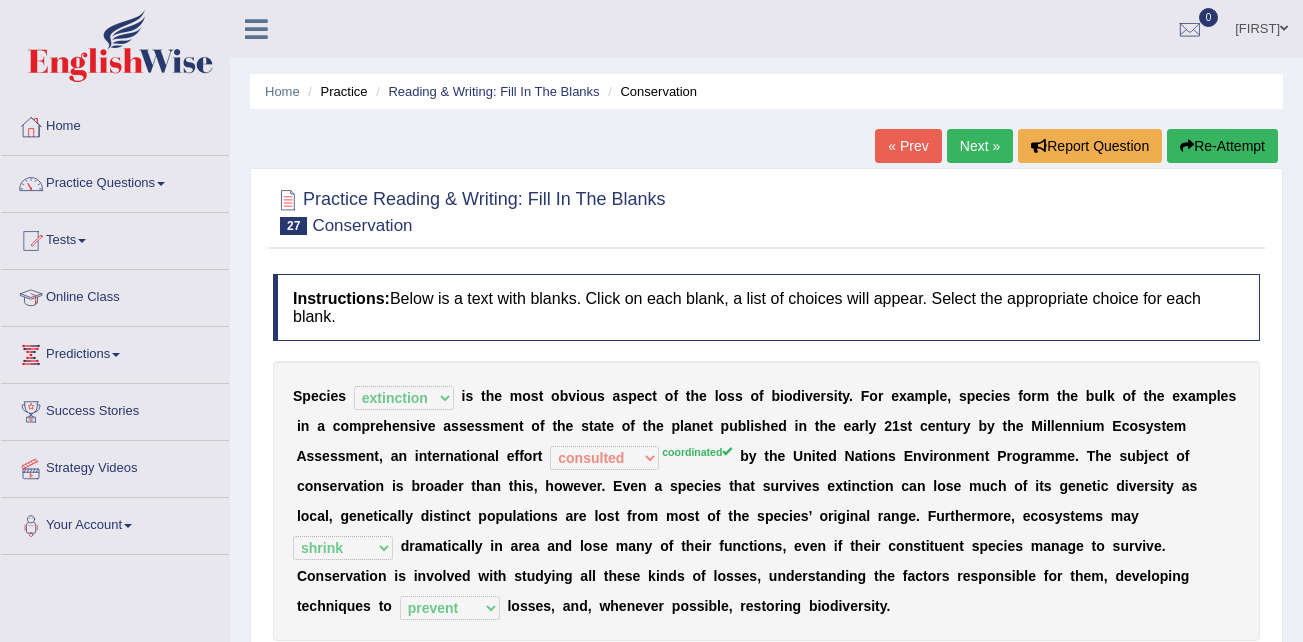 click on "Next »" at bounding box center (980, 146) 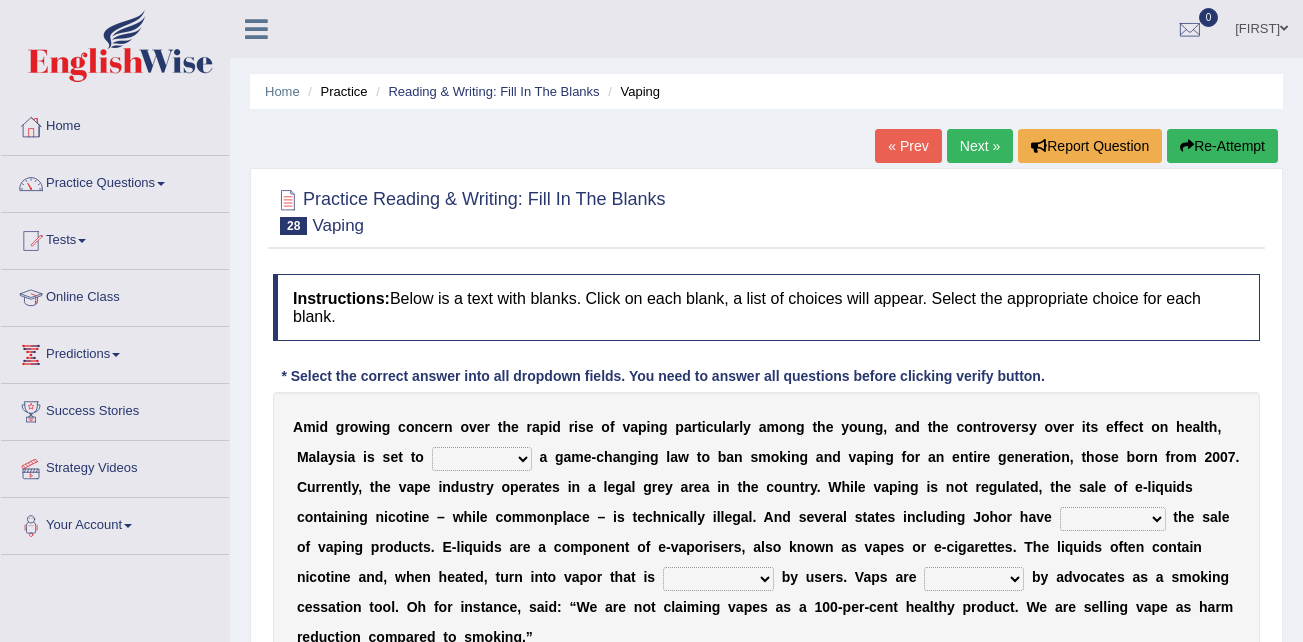 scroll, scrollTop: 0, scrollLeft: 0, axis: both 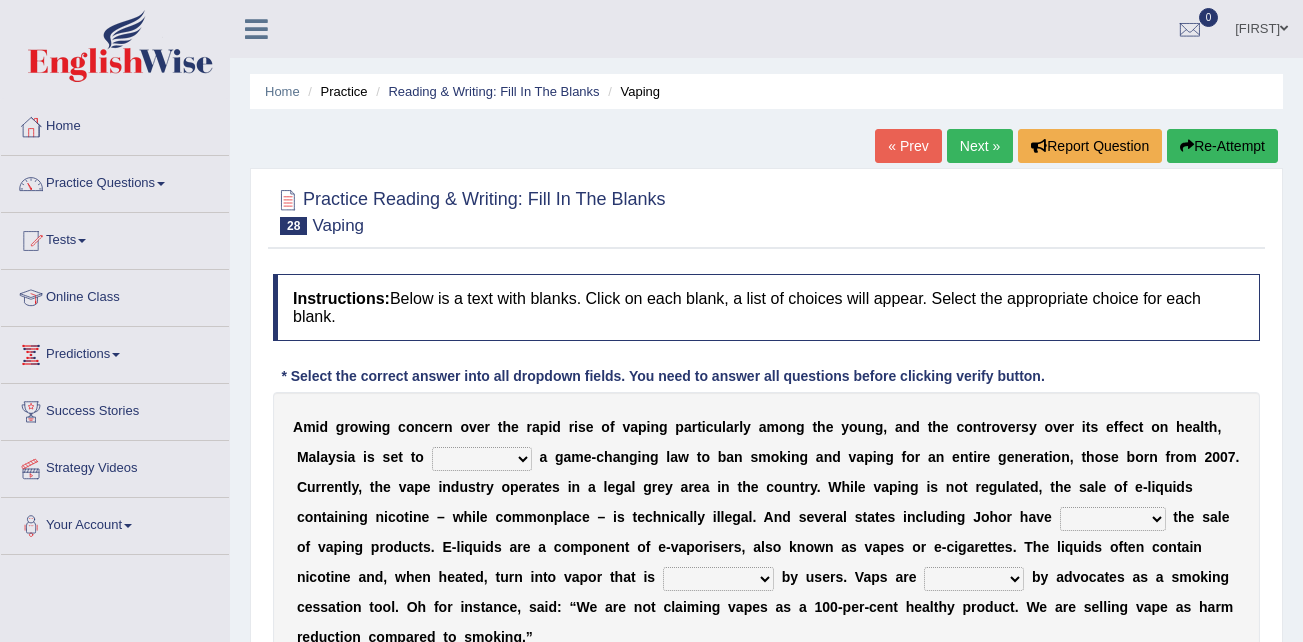 click on "introduce adapt lift enroll" at bounding box center [482, 459] 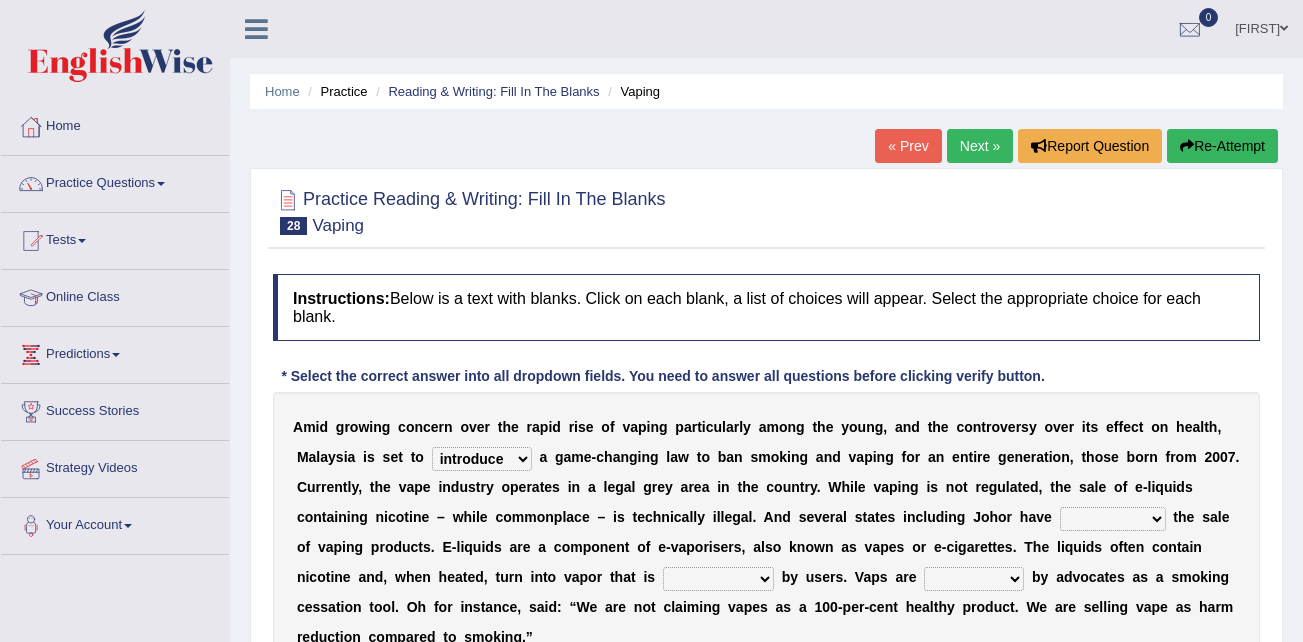 click on "introduce adapt lift enroll" at bounding box center (482, 459) 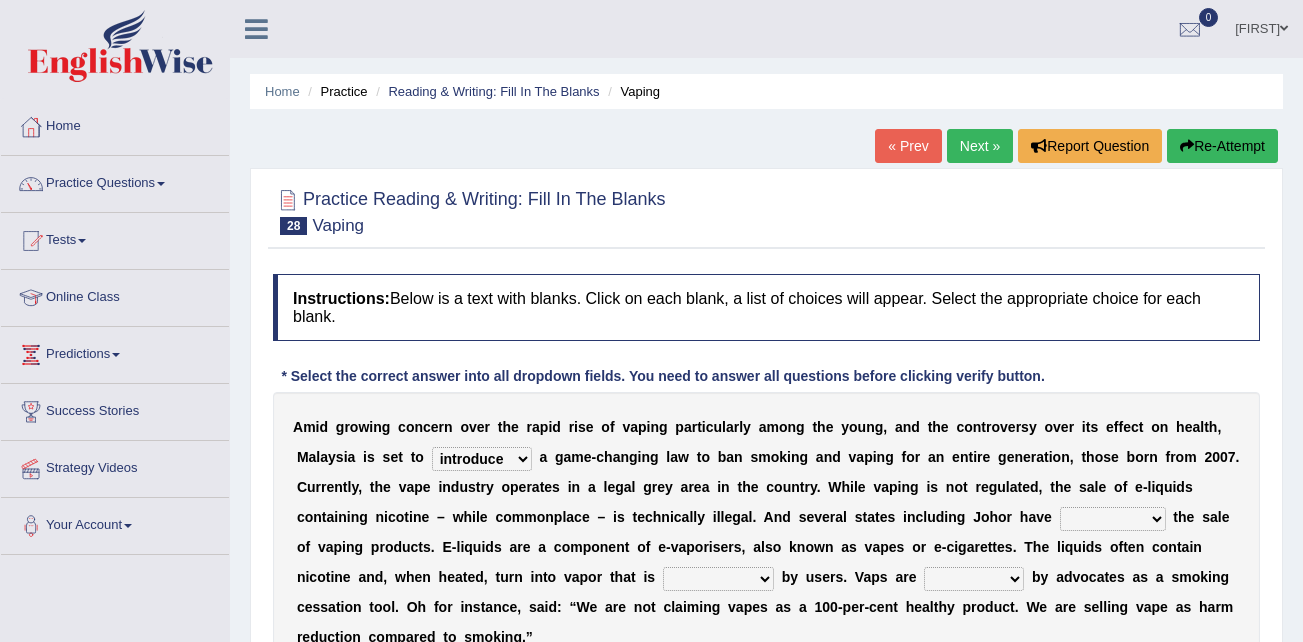 click on "introduce adapt lift enroll" at bounding box center (482, 459) 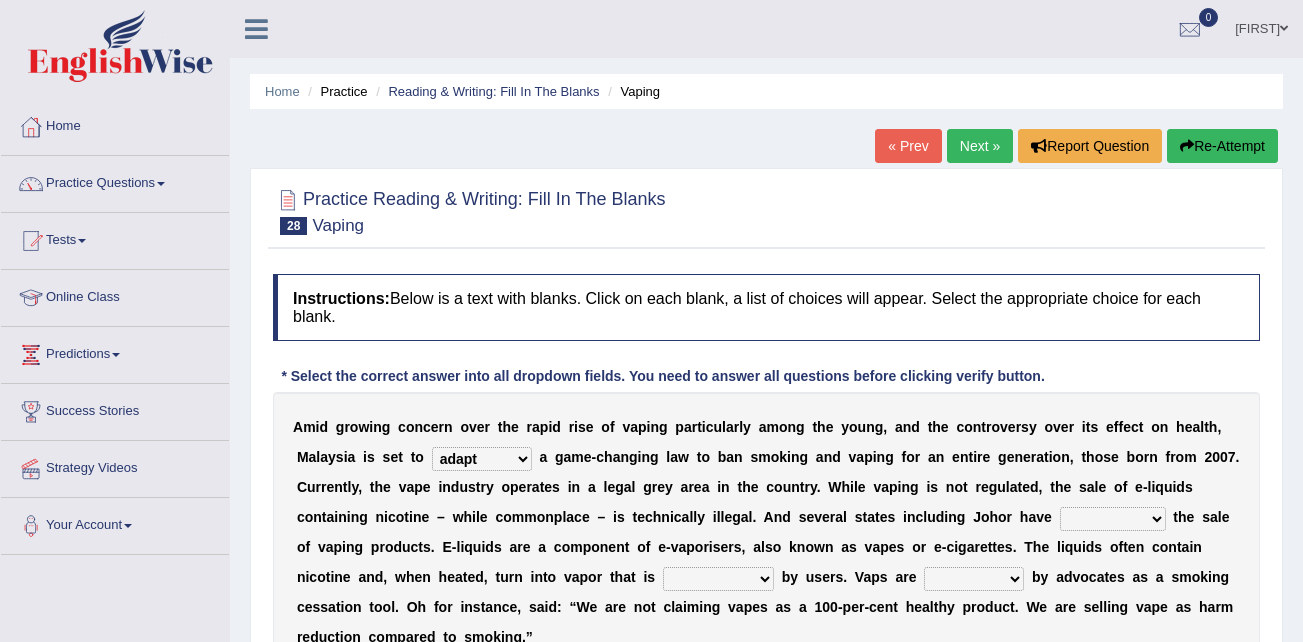click on "introduce adapt lift enroll" at bounding box center (482, 459) 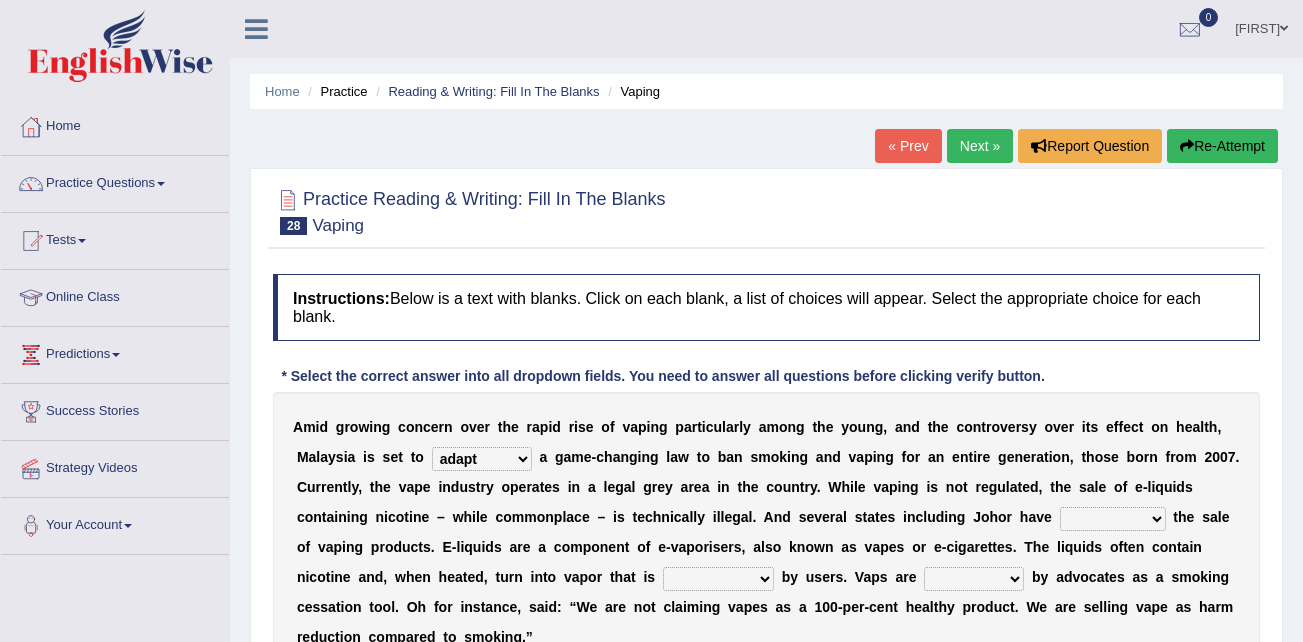 select on "lift" 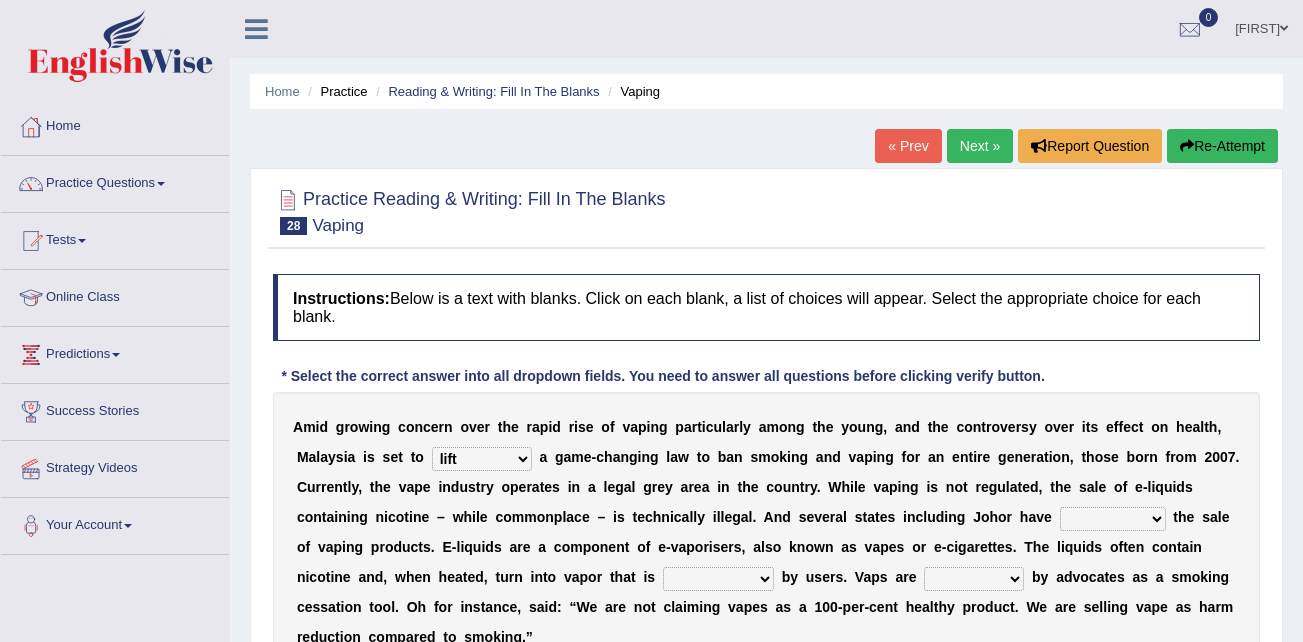 click on "introduce adapt lift enroll" at bounding box center (482, 459) 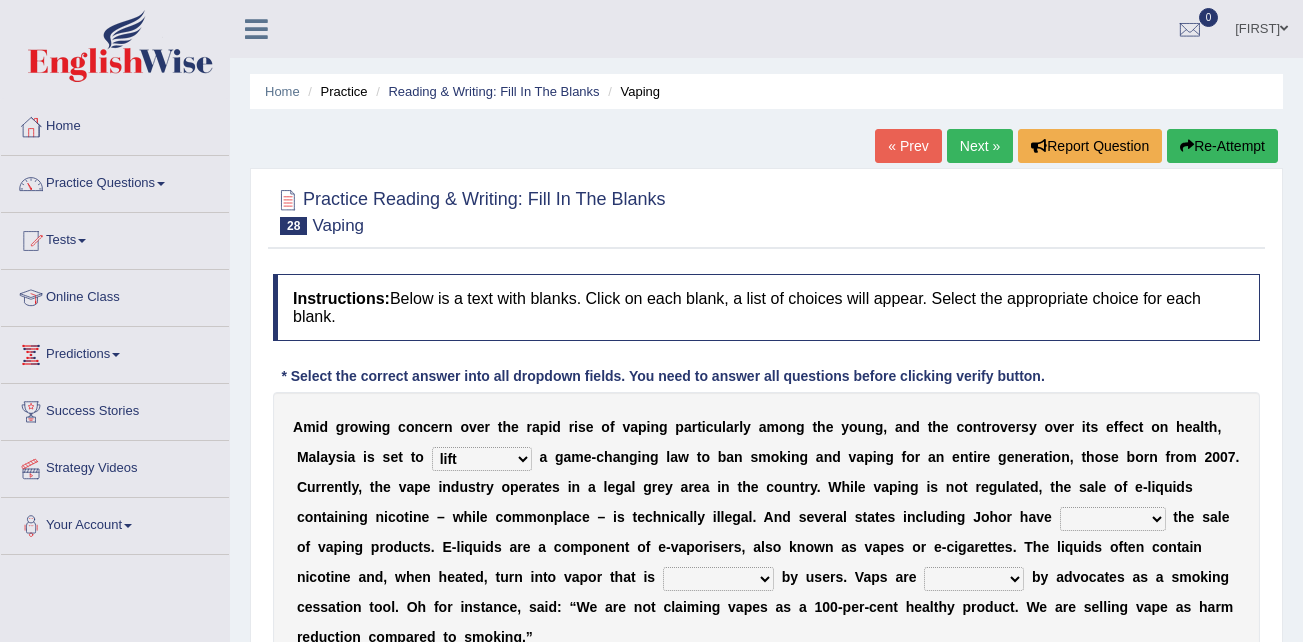 click on "introduce adapt lift enroll" at bounding box center [482, 459] 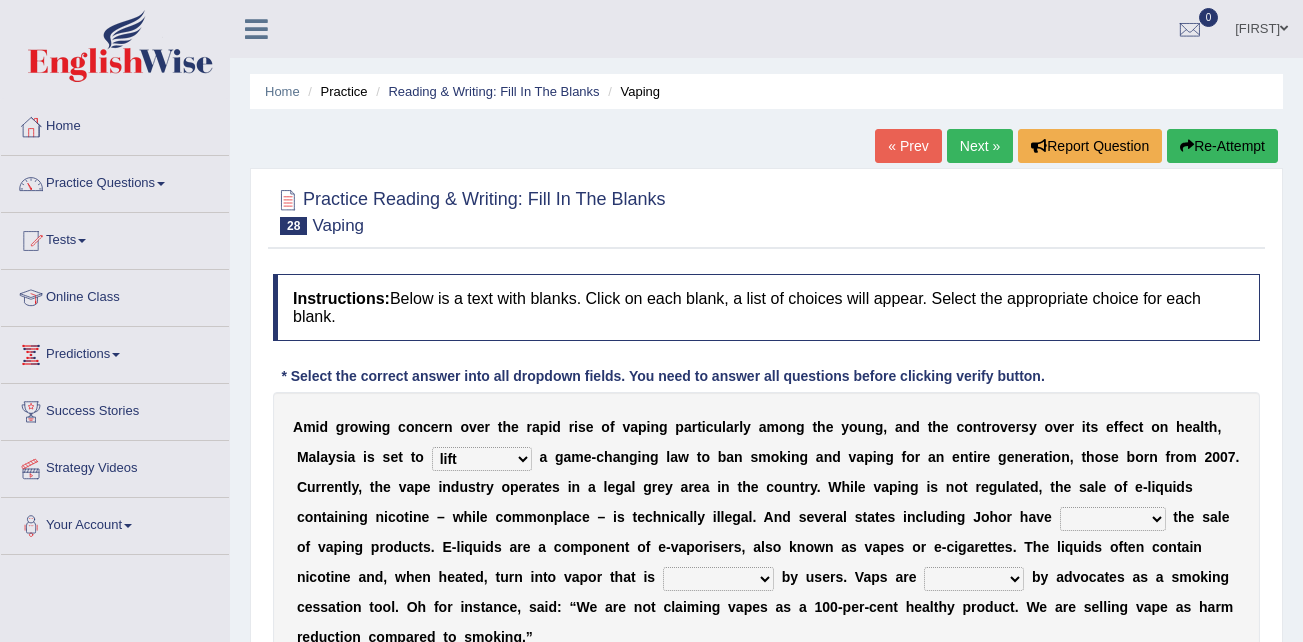 select on "prohibited" 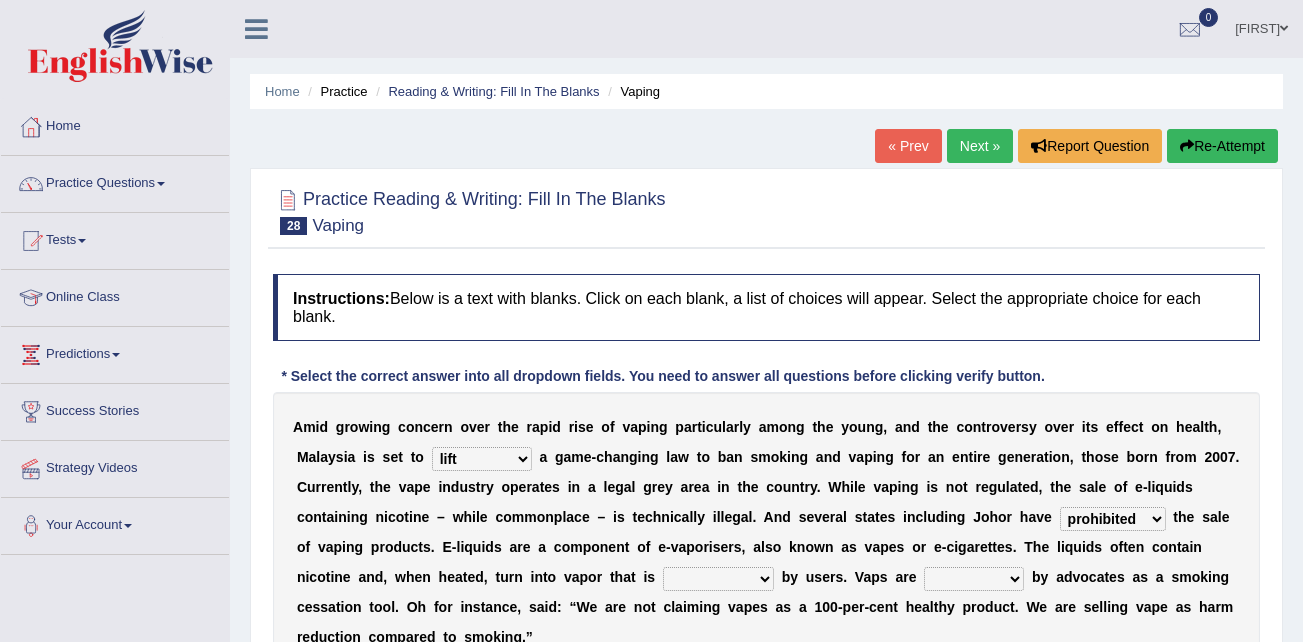 click on "proposed proliferated prohibited promoted" at bounding box center (1113, 519) 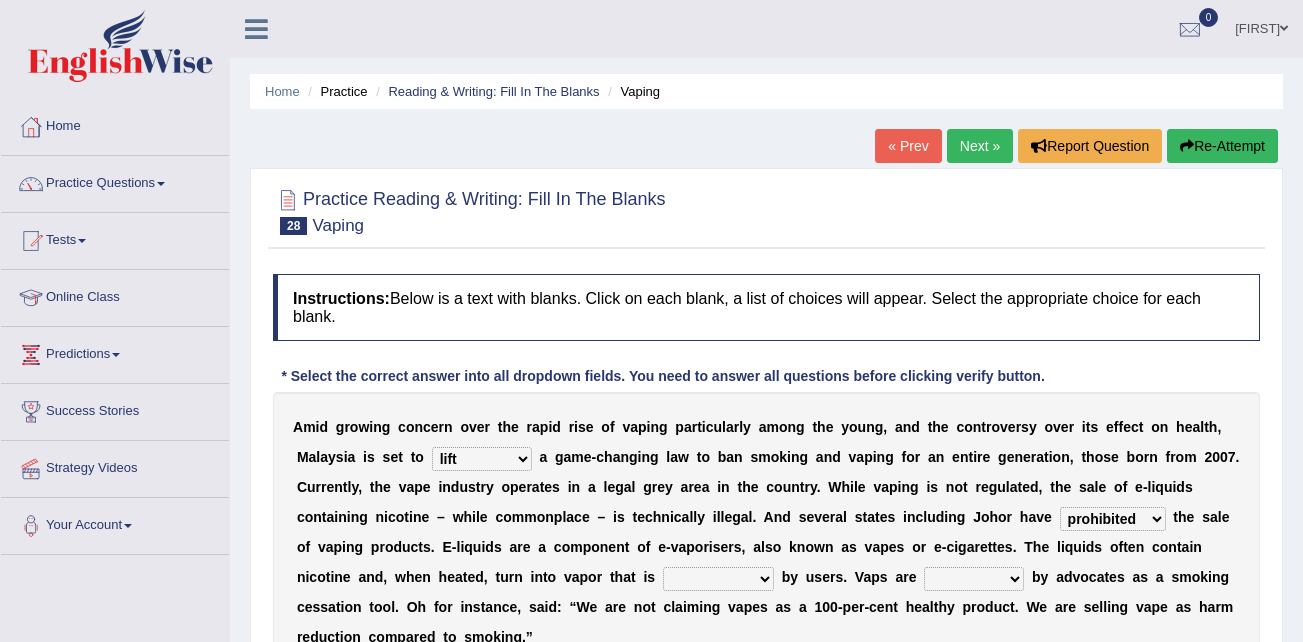 click on "comprised inhaled compressed exhaled" at bounding box center (718, 579) 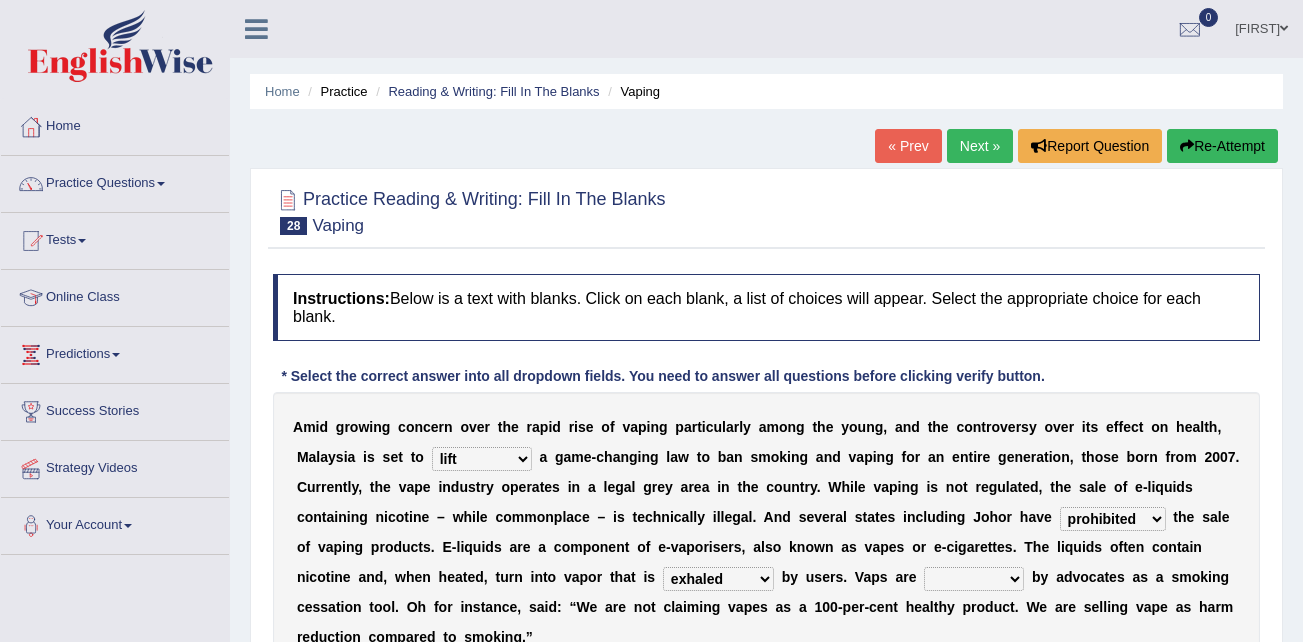 click on "comprised inhaled compressed exhaled" at bounding box center [718, 579] 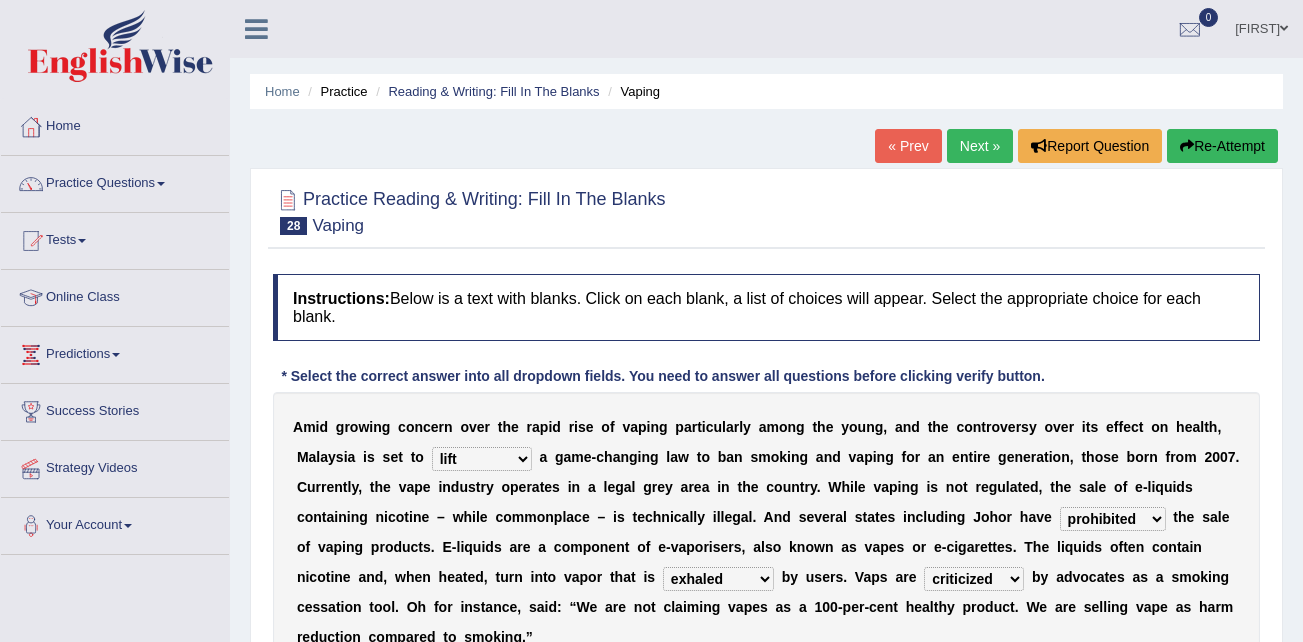 click on "touted despised criticized destroyed" at bounding box center [974, 579] 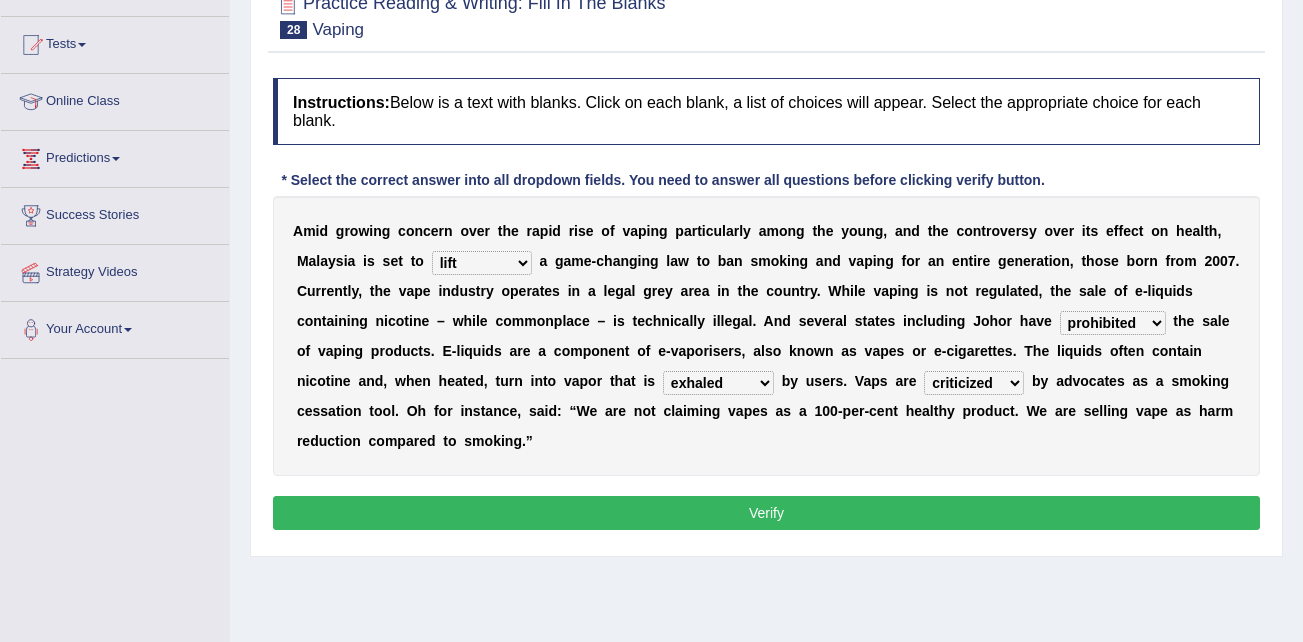 scroll, scrollTop: 200, scrollLeft: 0, axis: vertical 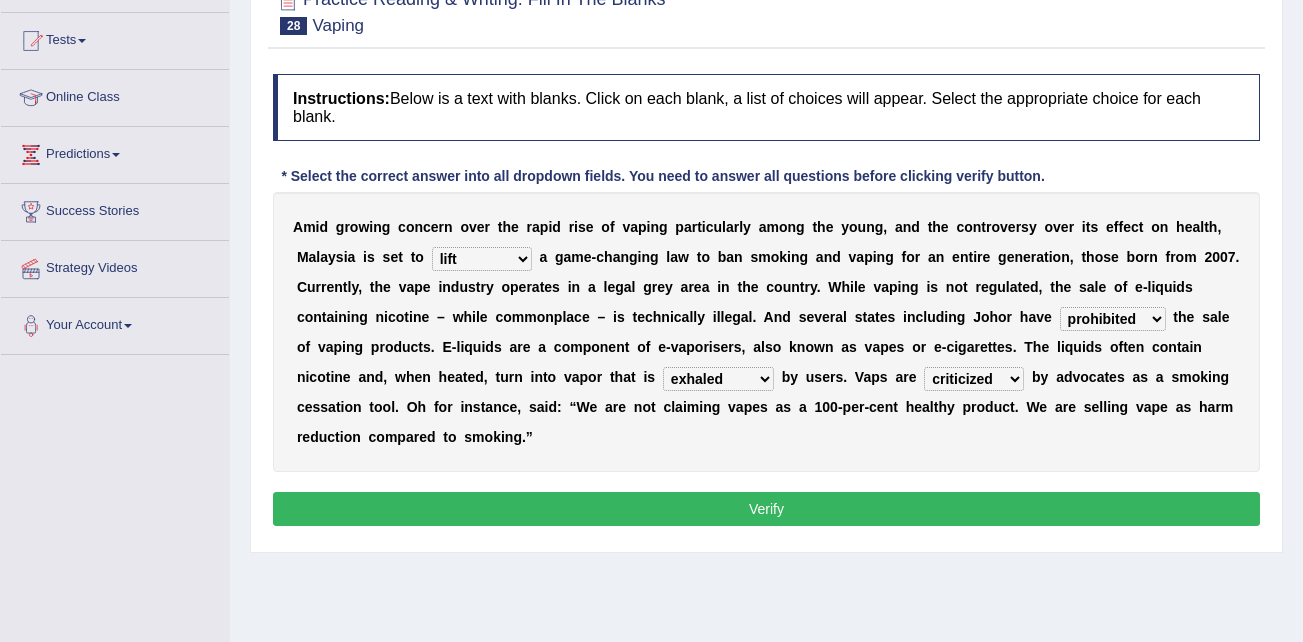 click on "Verify" at bounding box center (766, 509) 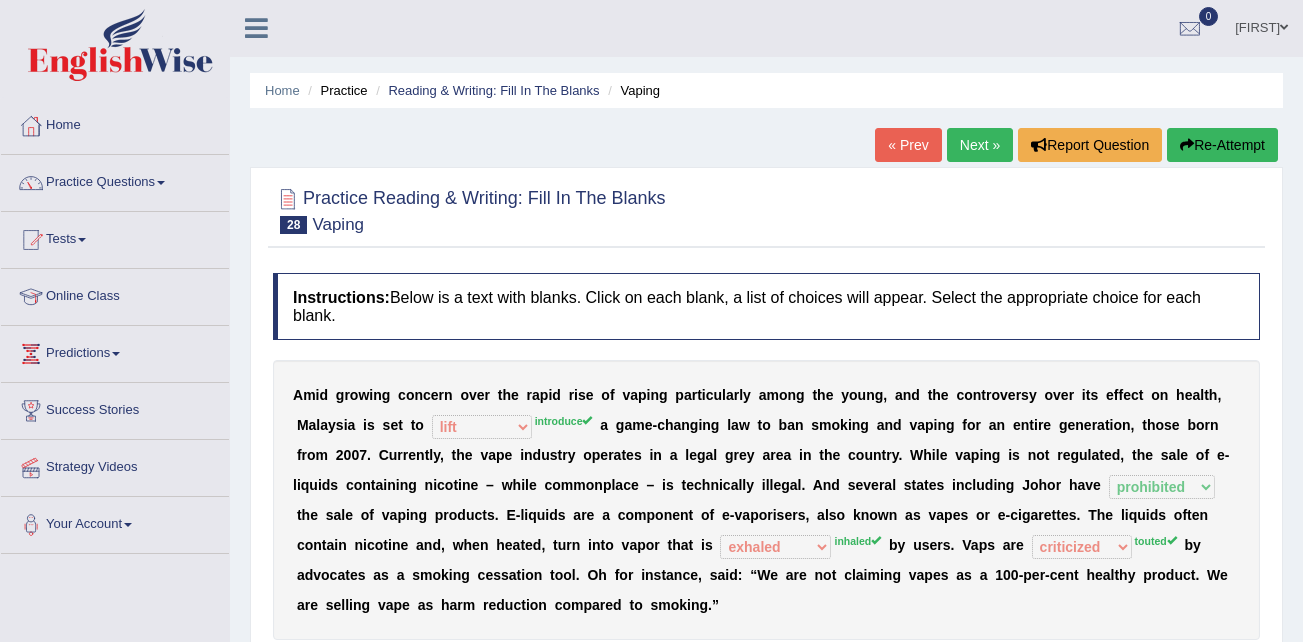 scroll, scrollTop: 0, scrollLeft: 0, axis: both 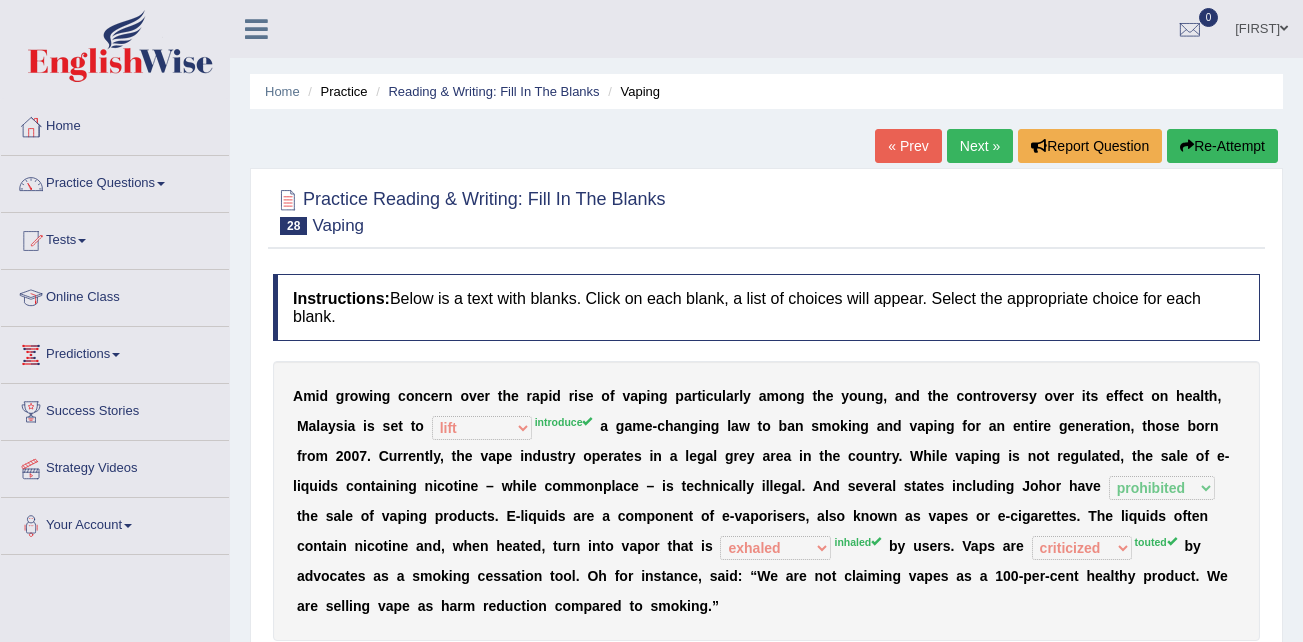 click on "Next »" at bounding box center [980, 146] 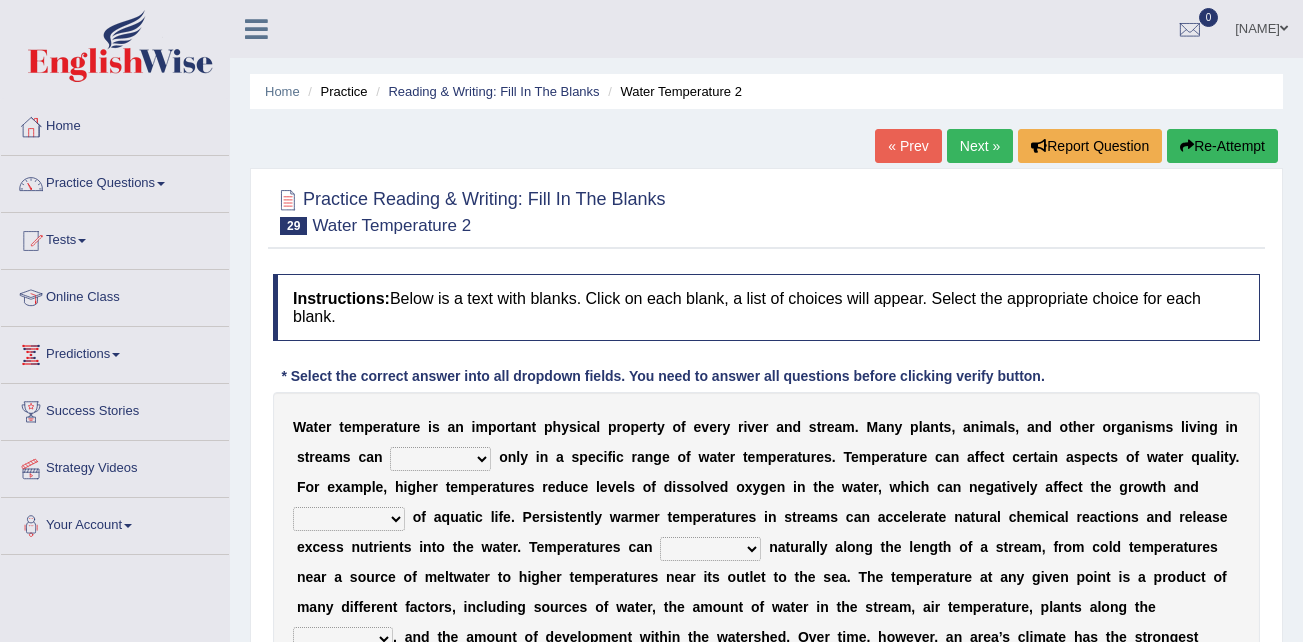 scroll, scrollTop: 0, scrollLeft: 0, axis: both 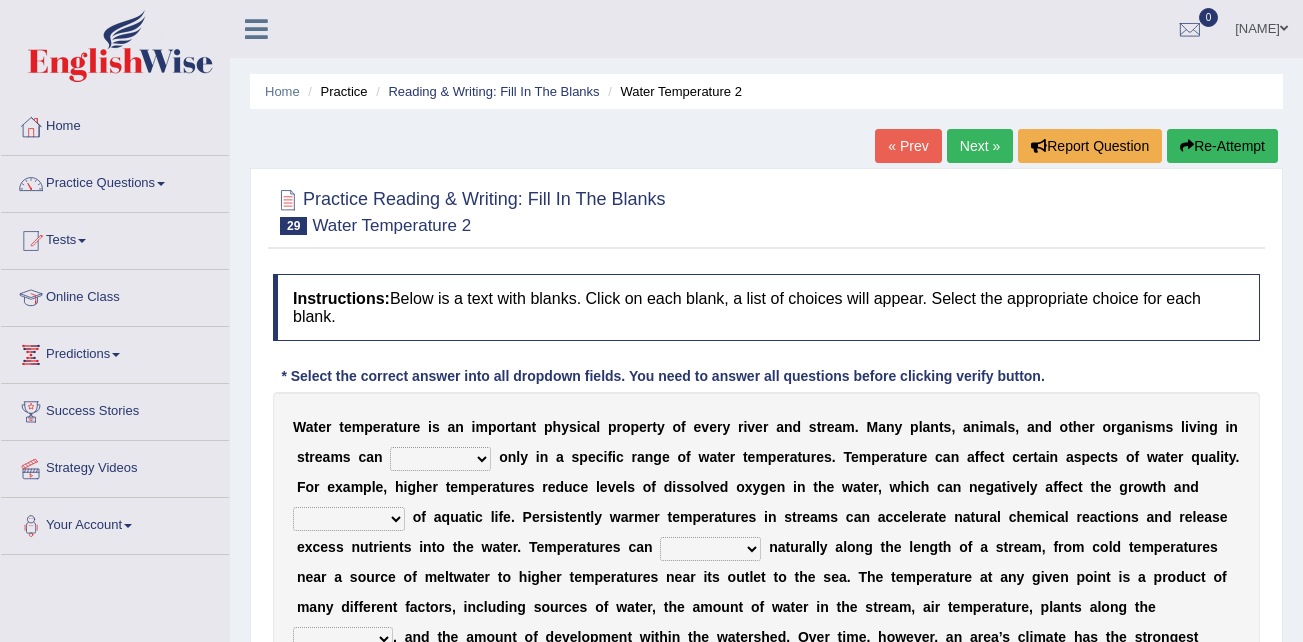 click on "wither perish flourish deteriorate" at bounding box center [440, 459] 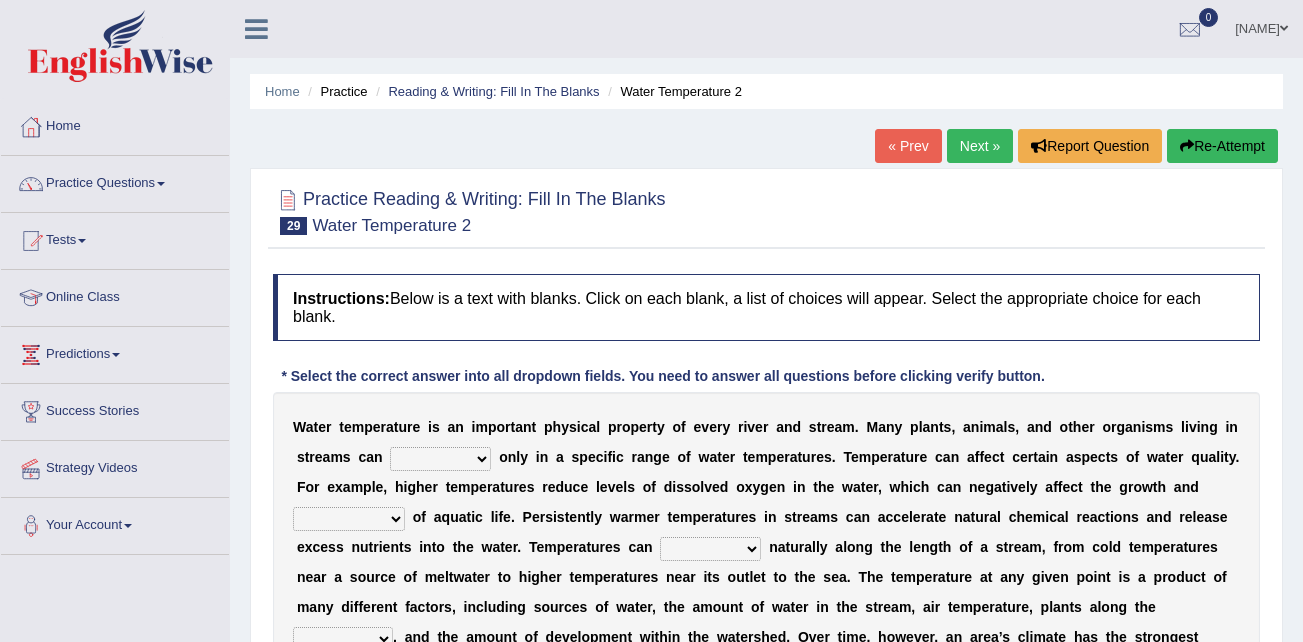 select on "flourish" 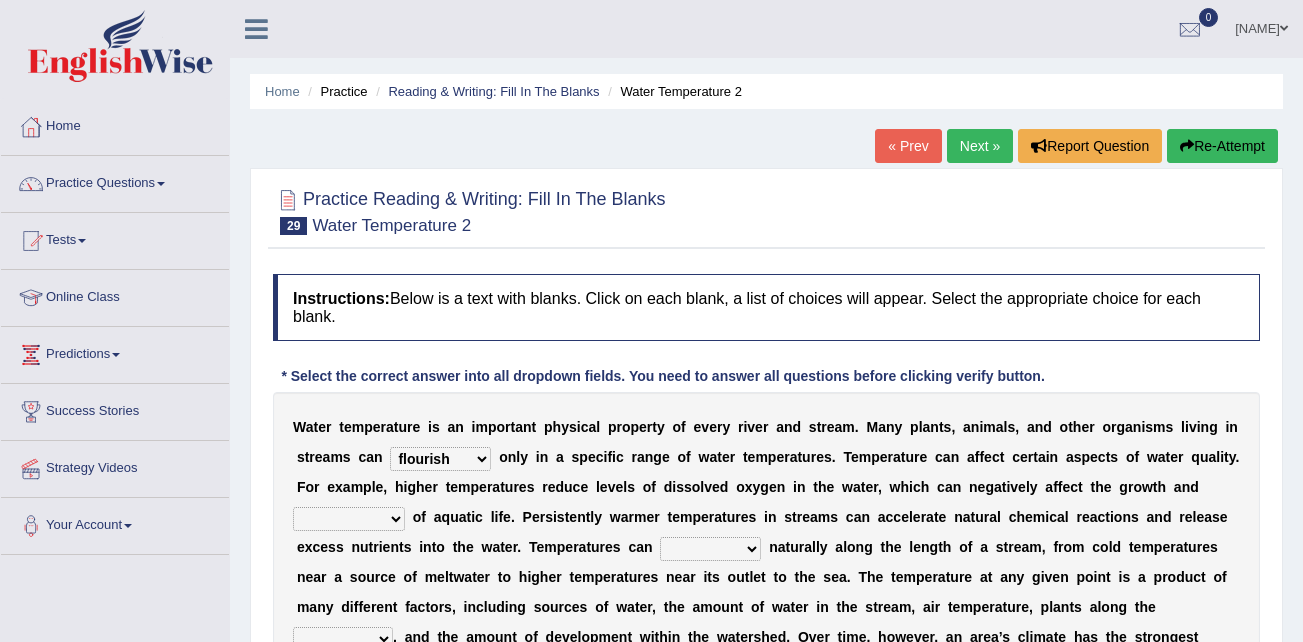 click on "wither perish flourish deteriorate" at bounding box center (440, 459) 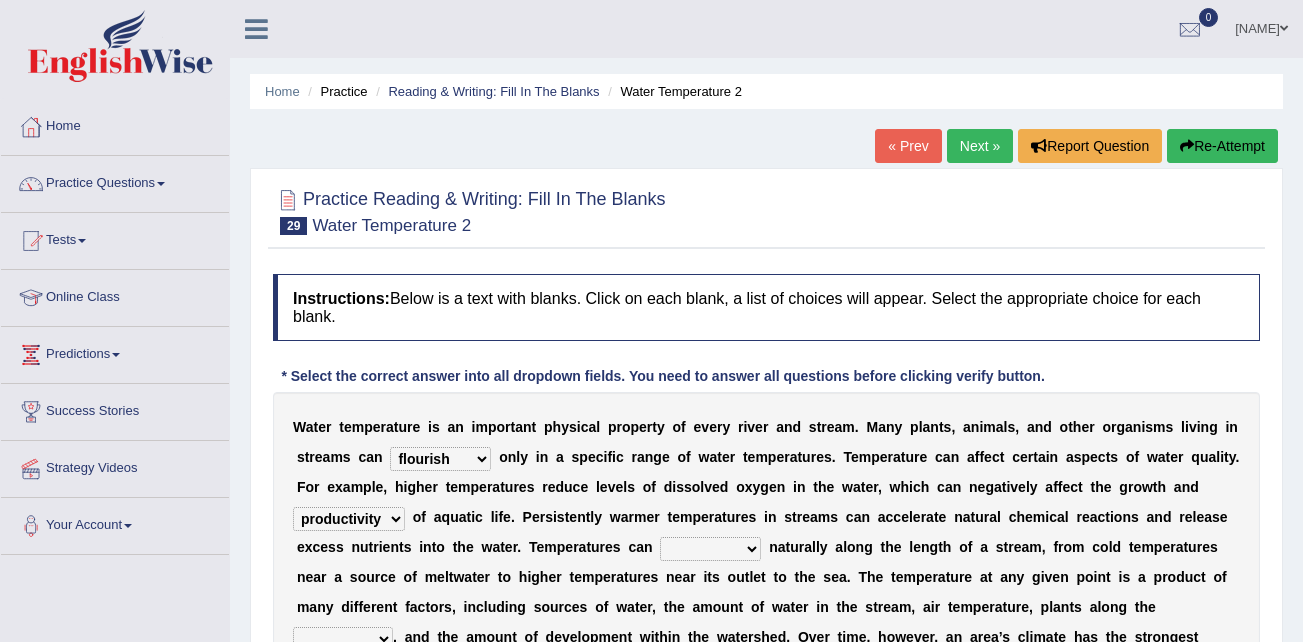 click on "productivity corrosion appreciation degradation" at bounding box center (349, 519) 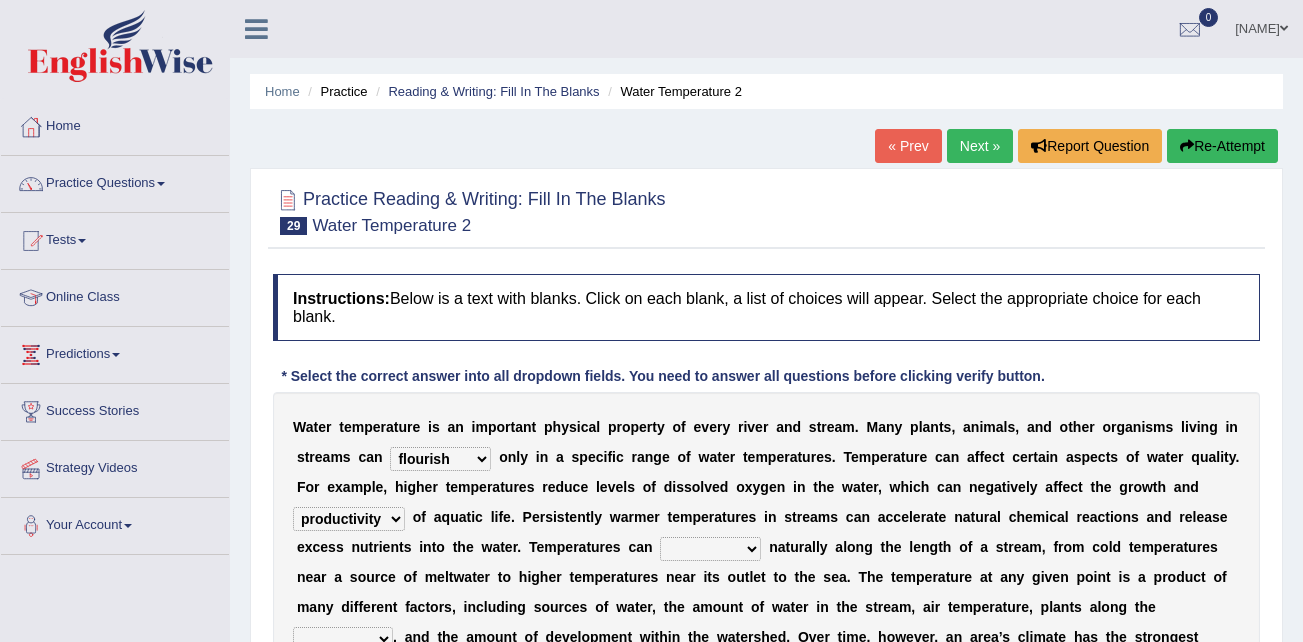 click on "productivity corrosion appreciation degradation" at bounding box center (349, 519) 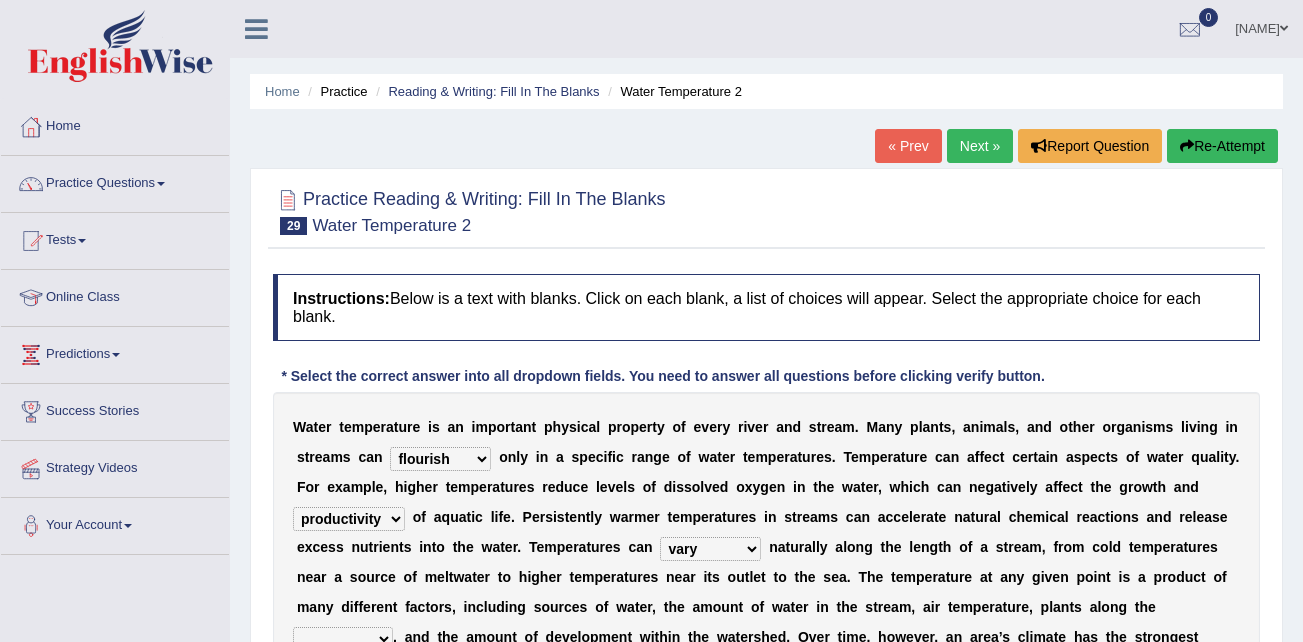 click on "decline vary remain deteriorate" at bounding box center [710, 549] 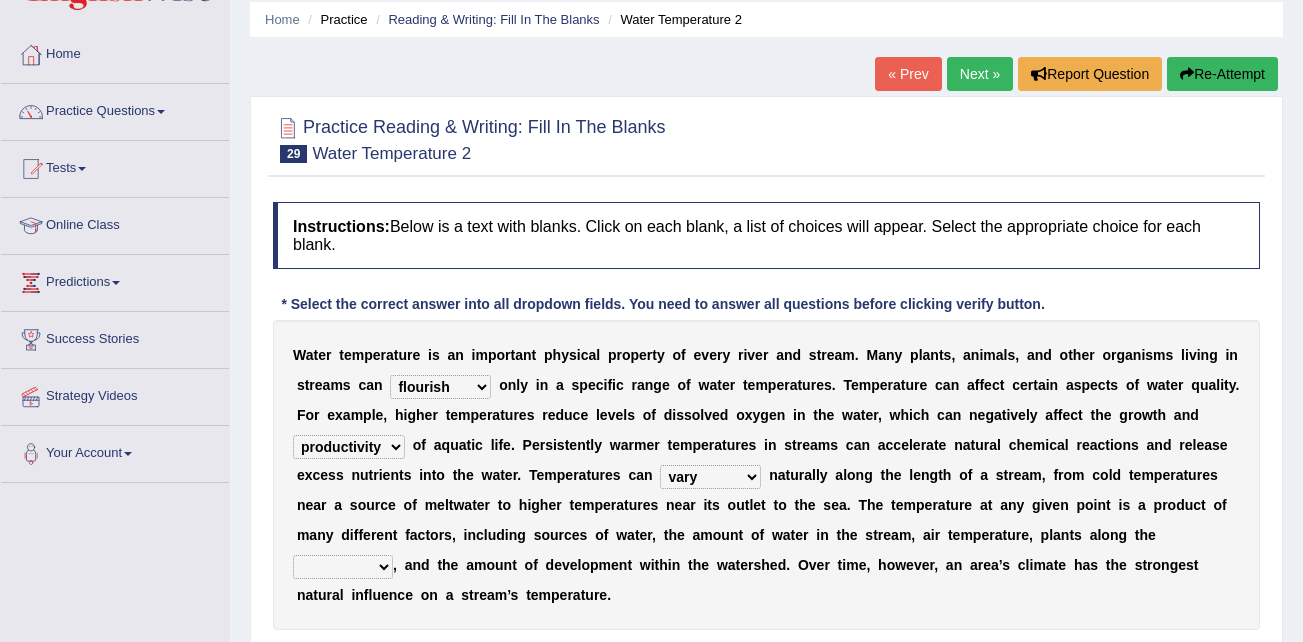 scroll, scrollTop: 100, scrollLeft: 0, axis: vertical 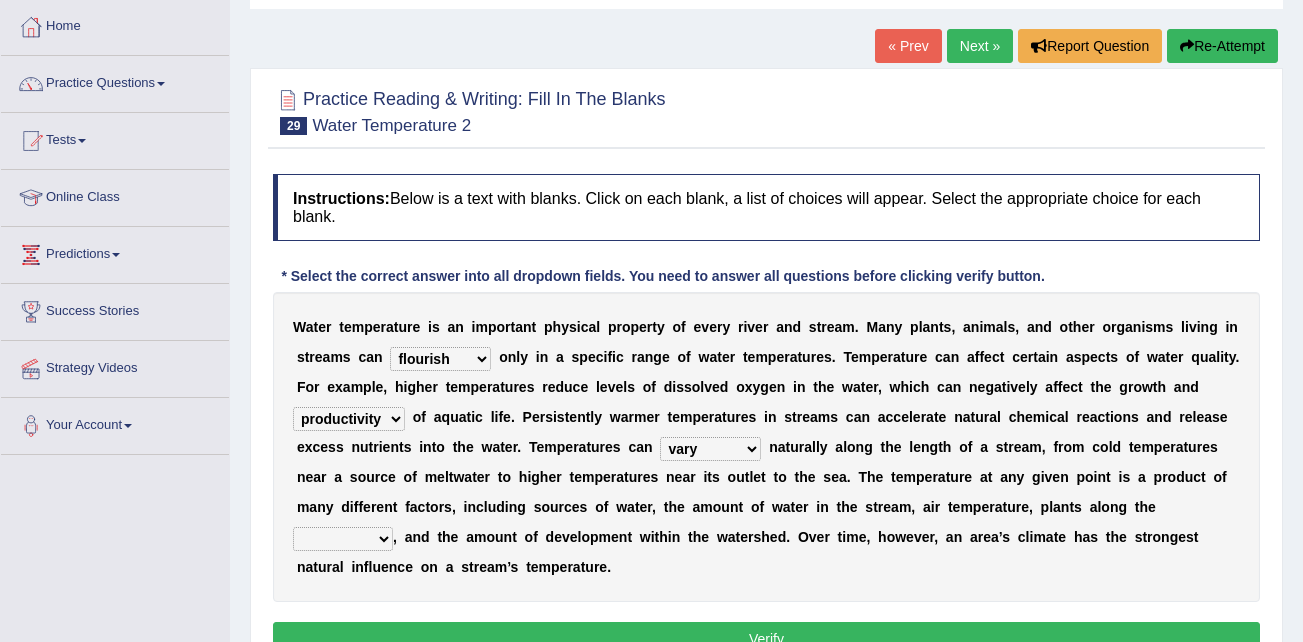 click on "mountains road forest bank" at bounding box center [343, 539] 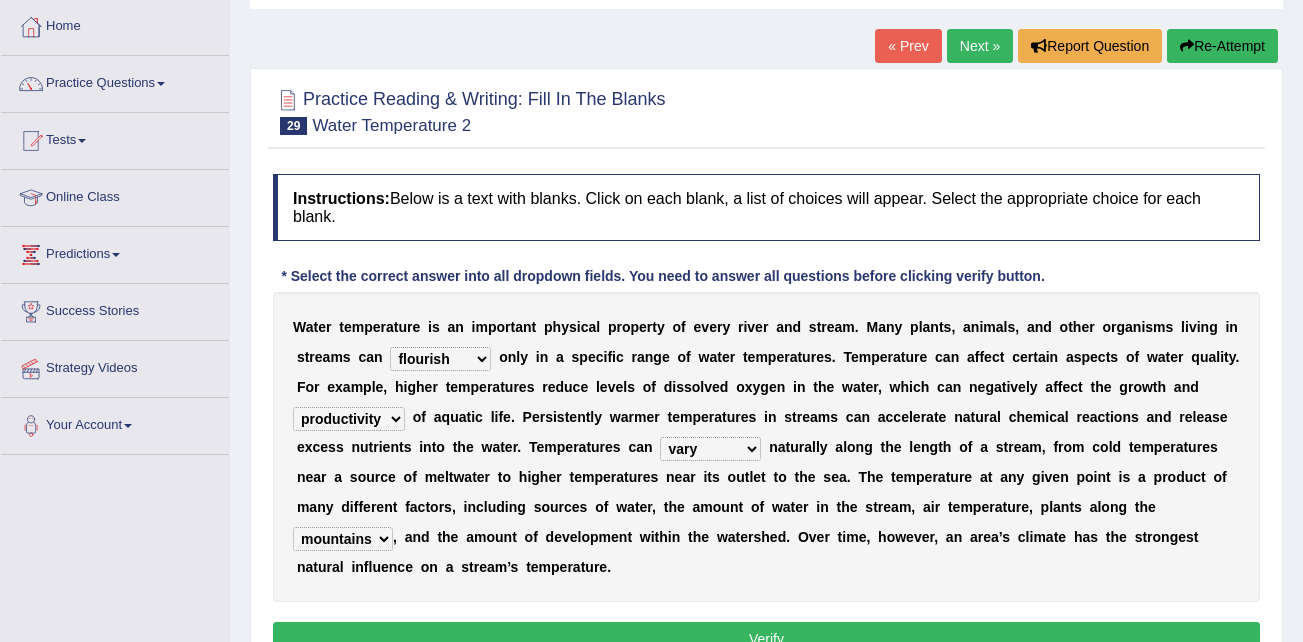click on "mountains road forest bank" at bounding box center (343, 539) 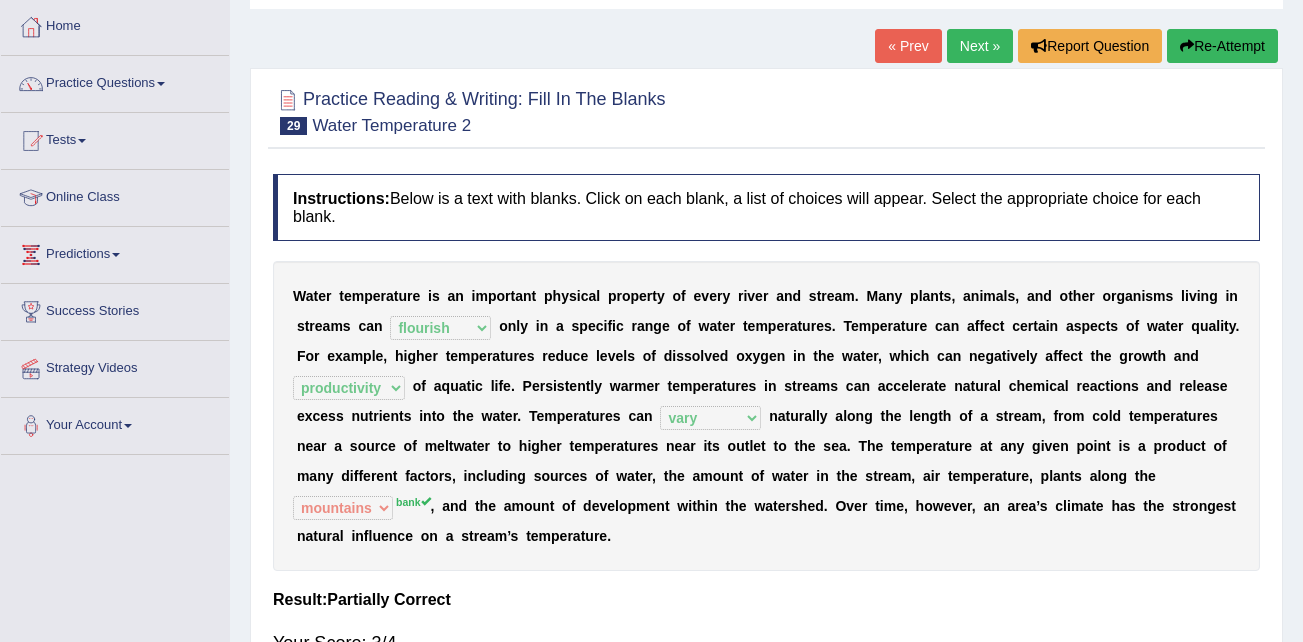 click on "Instructions:  Below is a text with blanks. Click on each blank, a list of choices will appear. Select the appropriate choice for each blank.
* Select the correct answer into all dropdown fields. You need to answer all questions before clicking verify button. W a t e r    t e m p e r a t u r e    i s    a n    i m p o r t a n t    p h y s i c a l    p r o p e r t y    o f    e v e r y    r i v e r    a n d    s t r e a m .    M a n y    p l a n t s ,    a n i m a l s ,    a n d    o t h e r    o r g a n i s m s    l i v i n g    i n    s t r e a m s    c a n    wither perish flourish deteriorate    o n l y    i n    a    s p e c i f i c    r a n g e    o f    w a t e r    t e m p e r a t u r e s .    T e m p e r a t u r e    c a n    a f f e c t    c e r t a i n    a s p e c t s    o f    w a t e r    q u a l i t y .    F o r    e x a m p l e ,    h i g h e r    t e m p e r a t u r e s    r e d u c e    l e v e l s    o f    d i s s o l v e d    o x" at bounding box center (766, 423) 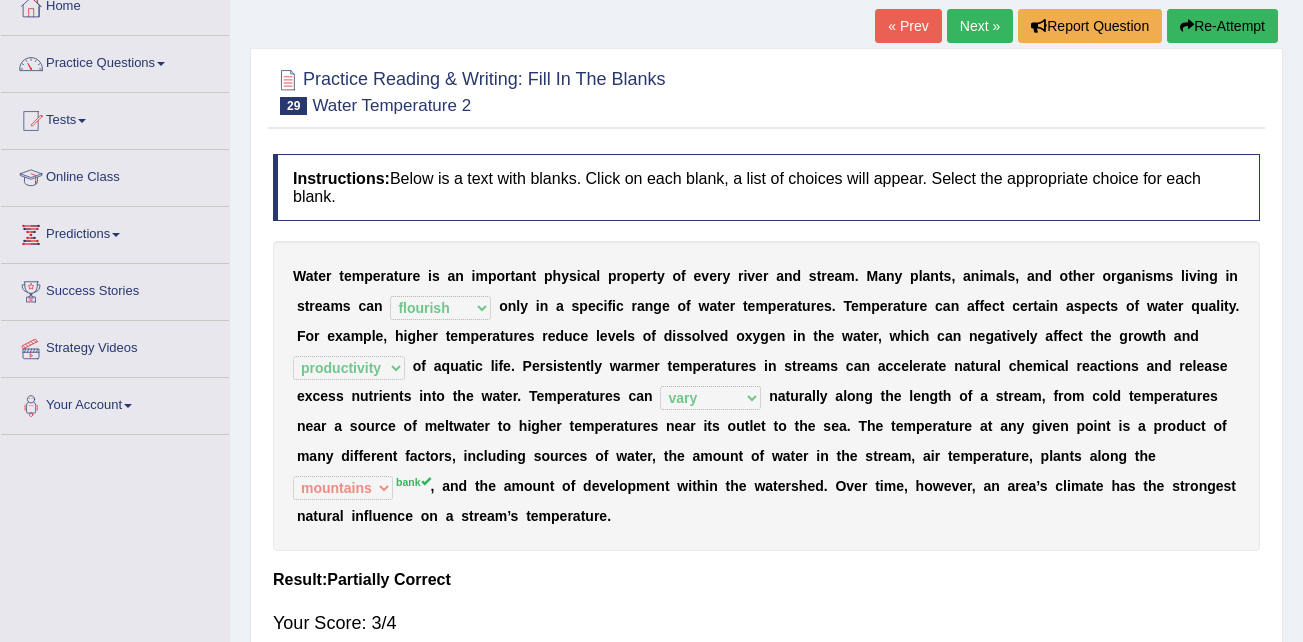 scroll, scrollTop: 0, scrollLeft: 0, axis: both 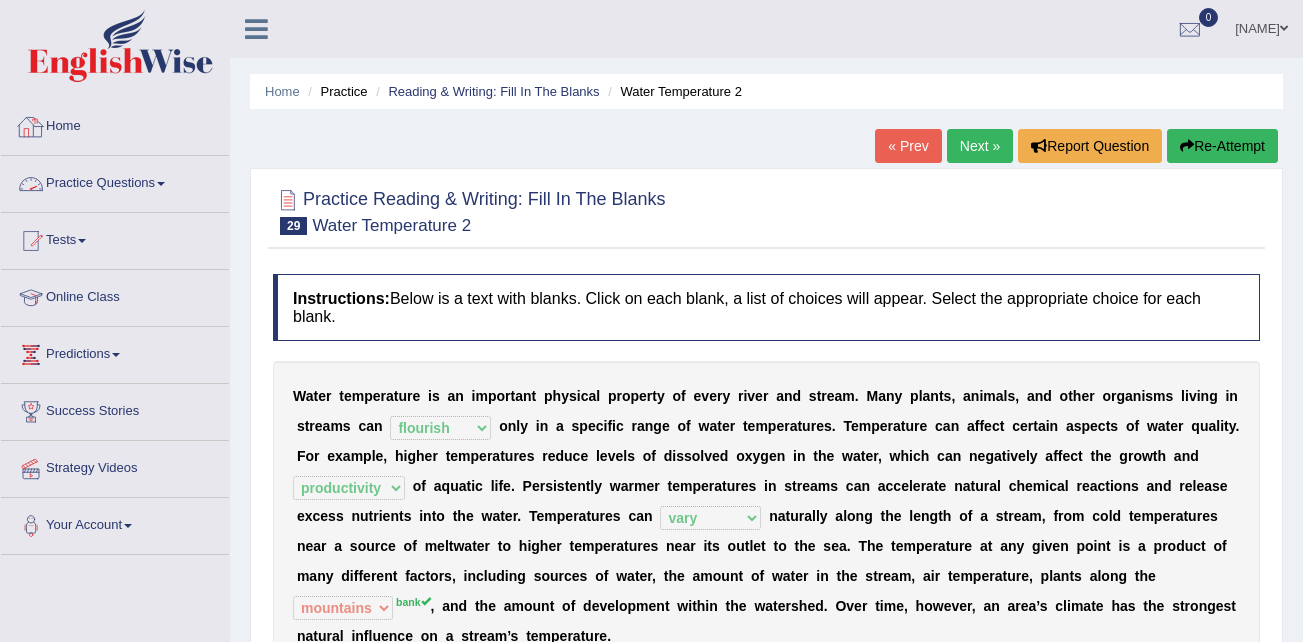click on "Practice Questions" at bounding box center [115, 181] 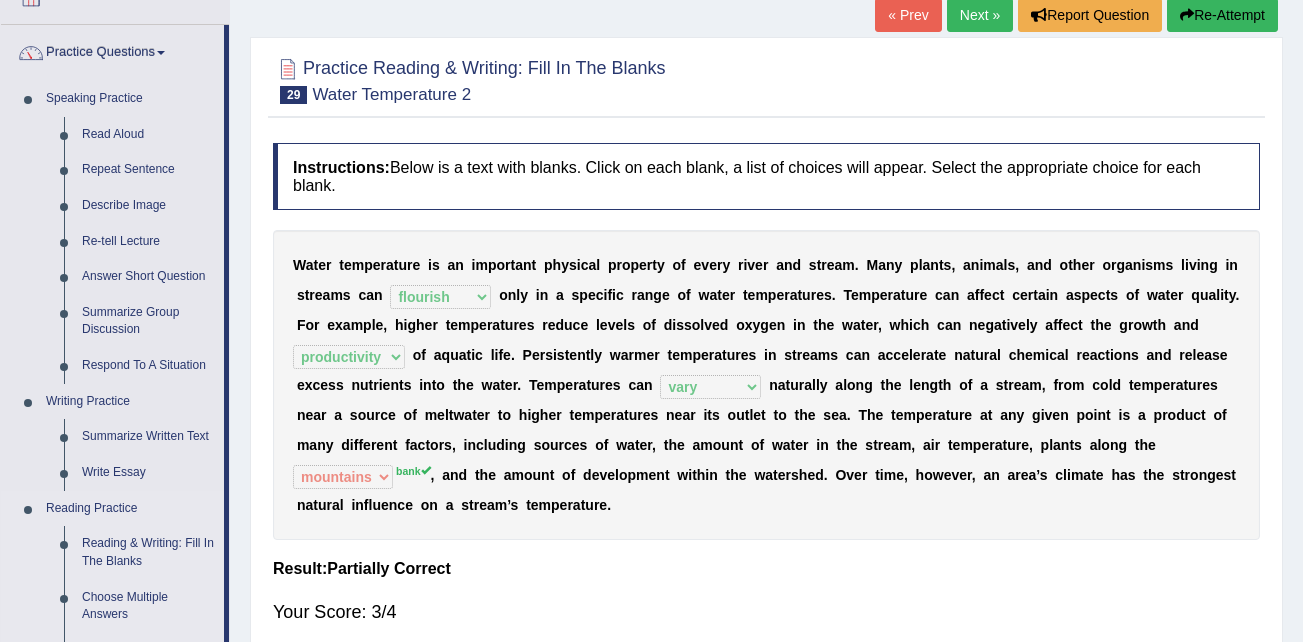 scroll, scrollTop: 300, scrollLeft: 0, axis: vertical 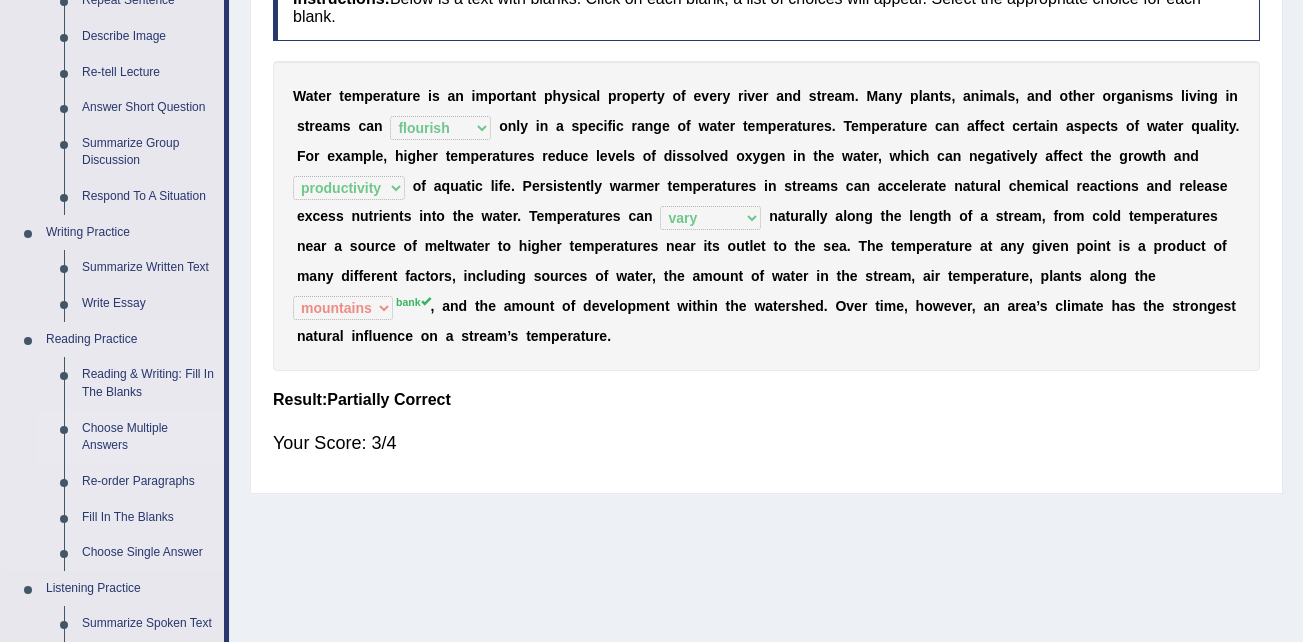 click on "Choose Multiple Answers" at bounding box center (148, 437) 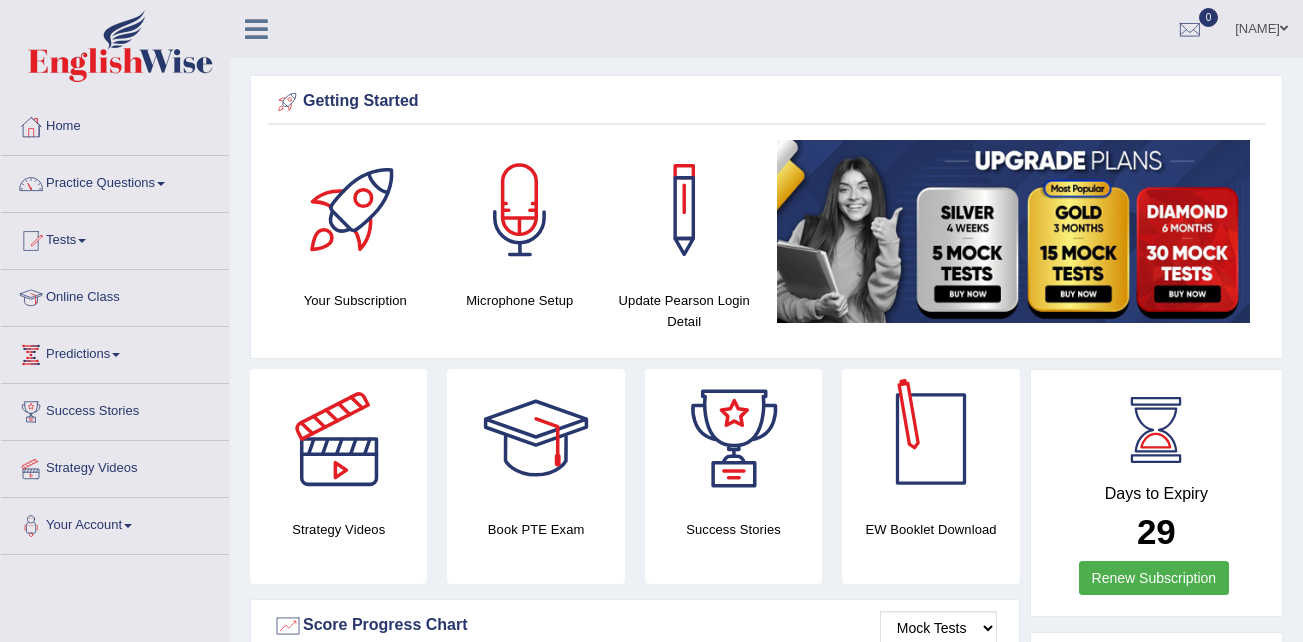scroll, scrollTop: 300, scrollLeft: 0, axis: vertical 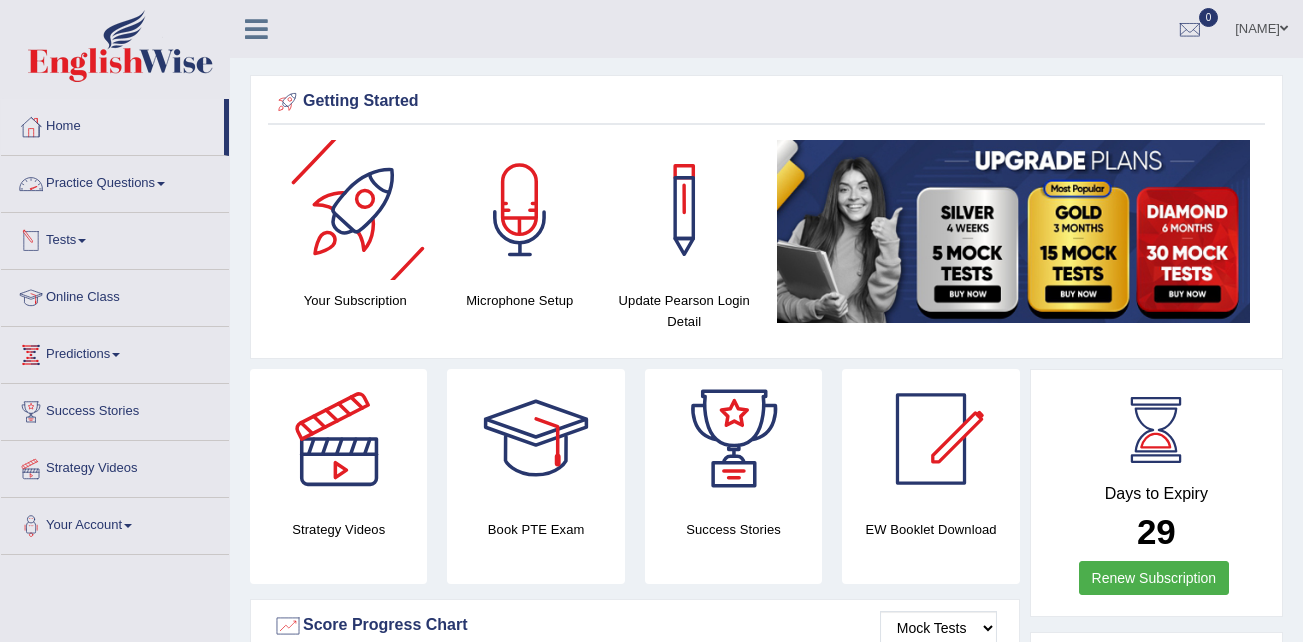 click on "Practice Questions" at bounding box center [115, 181] 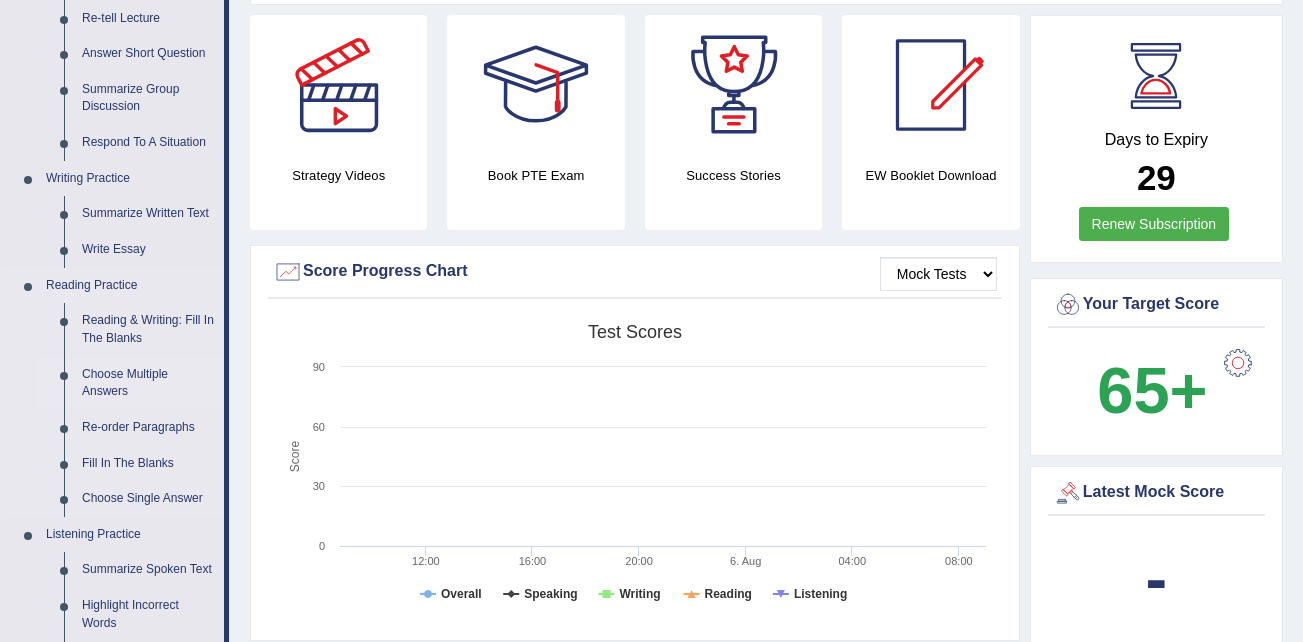 scroll, scrollTop: 400, scrollLeft: 0, axis: vertical 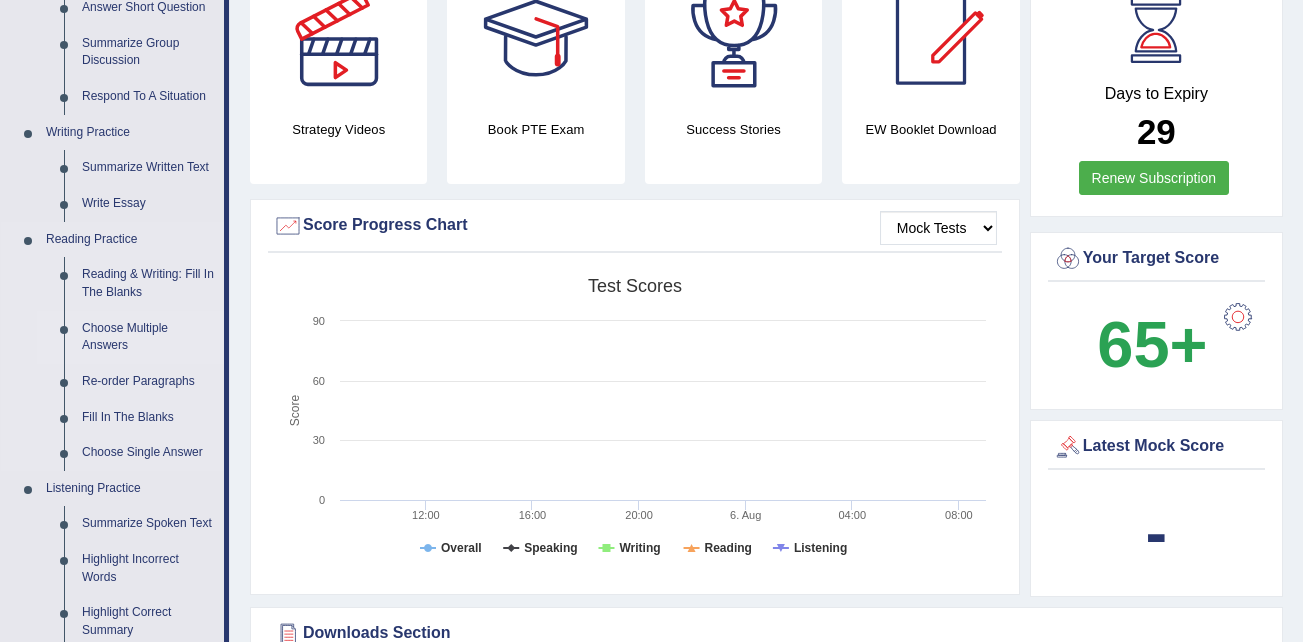 click on "Choose Multiple Answers" at bounding box center (148, 337) 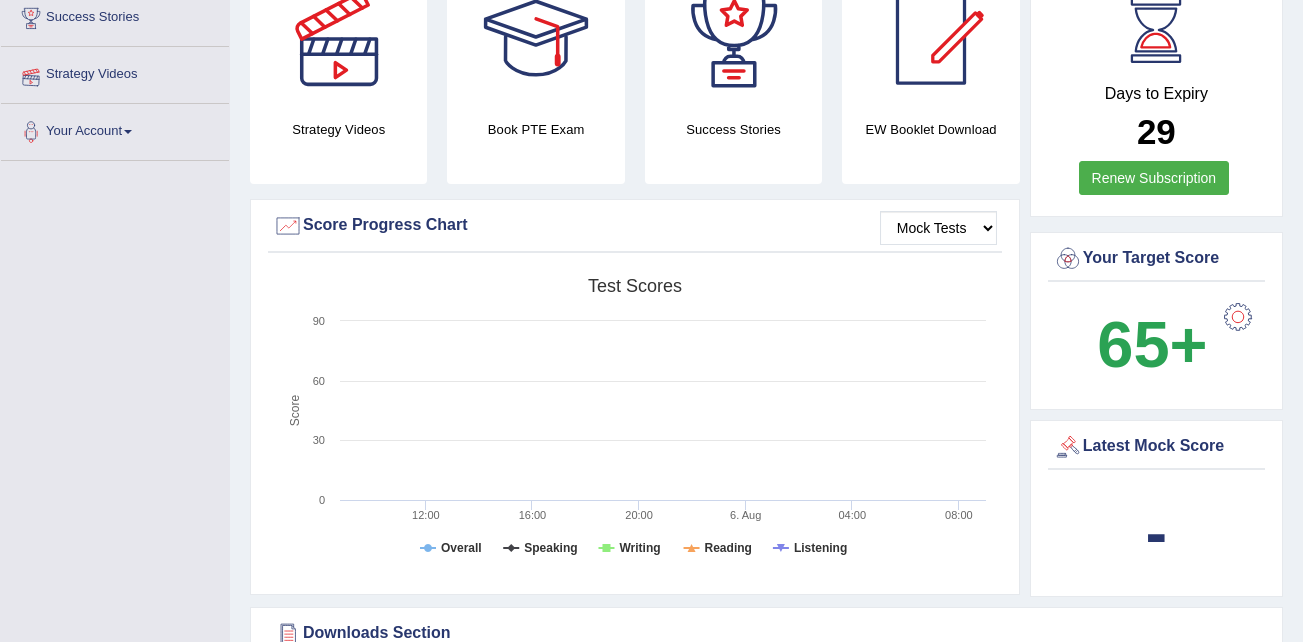 scroll, scrollTop: 577, scrollLeft: 0, axis: vertical 